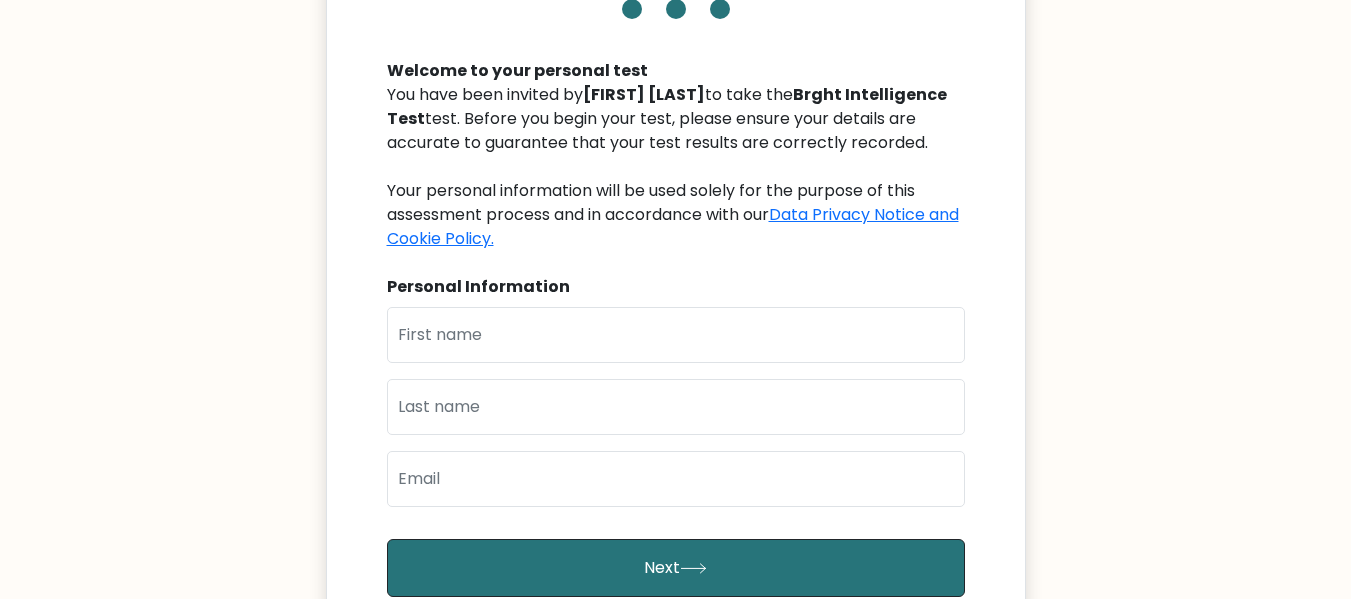 scroll, scrollTop: 200, scrollLeft: 0, axis: vertical 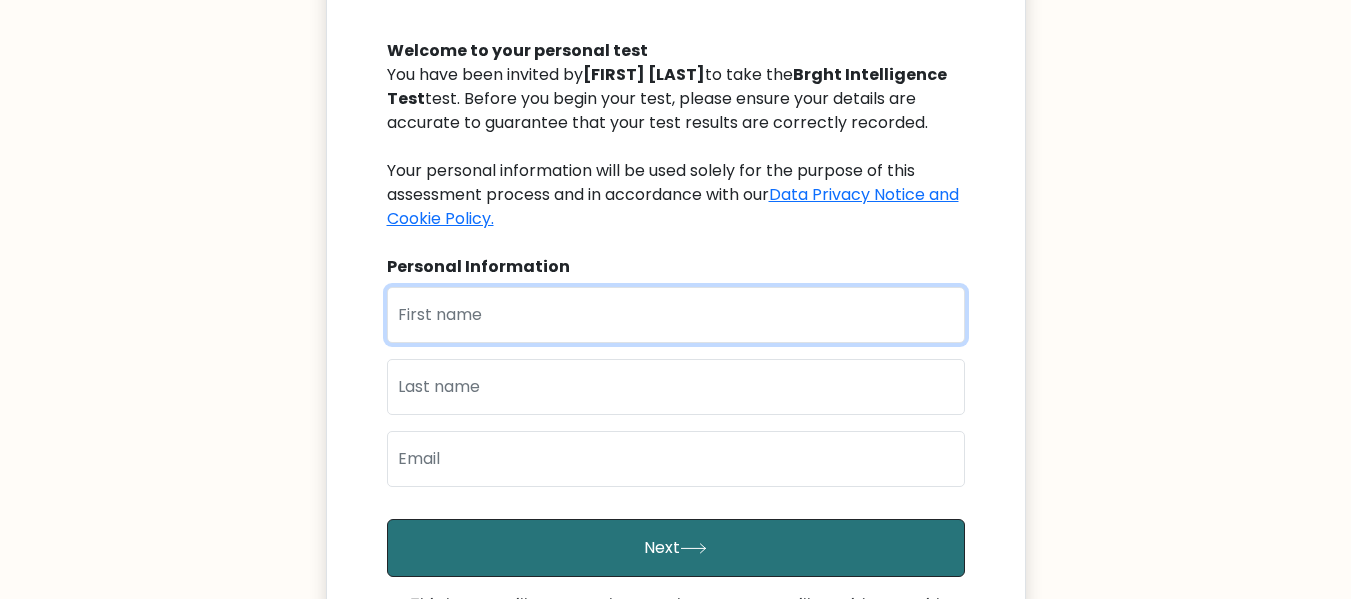click at bounding box center [676, 315] 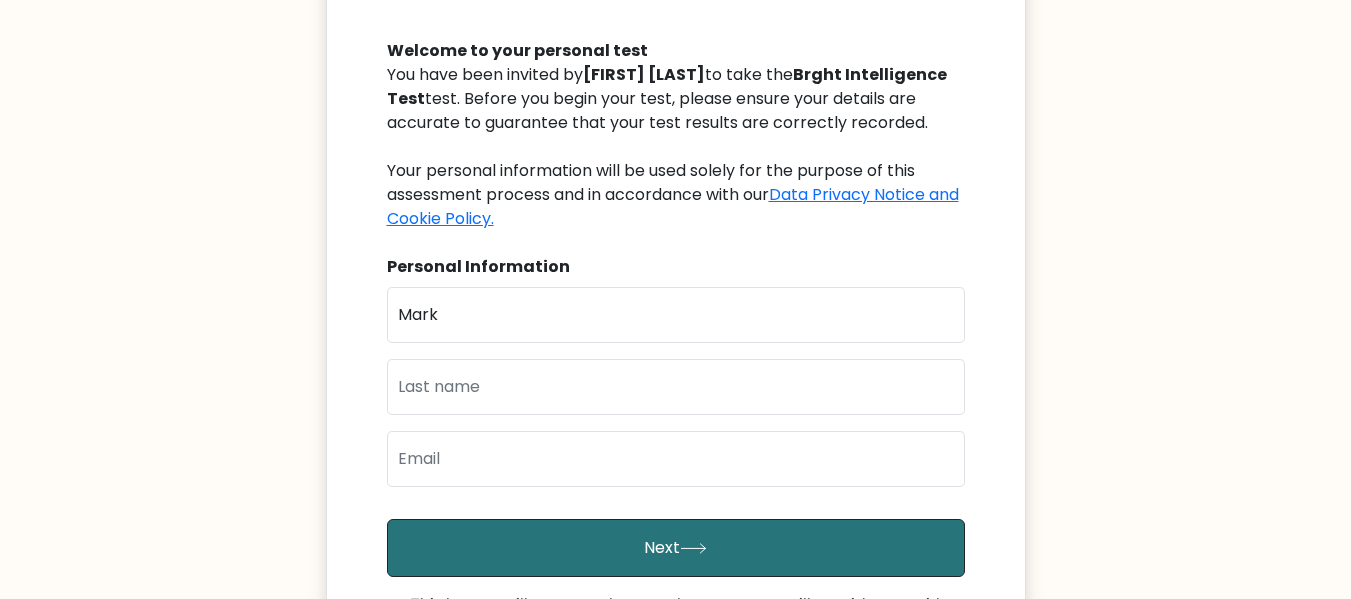 type on "Metry" 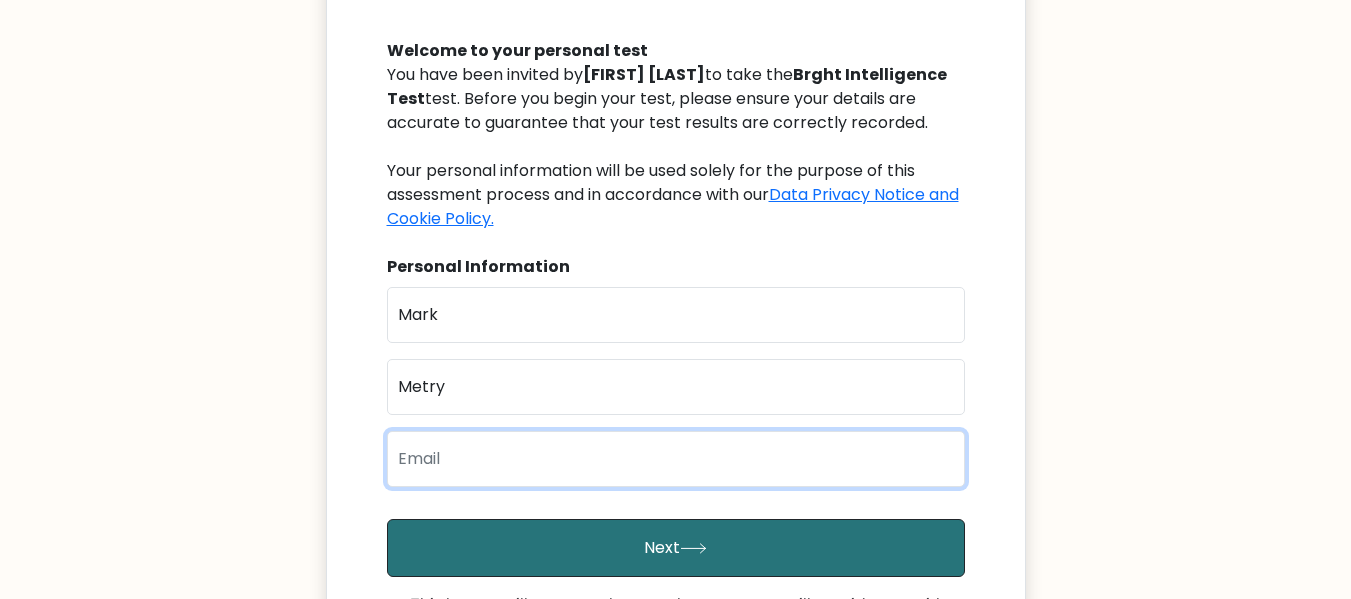 click at bounding box center (676, 459) 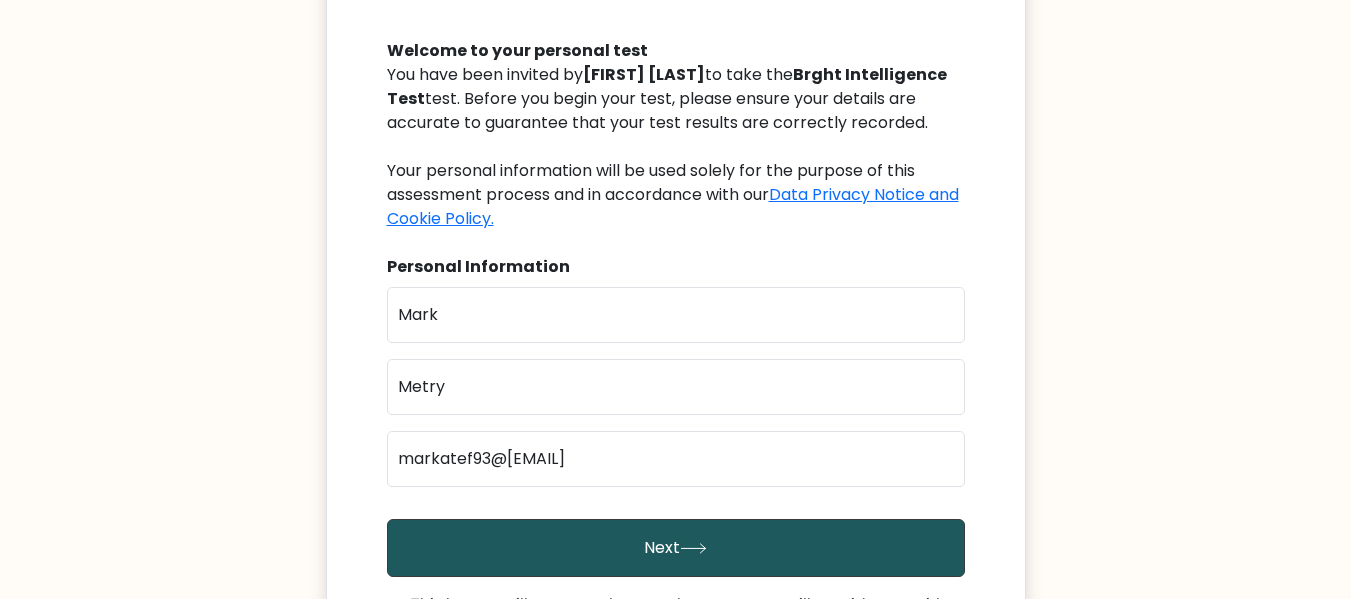 click on "Next" at bounding box center [676, 548] 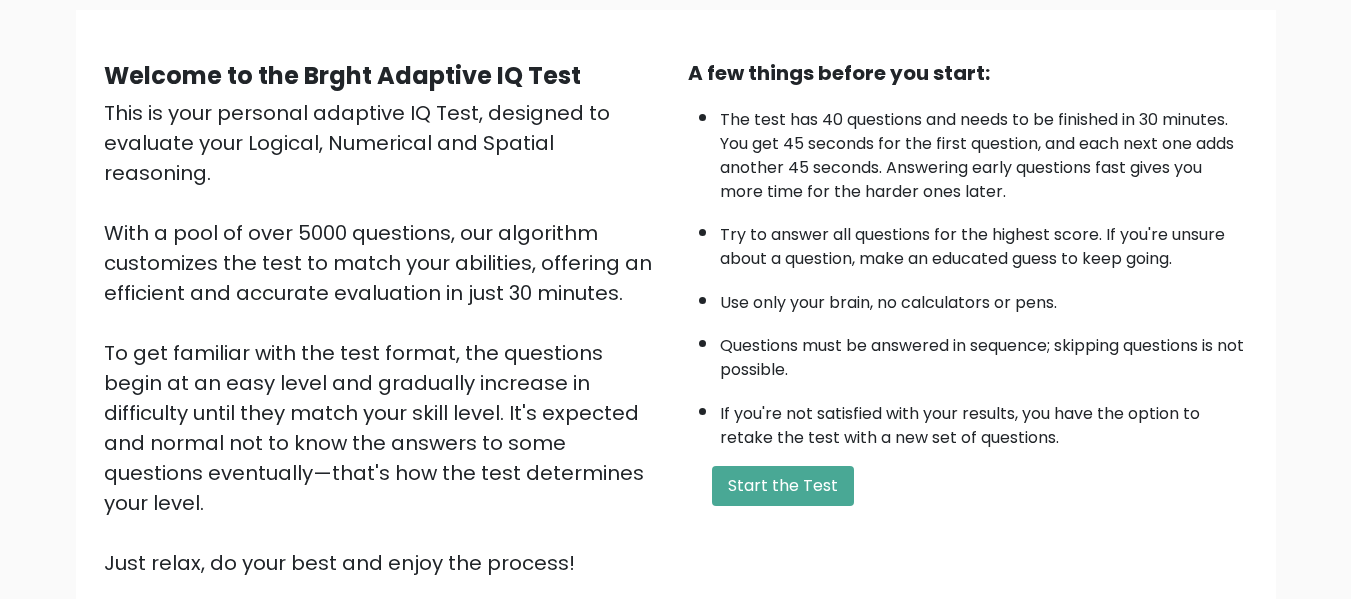 scroll, scrollTop: 317, scrollLeft: 0, axis: vertical 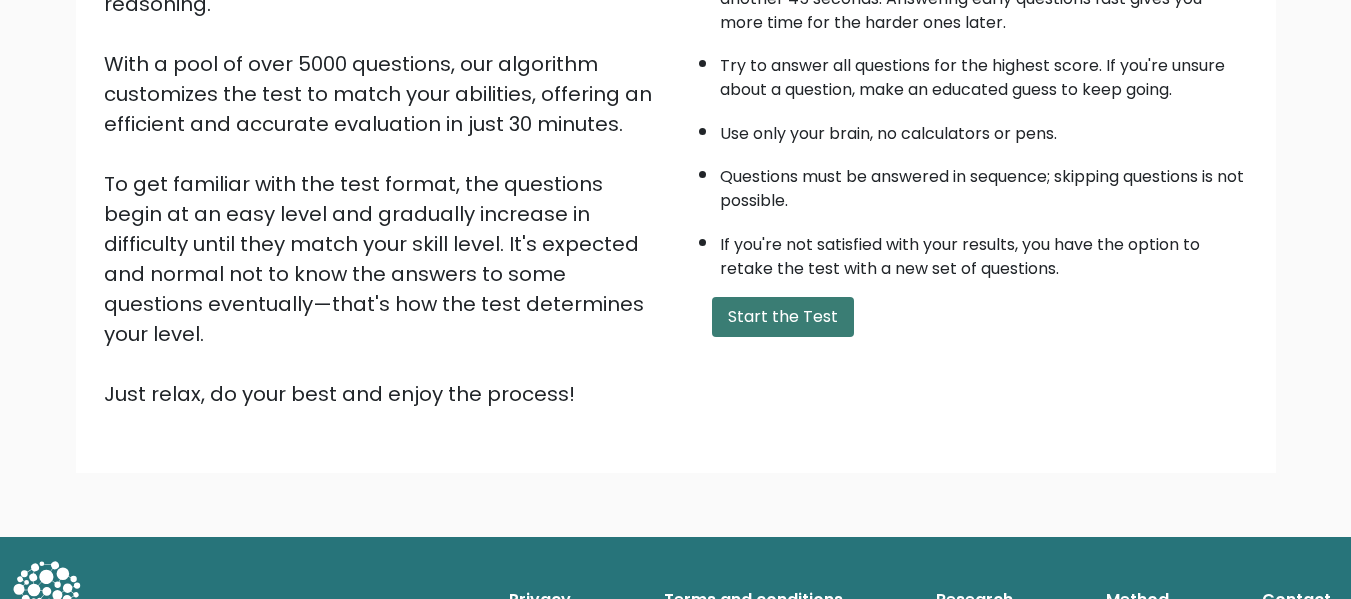 click on "Start the Test" at bounding box center (783, 317) 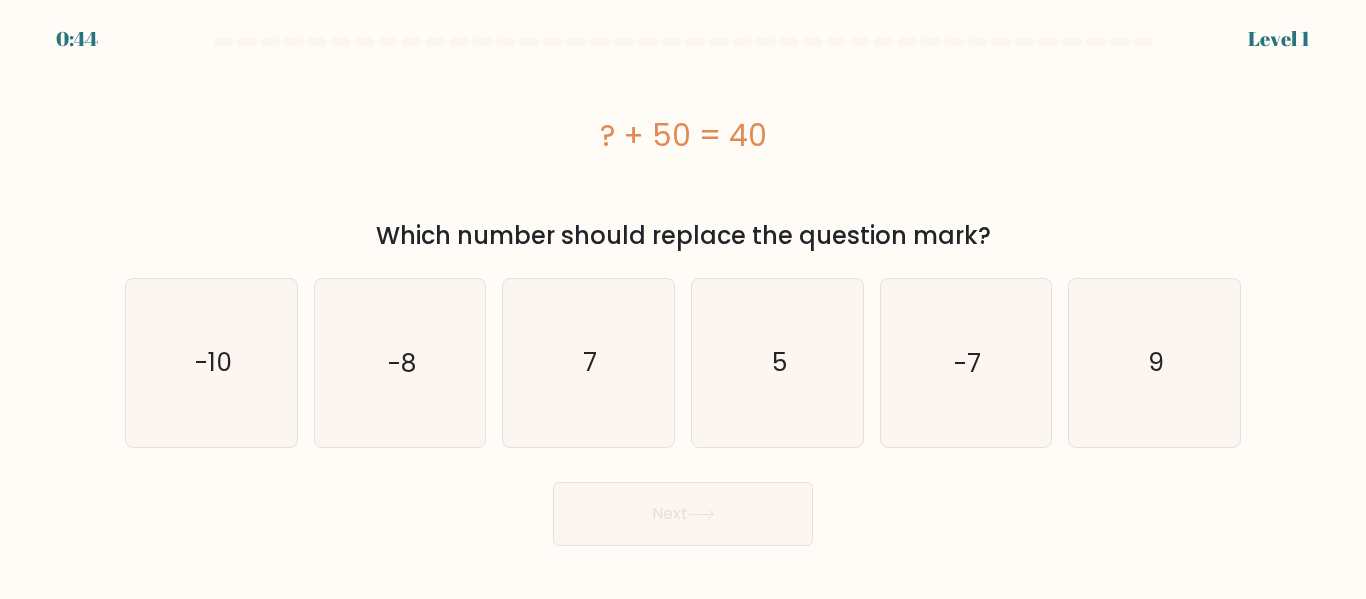 scroll, scrollTop: 0, scrollLeft: 0, axis: both 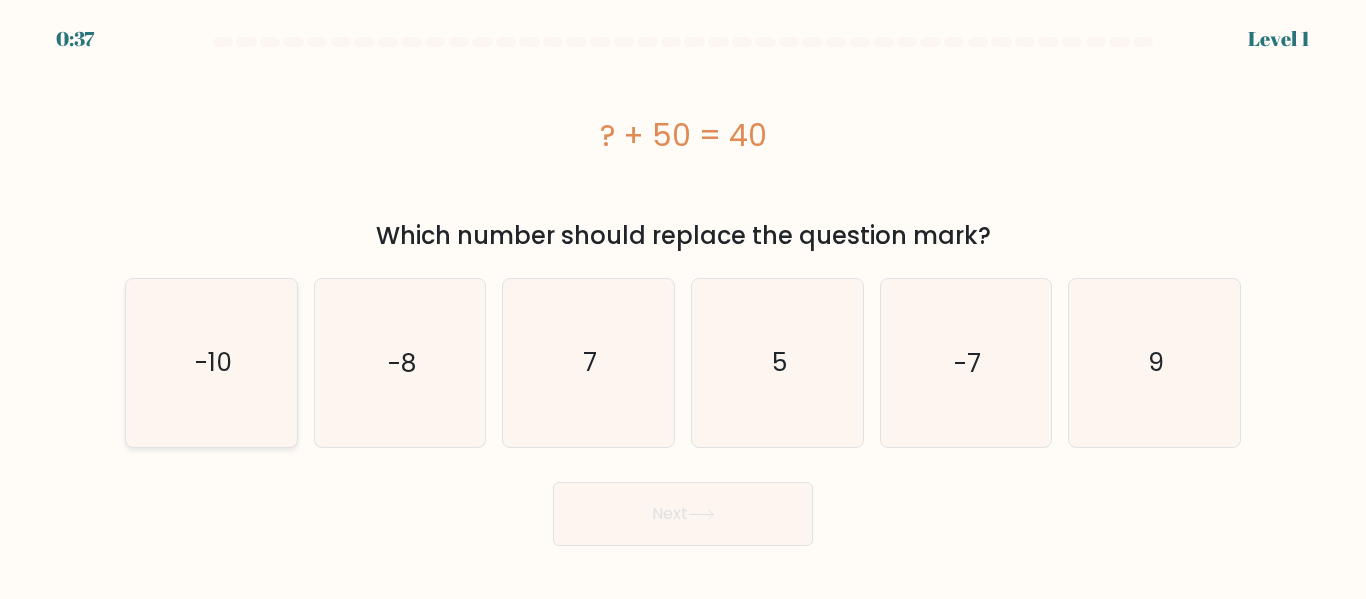 click on "-10" 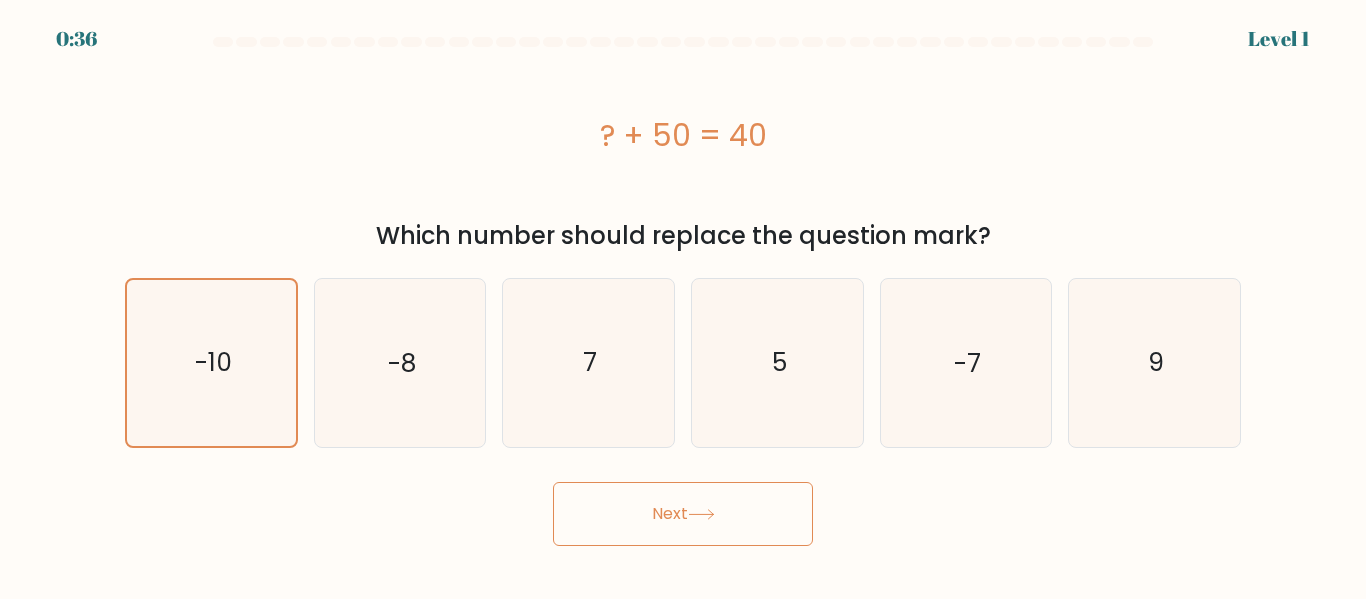 click on "Next" at bounding box center (683, 514) 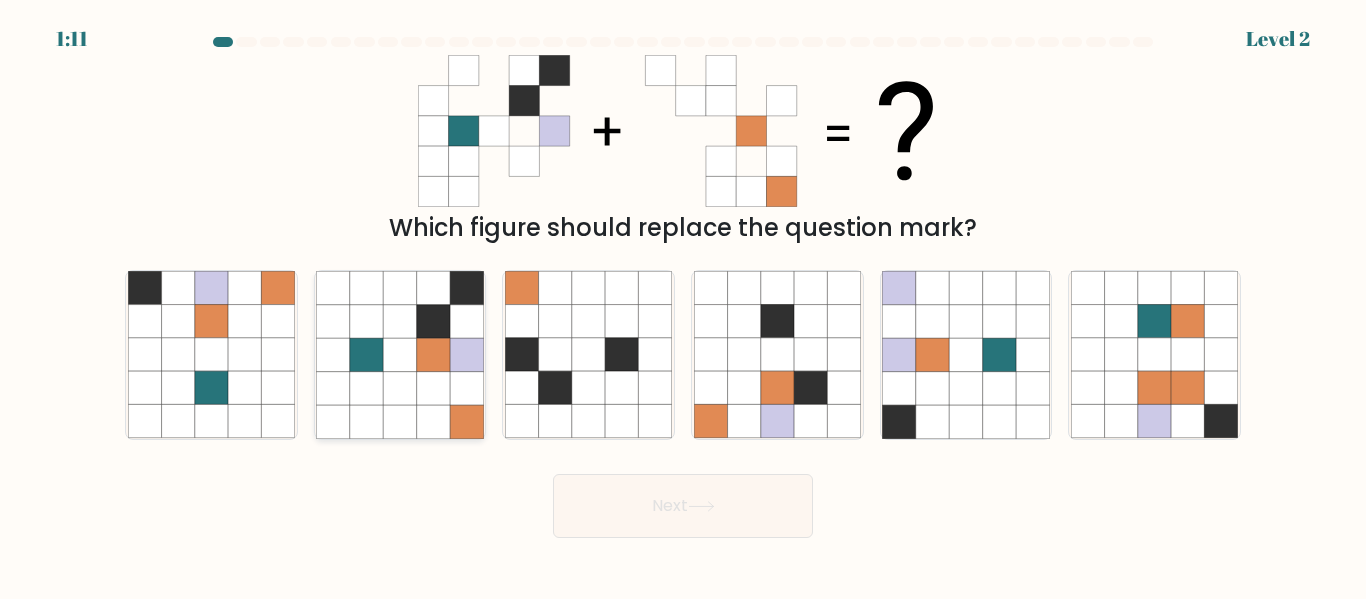 click 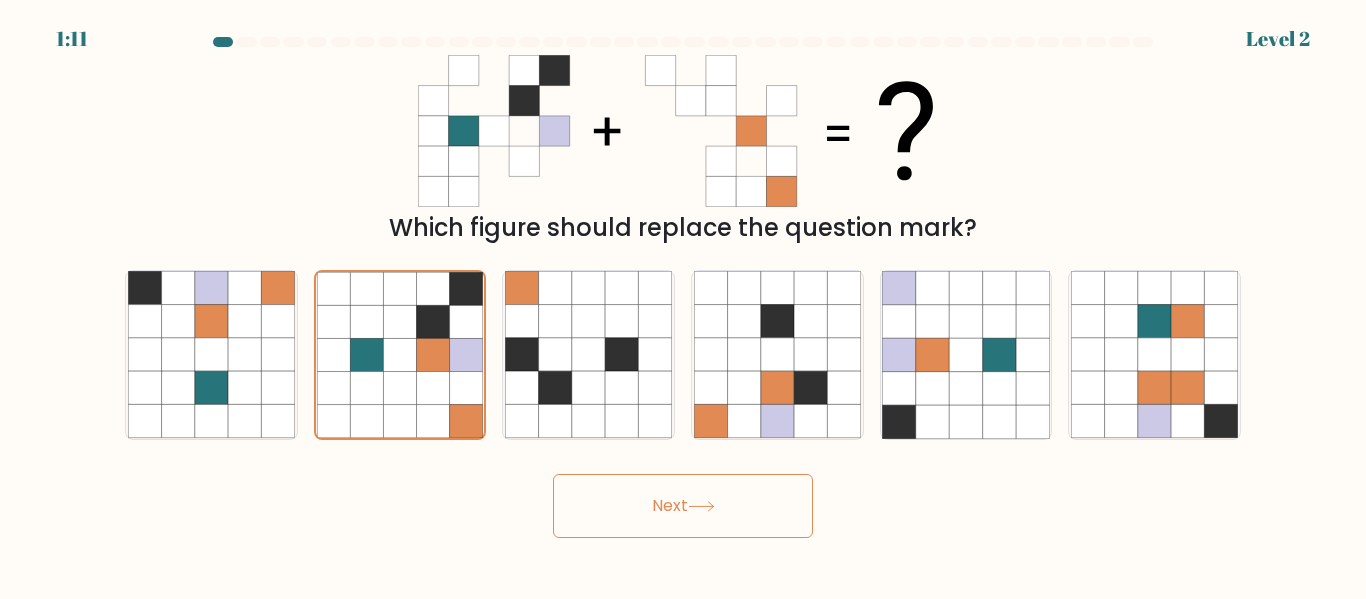 click on "Next" at bounding box center [683, 506] 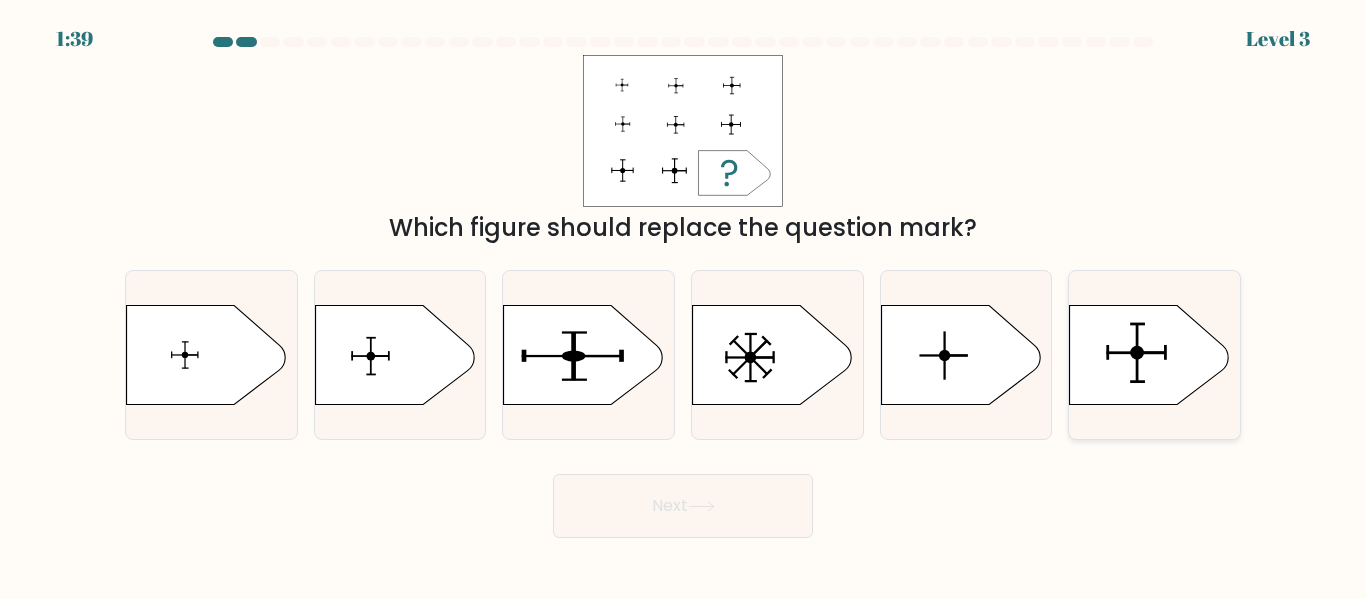 click 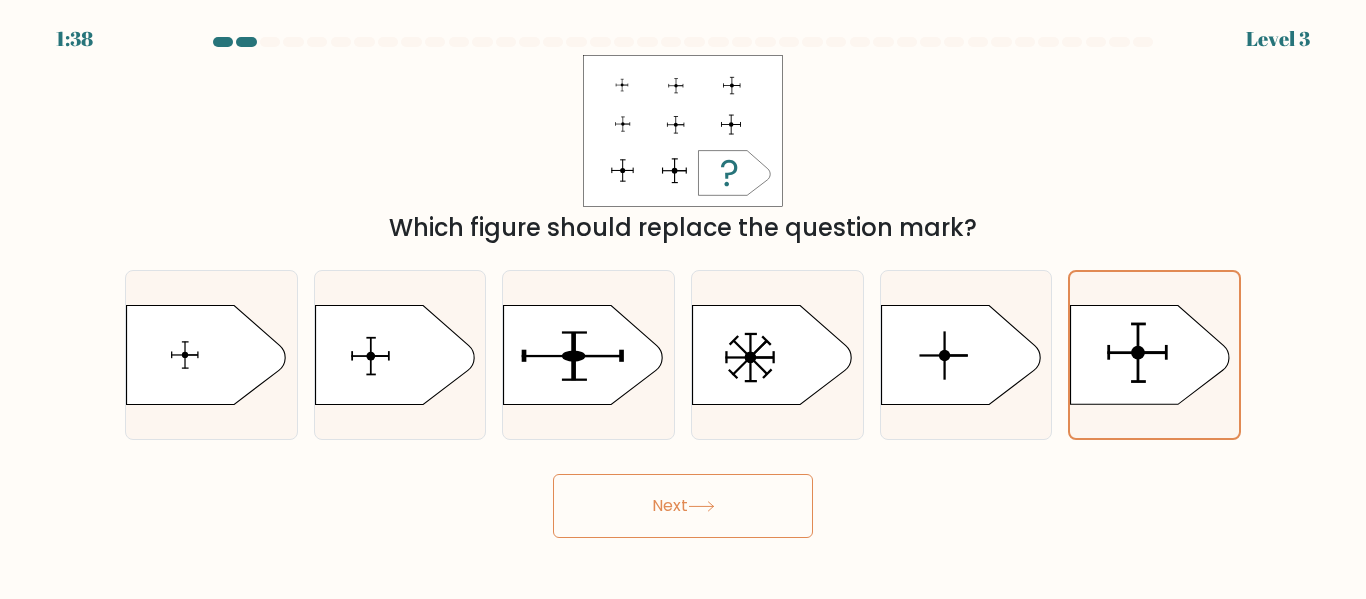 click on "Next" at bounding box center [683, 506] 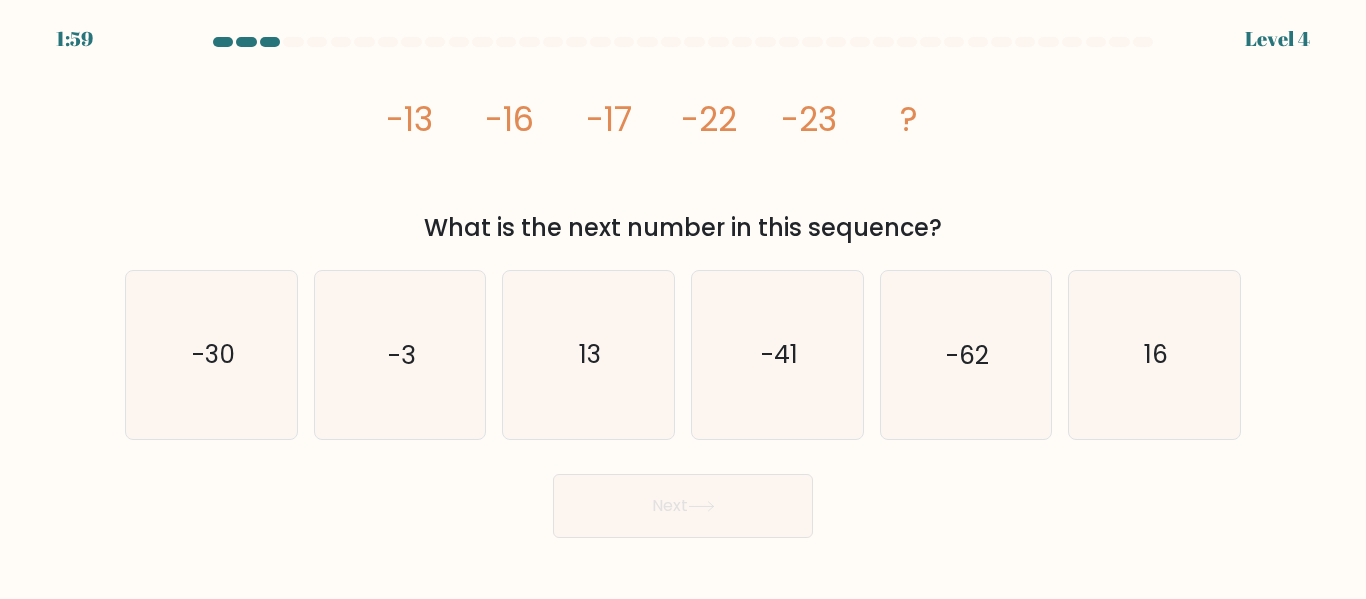click on "-17" 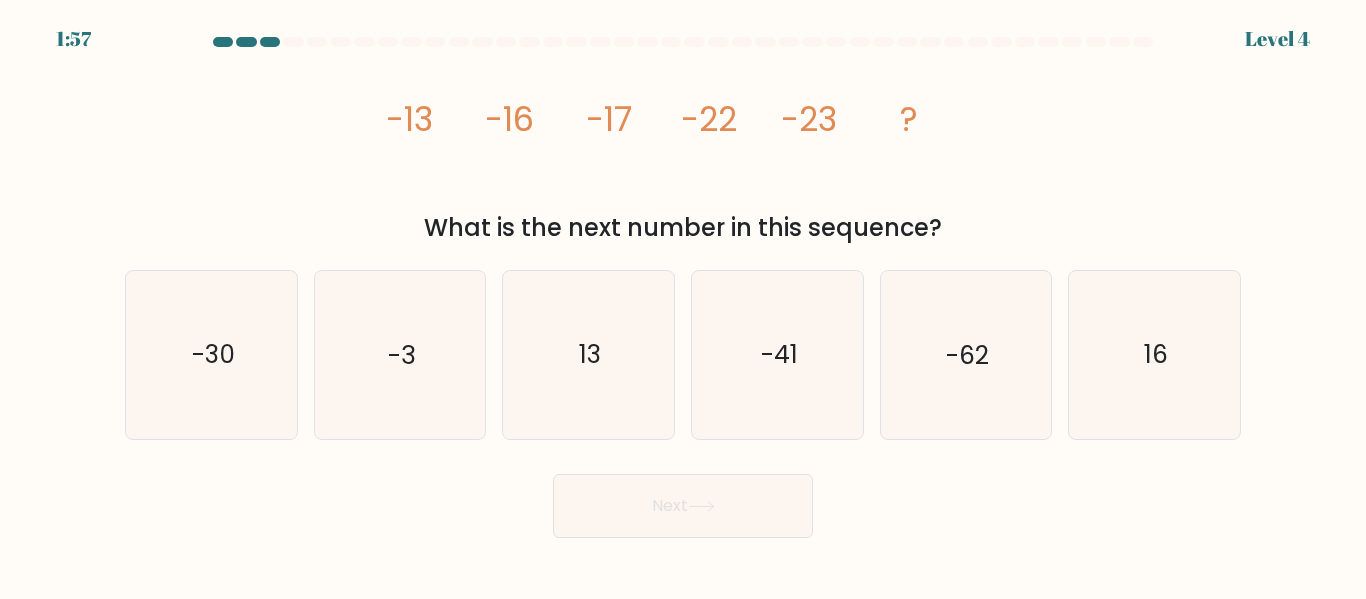 click on "-16" 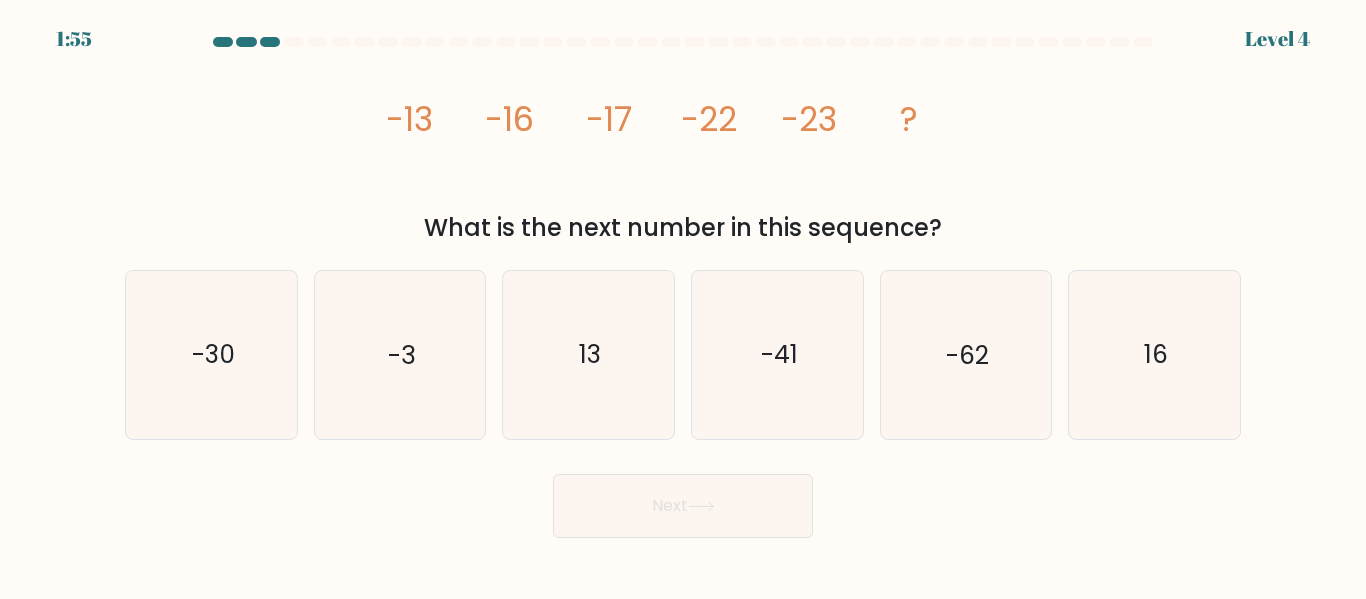 click on "-17" 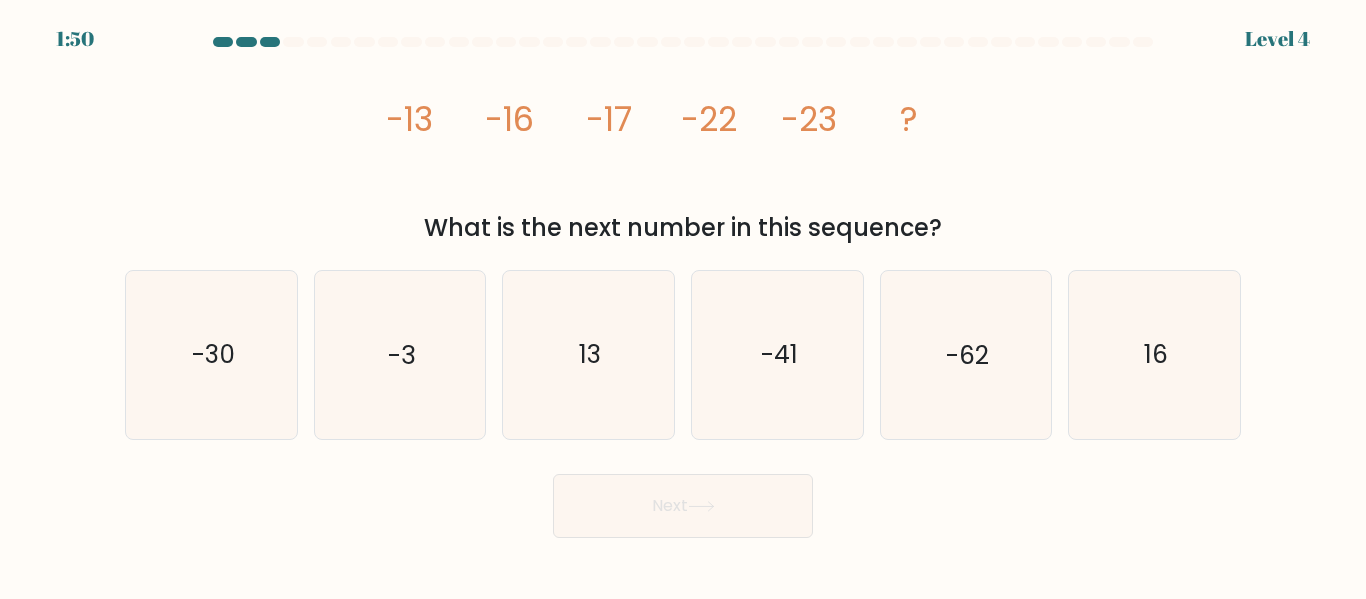 click on "-22" 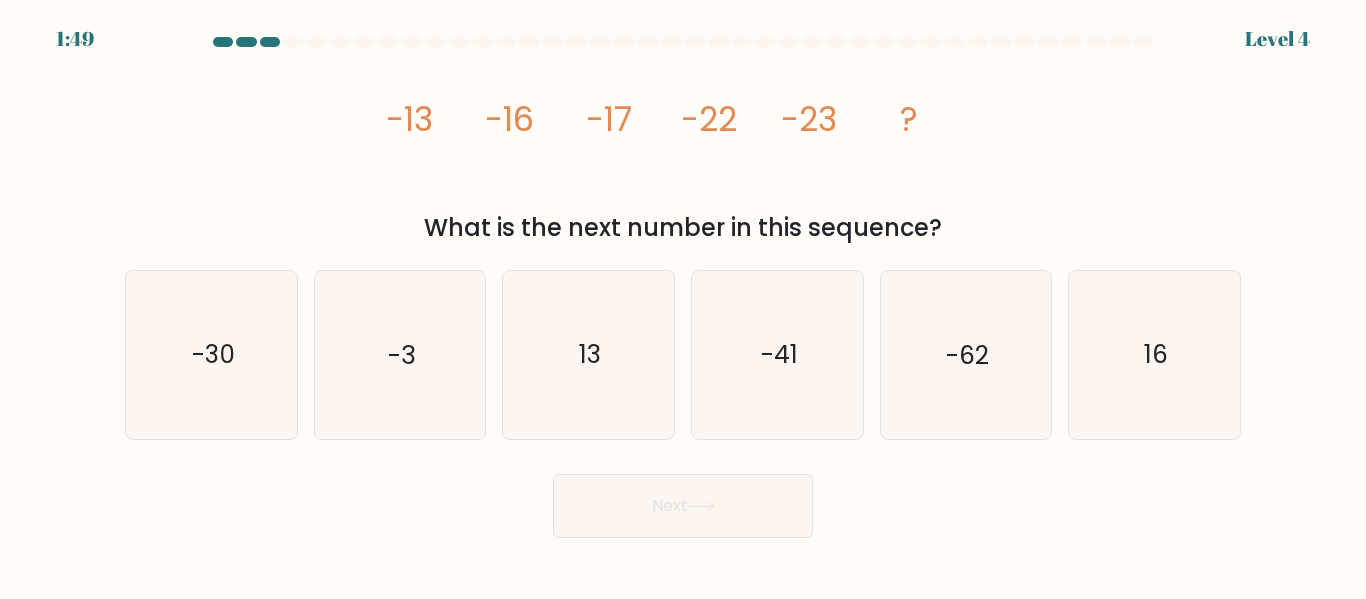 click on "-23" 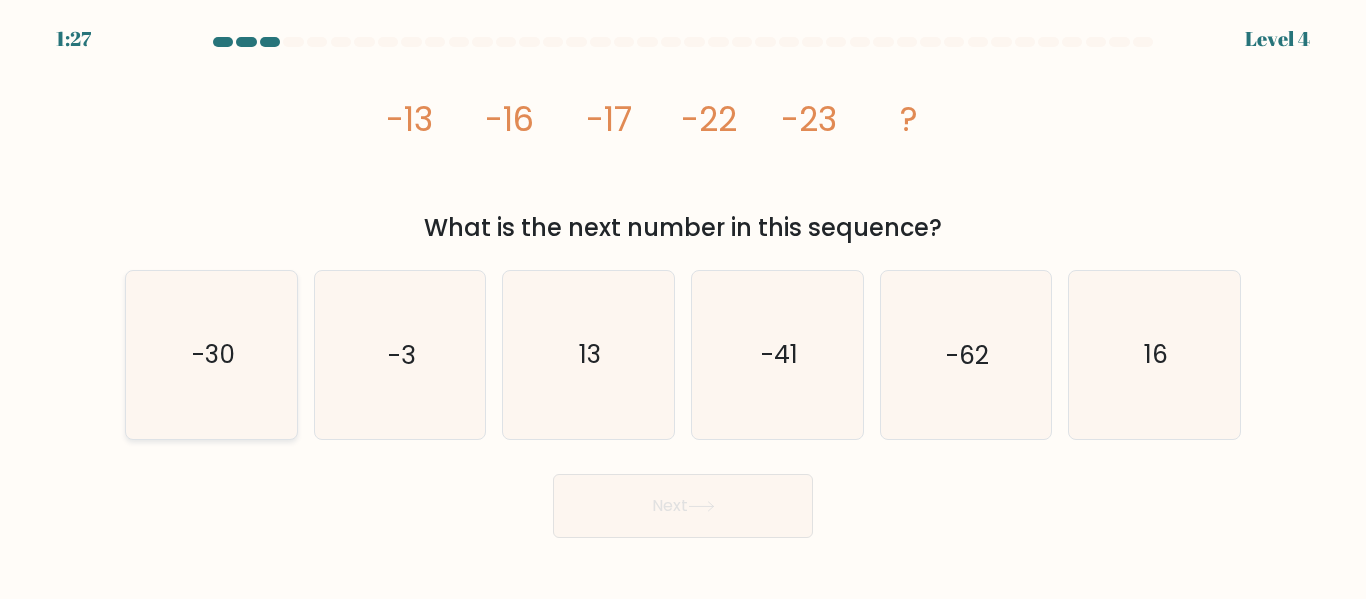 click on "-30" 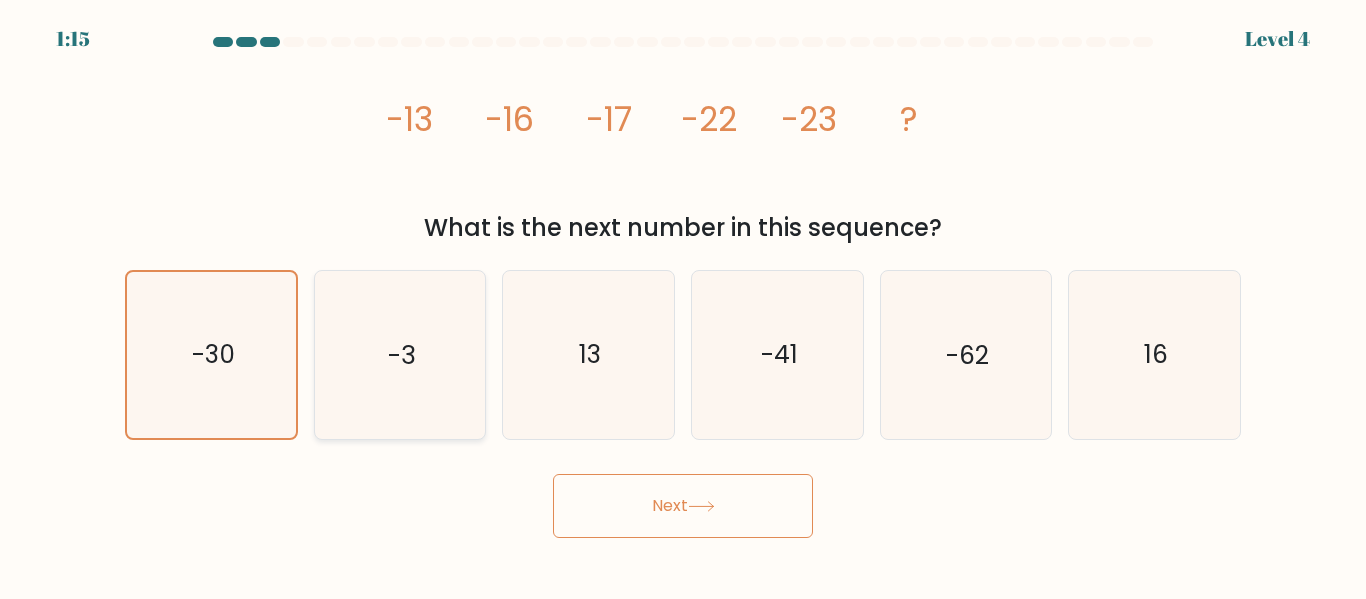 click on "-3" 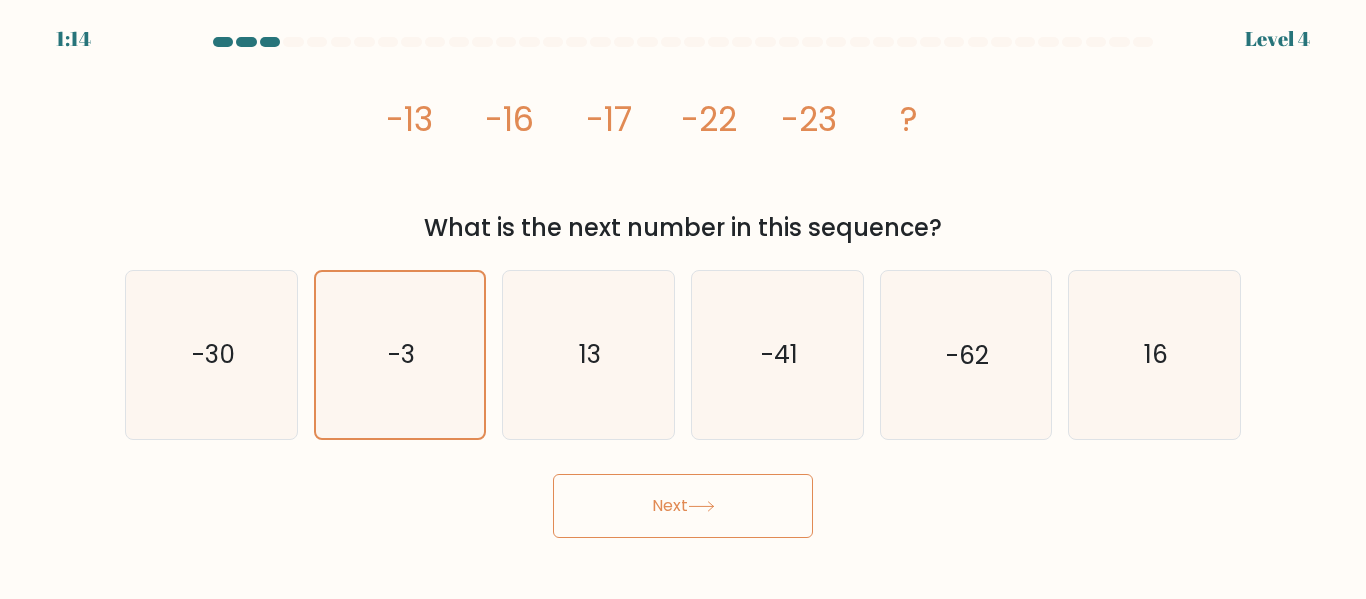click on "Next" at bounding box center [683, 506] 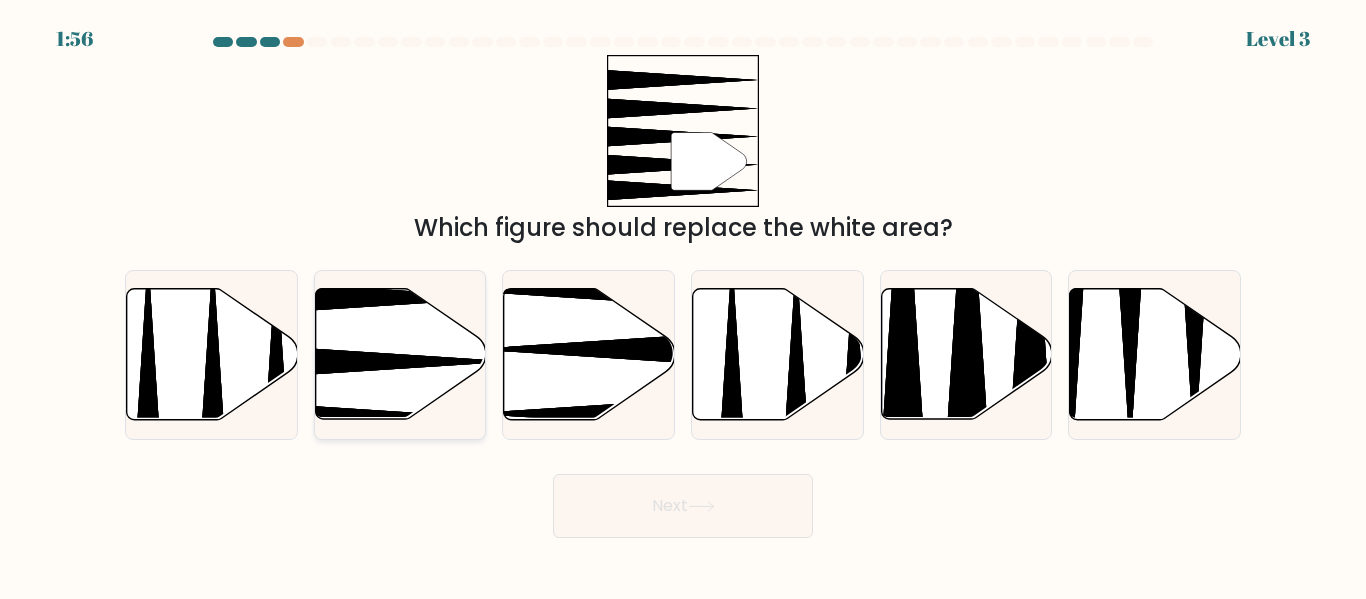 click 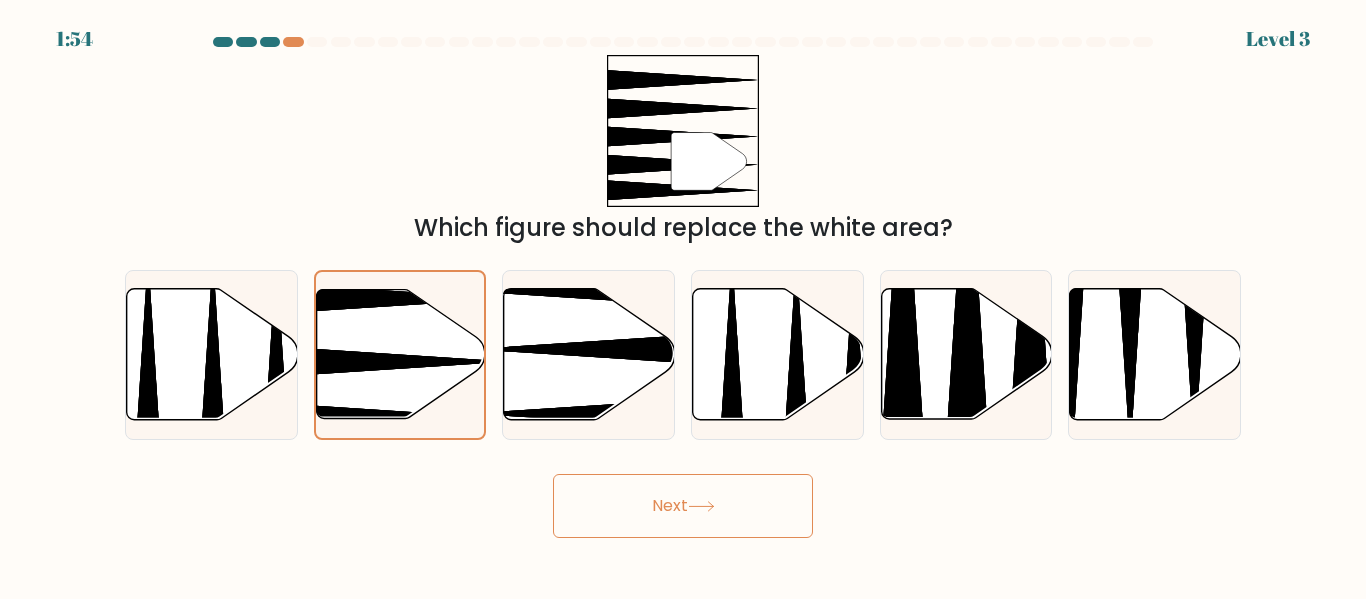 click on "Next" at bounding box center (683, 506) 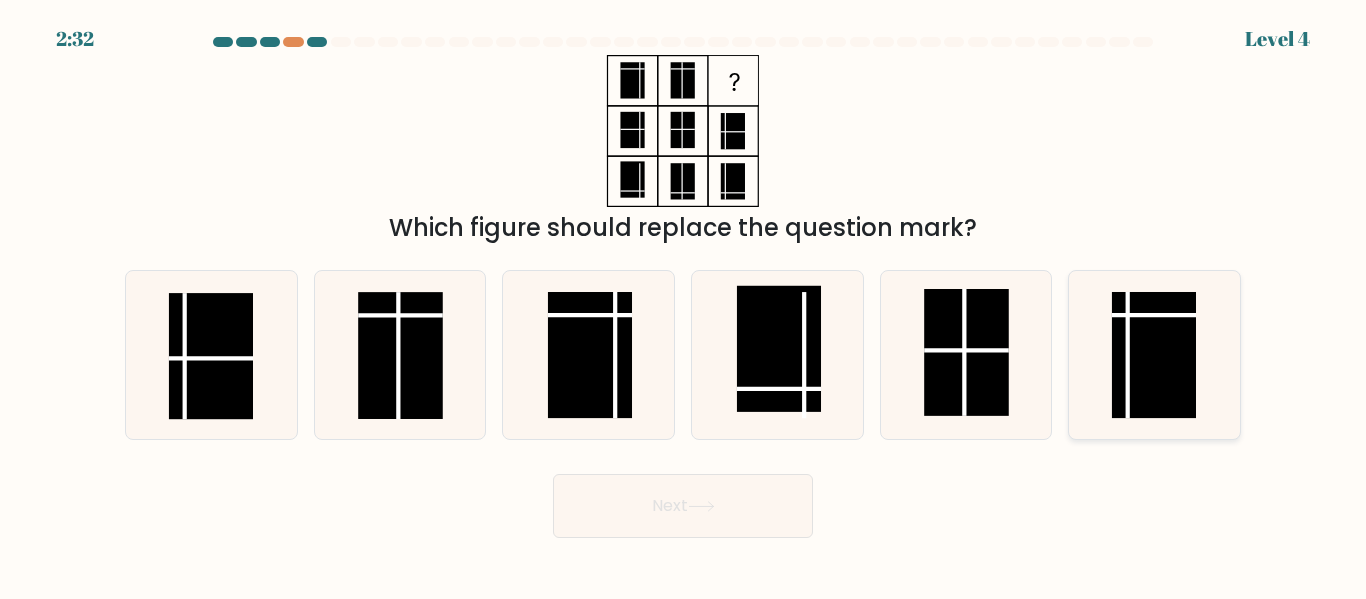 click 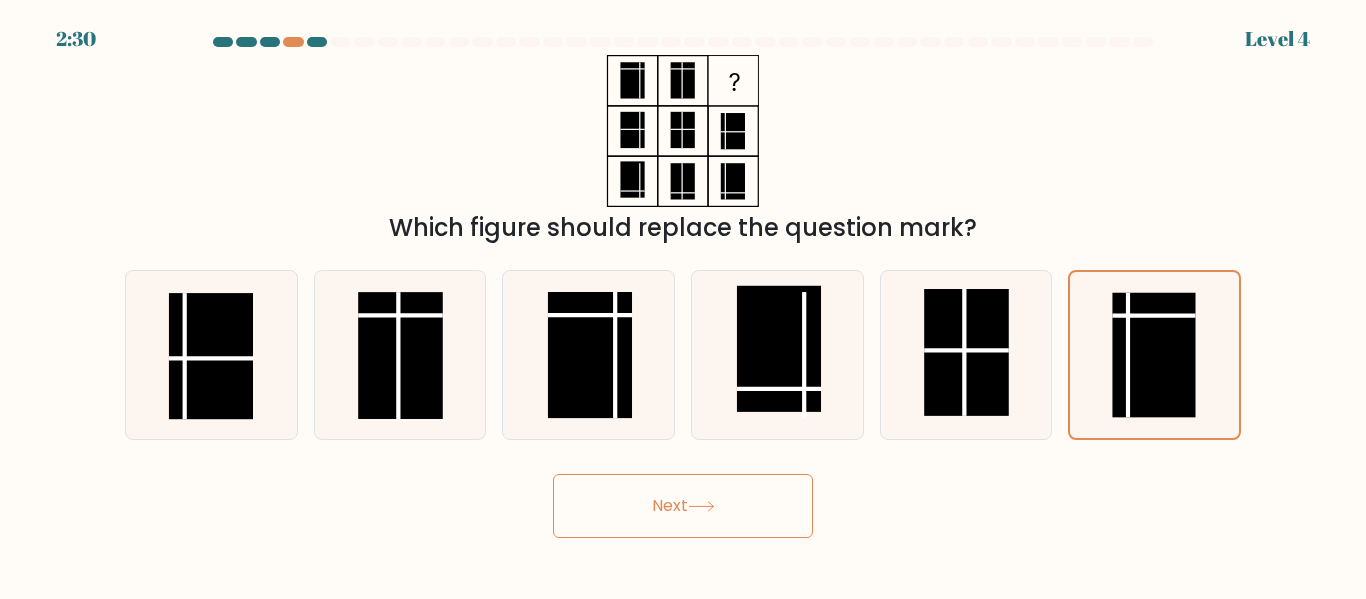 click on "Next" at bounding box center [683, 506] 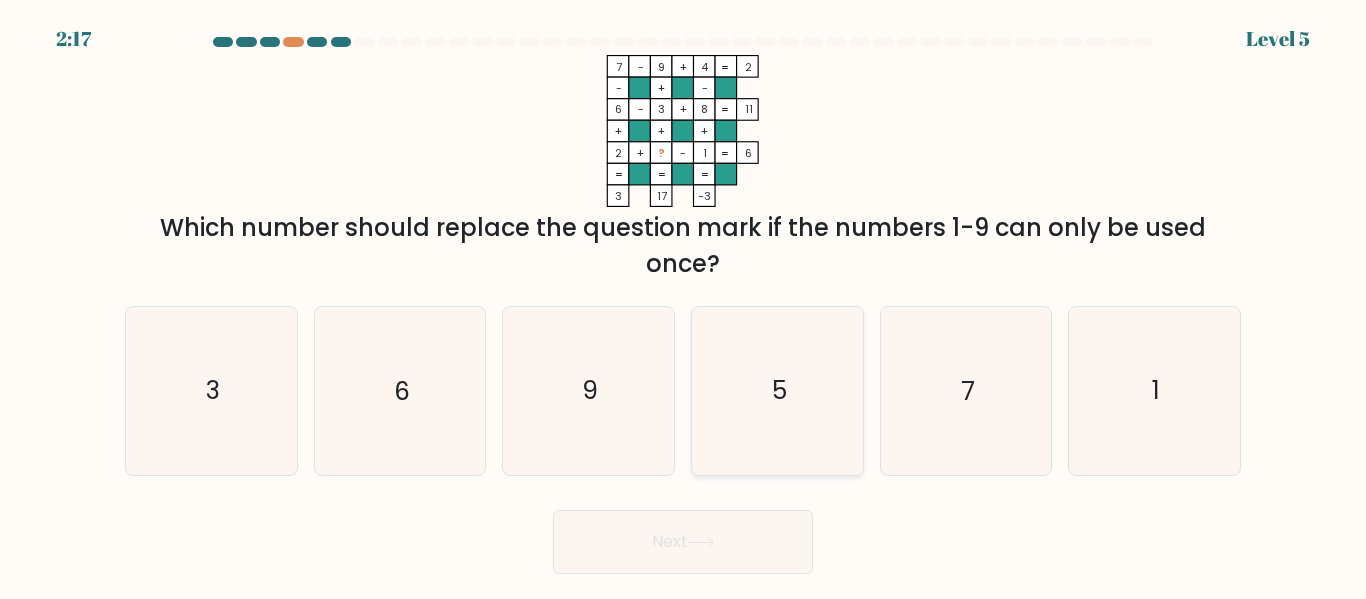 click on "5" 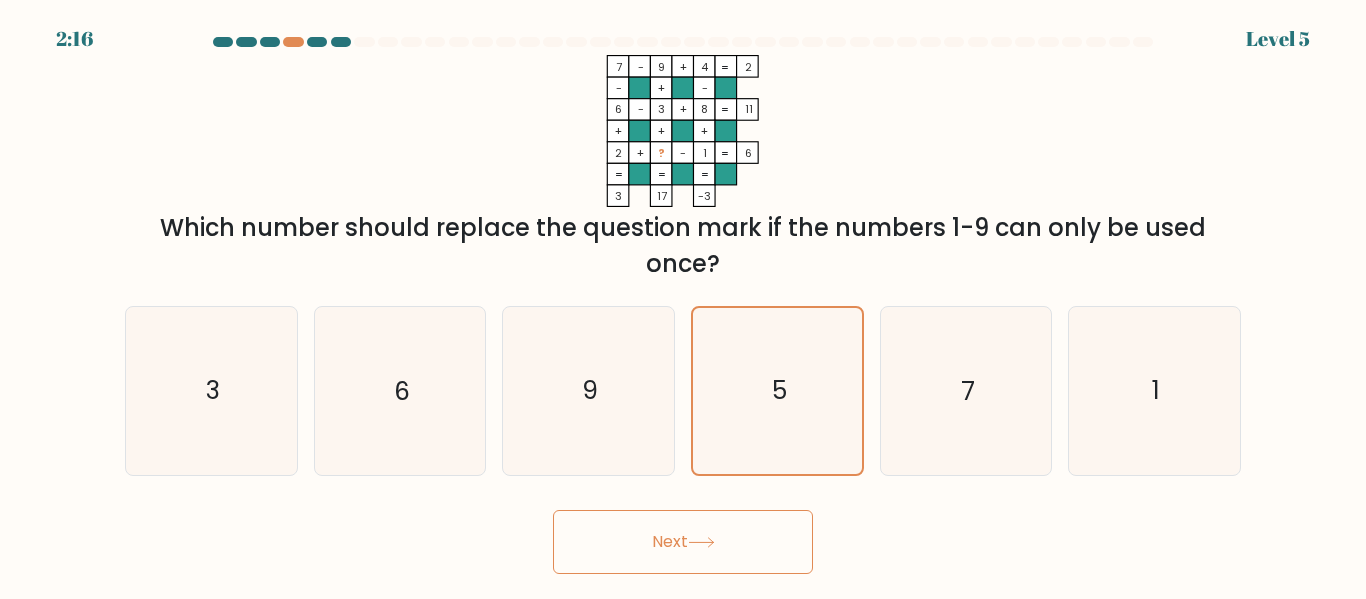 click on "Next" at bounding box center (683, 542) 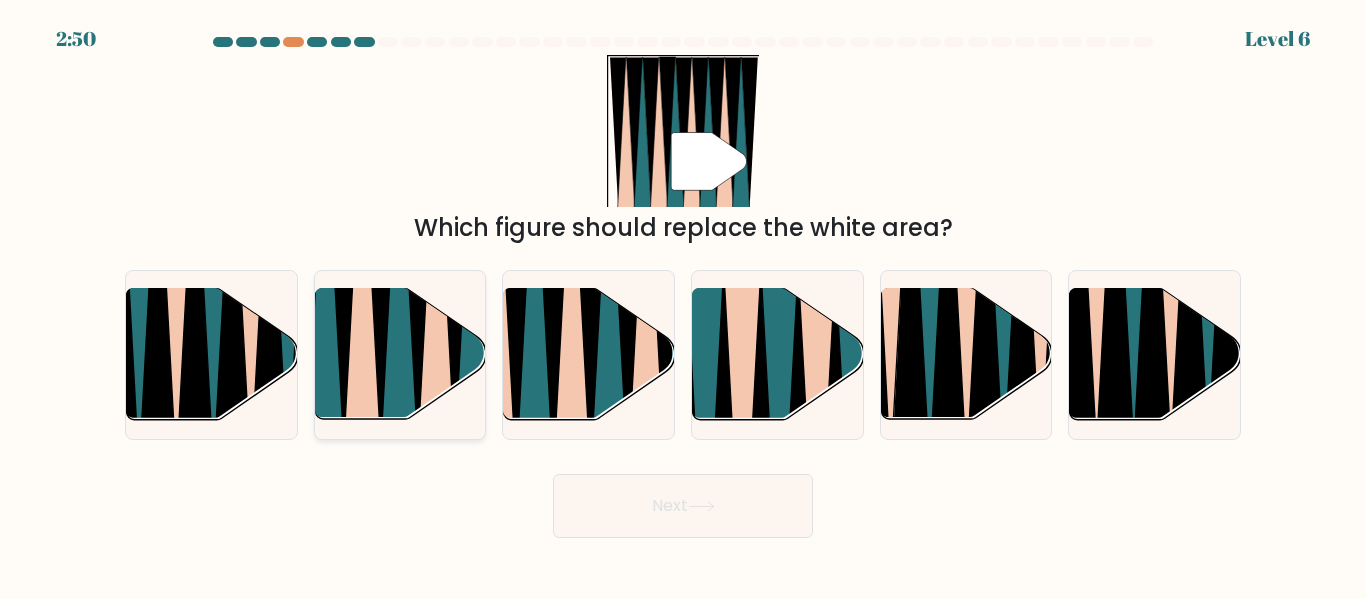 click 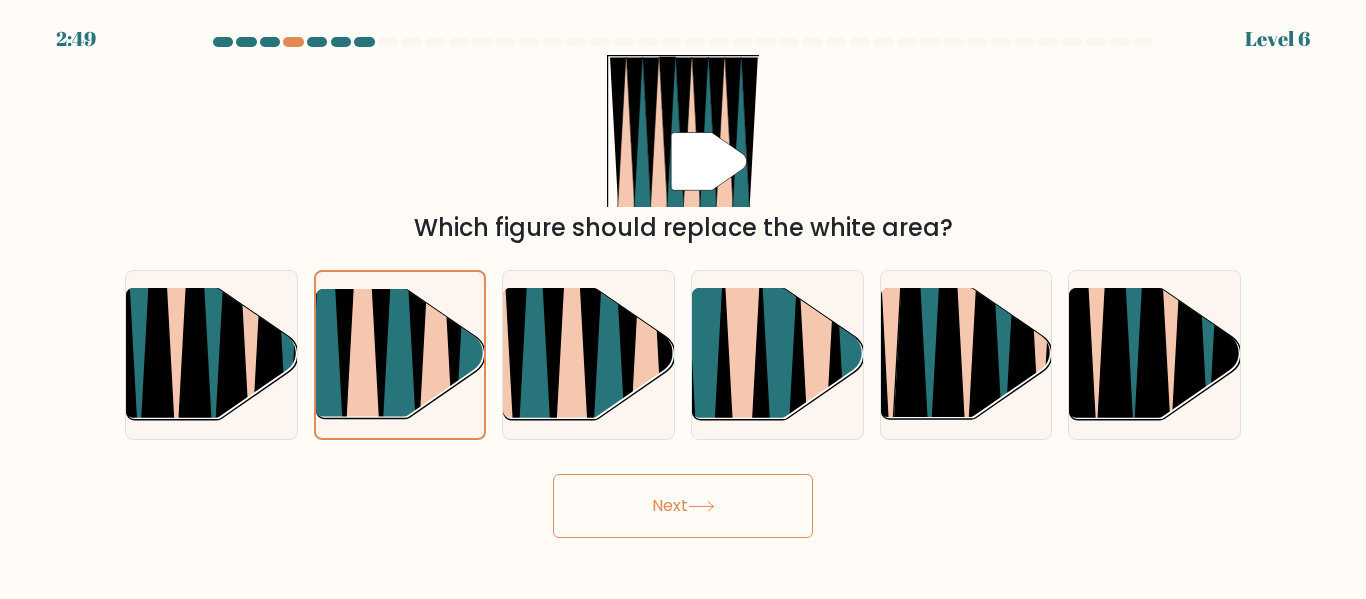 click on "Next" at bounding box center (683, 506) 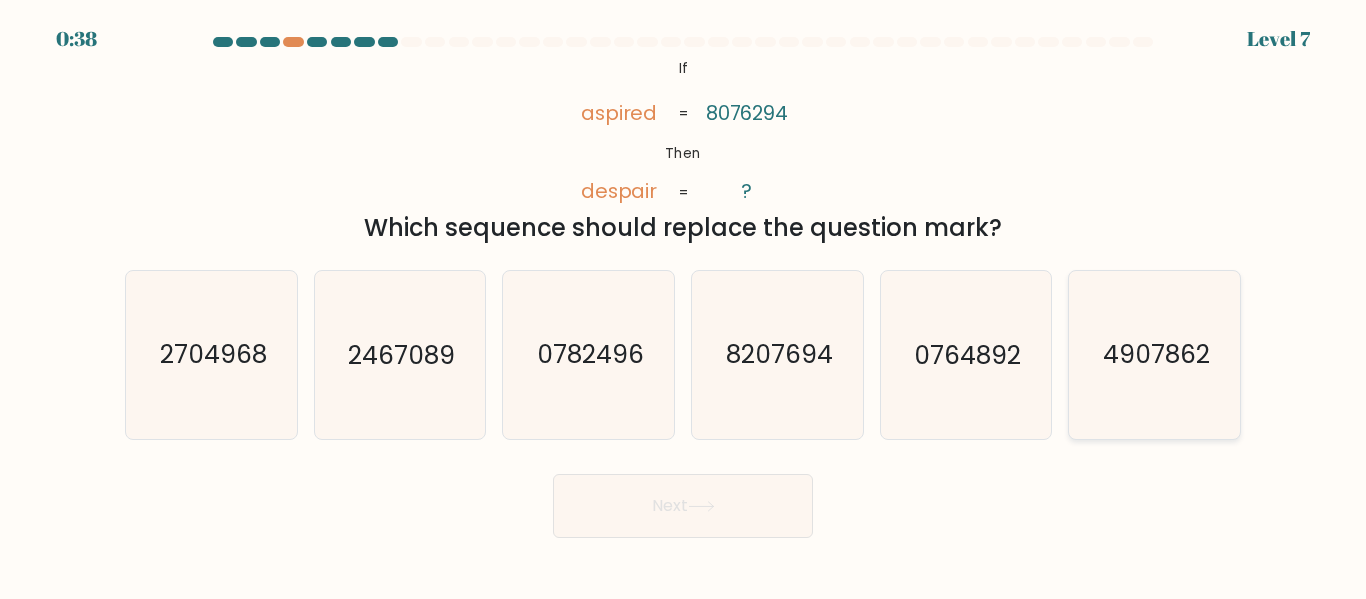 click on "4907862" 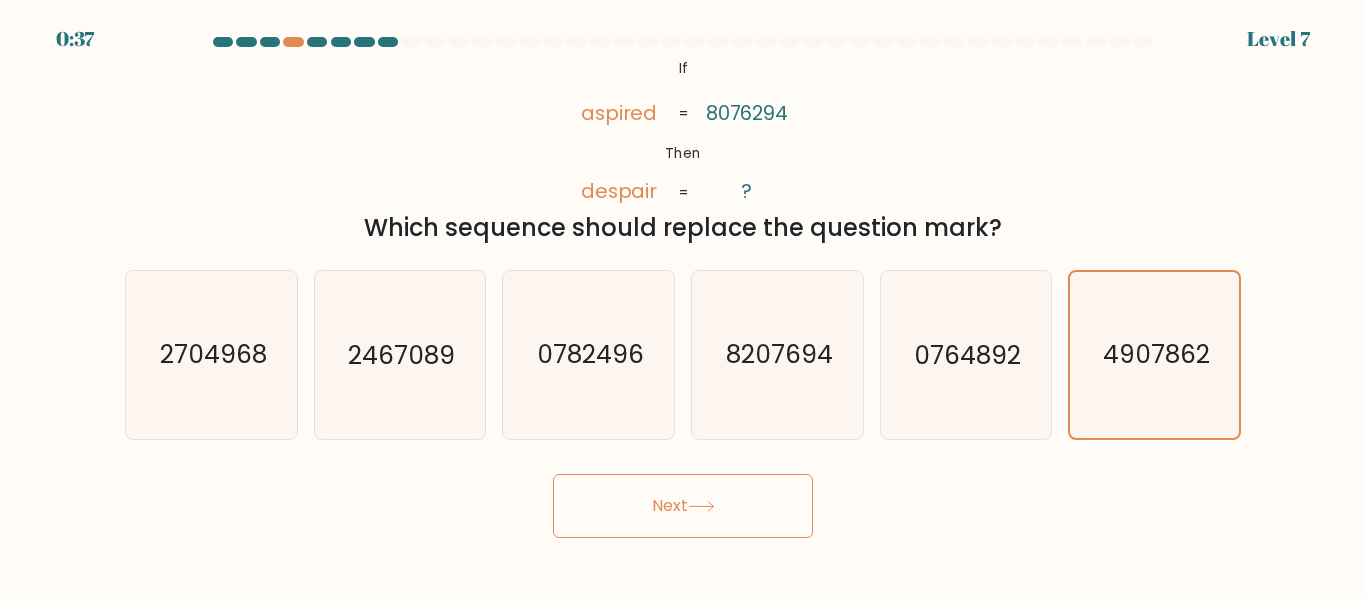 click on "Next" at bounding box center [683, 506] 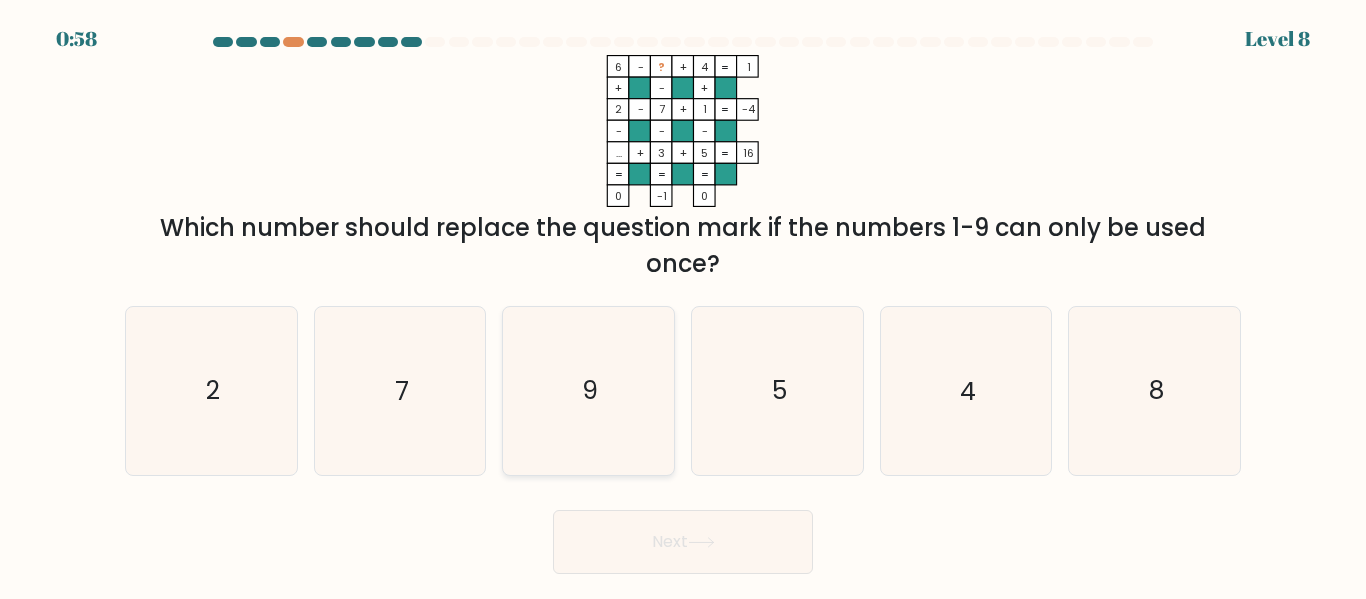 click on "9" 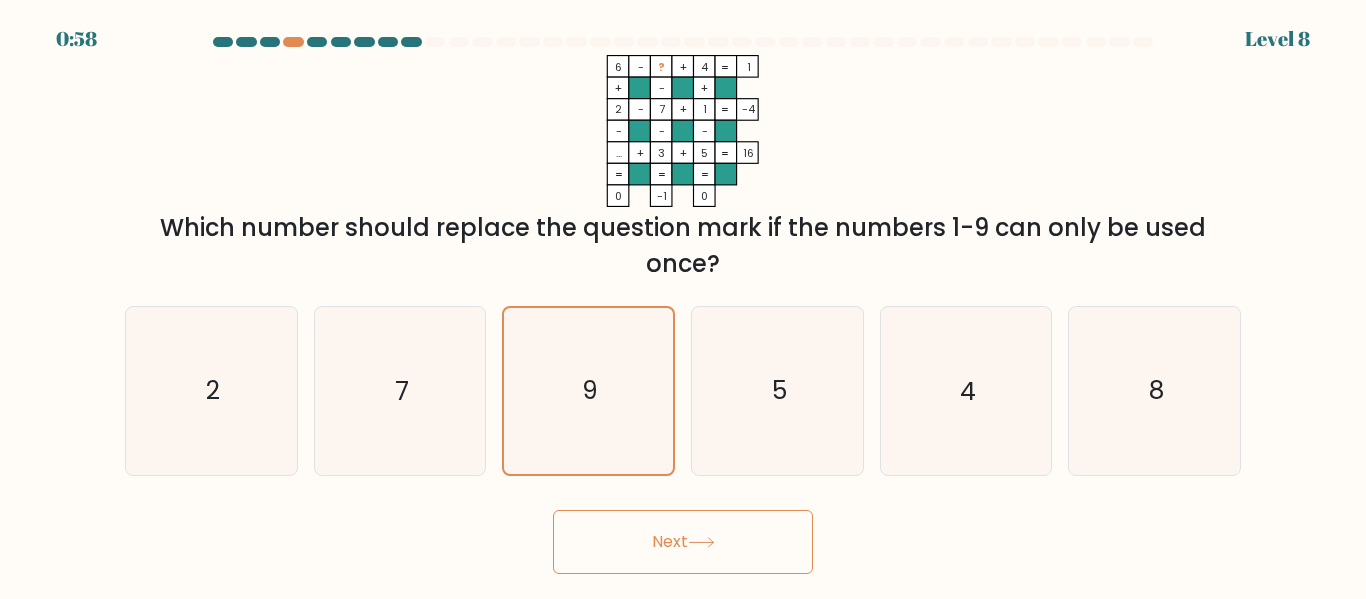 click on "Next" at bounding box center (683, 542) 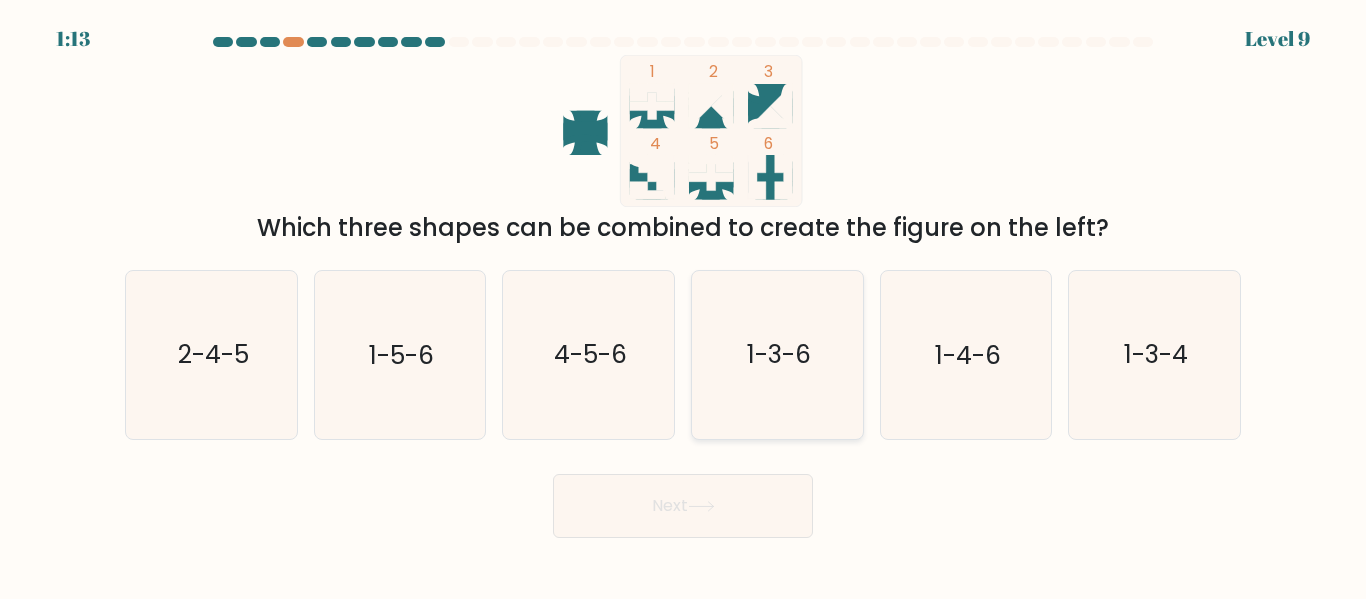 click on "1-3-6" 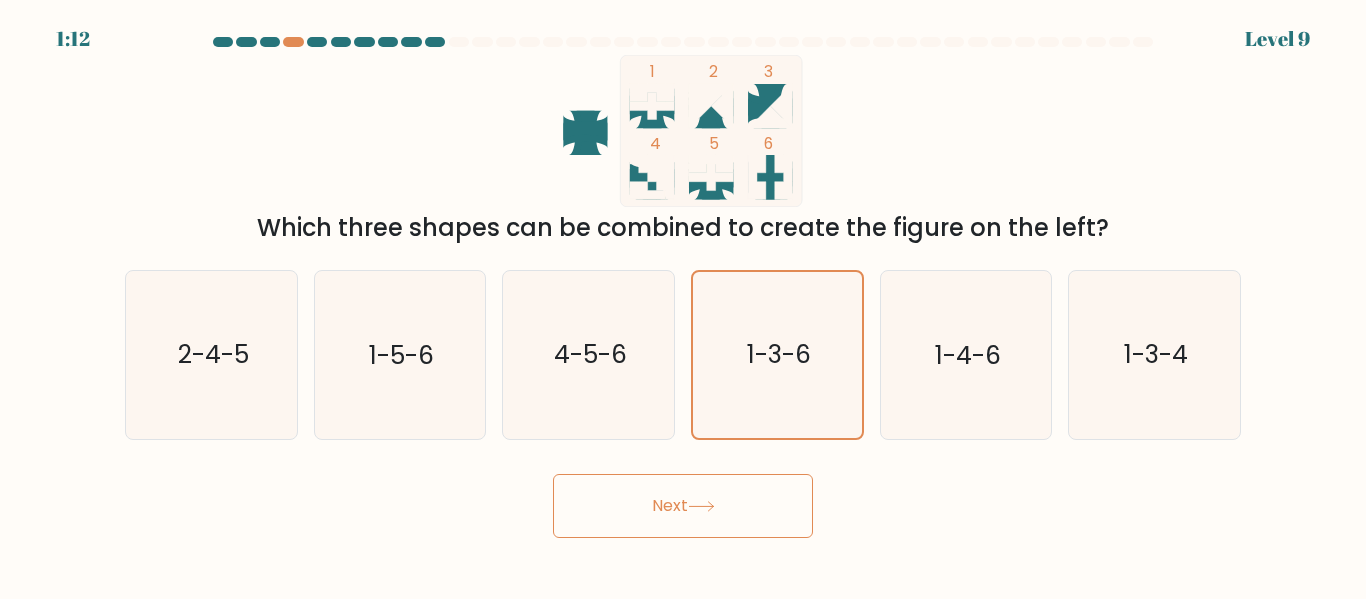 click on "Next" at bounding box center [683, 506] 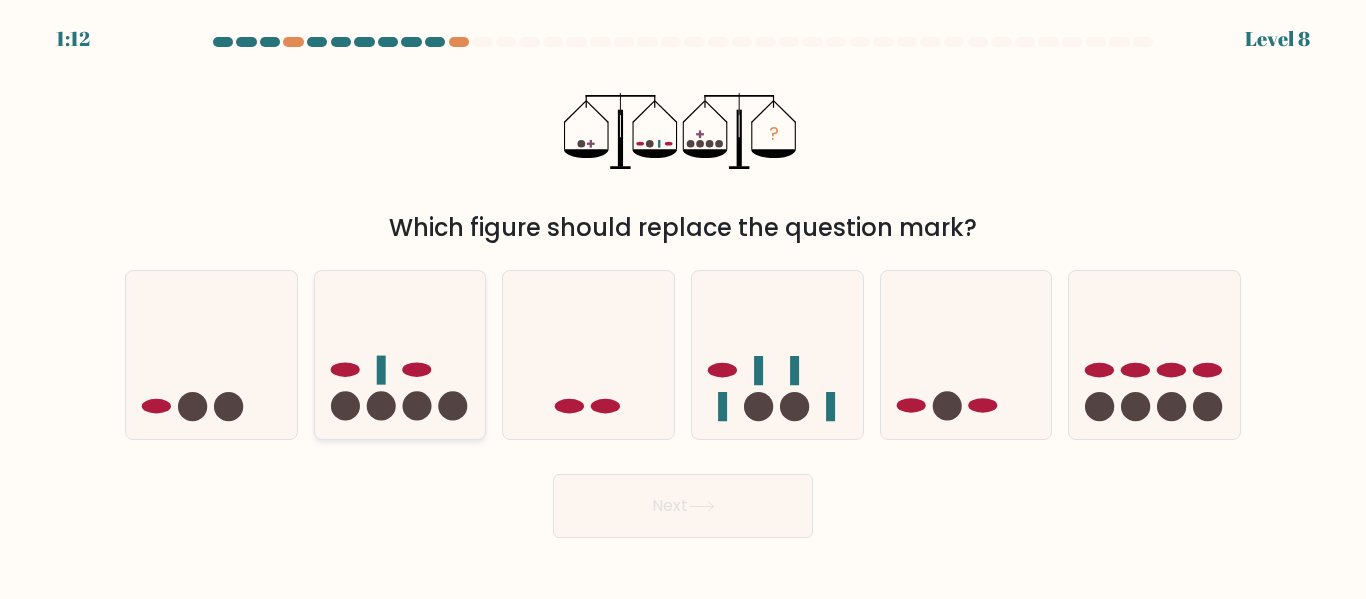 click 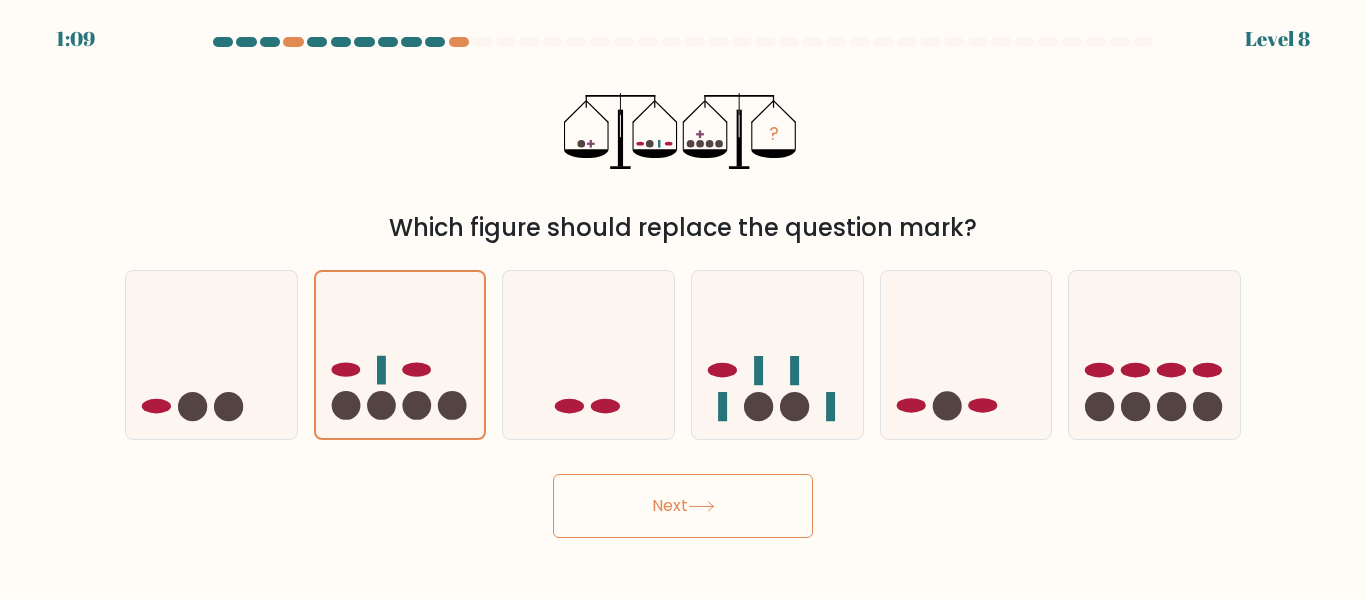 click on "Next" at bounding box center [683, 506] 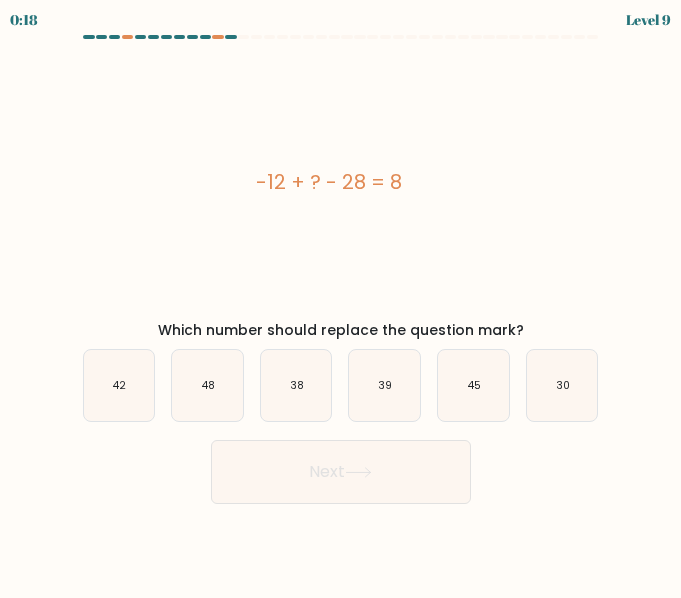type 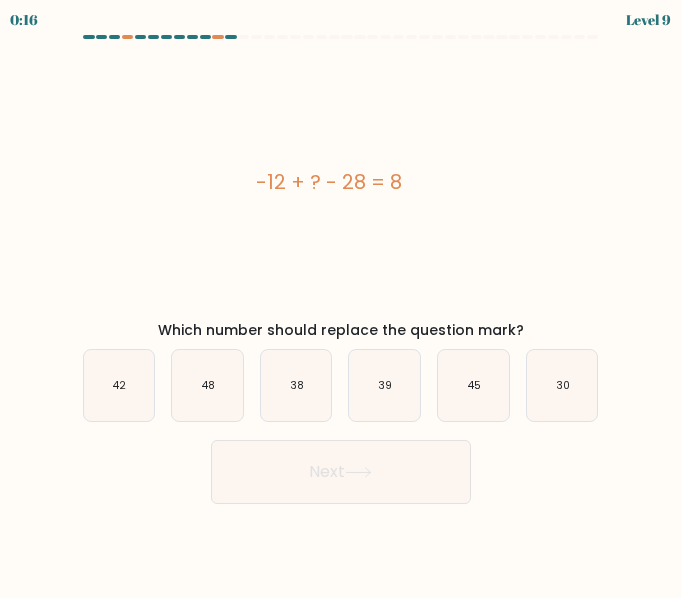 click on "Next" at bounding box center [341, 472] 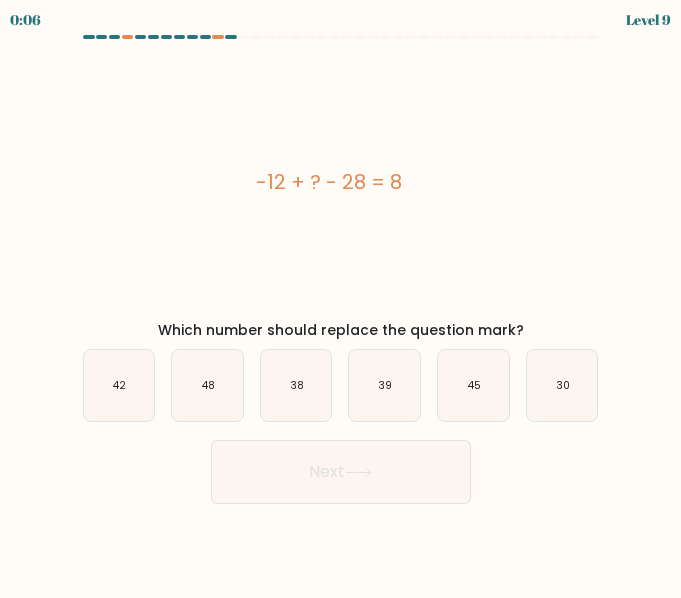 click on "Next" at bounding box center [341, 467] 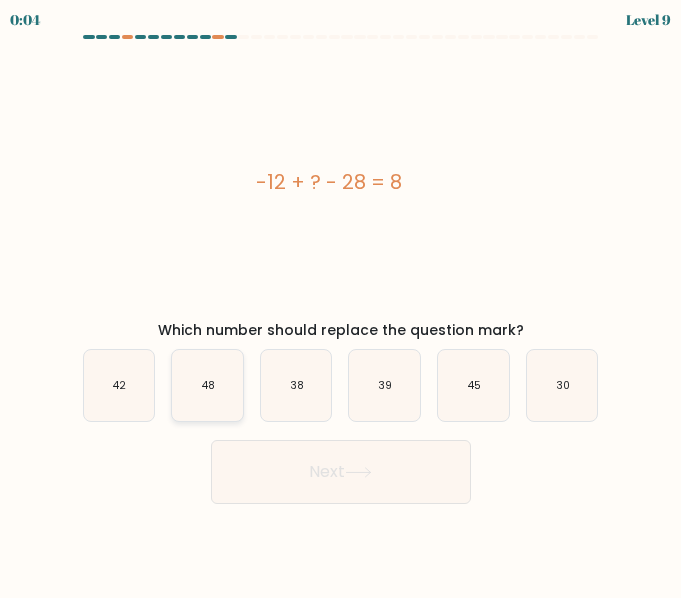 click on "48" 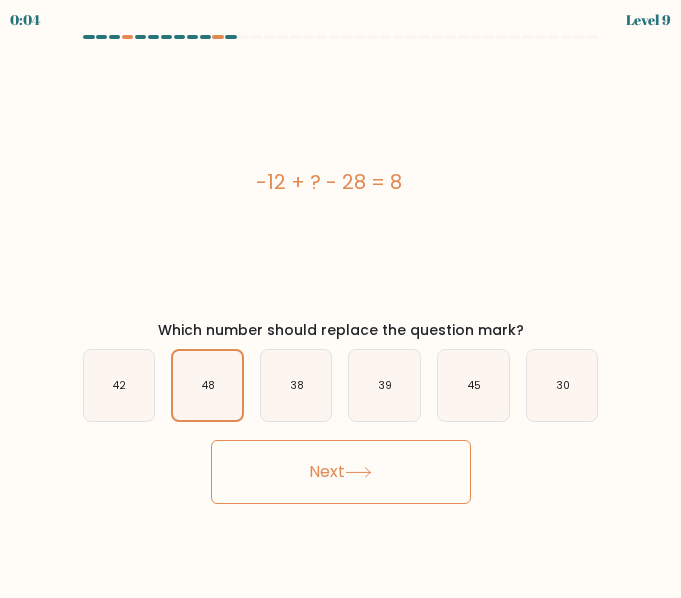 click on "Next" at bounding box center [341, 472] 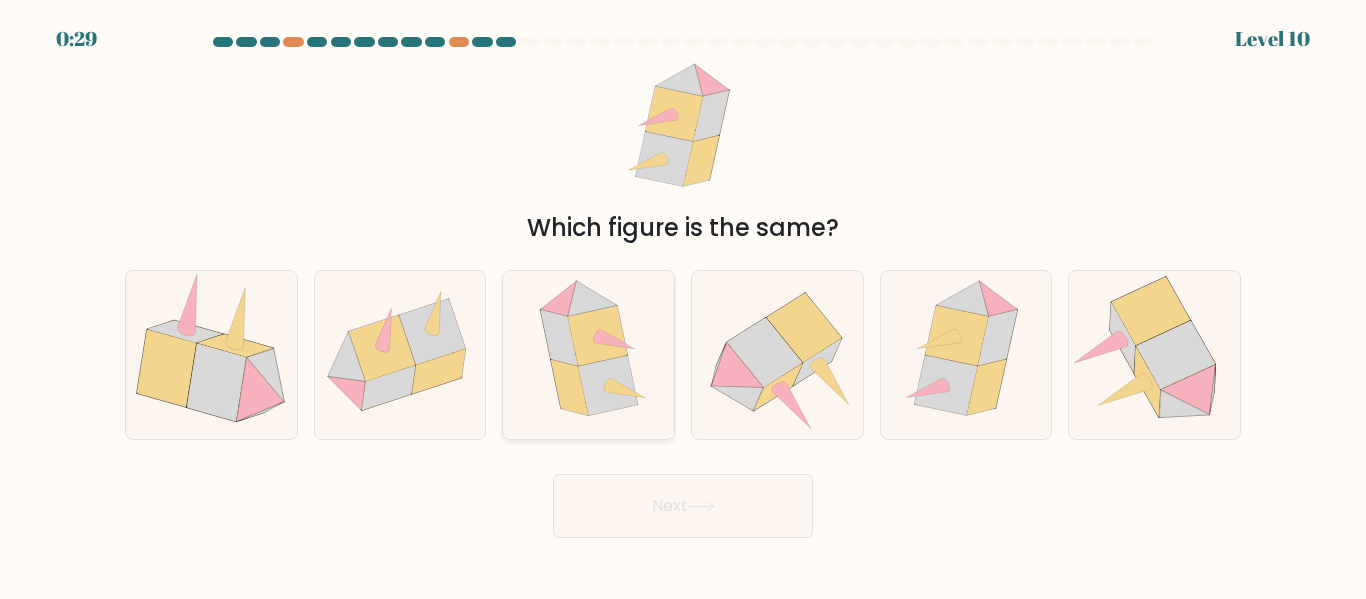 click 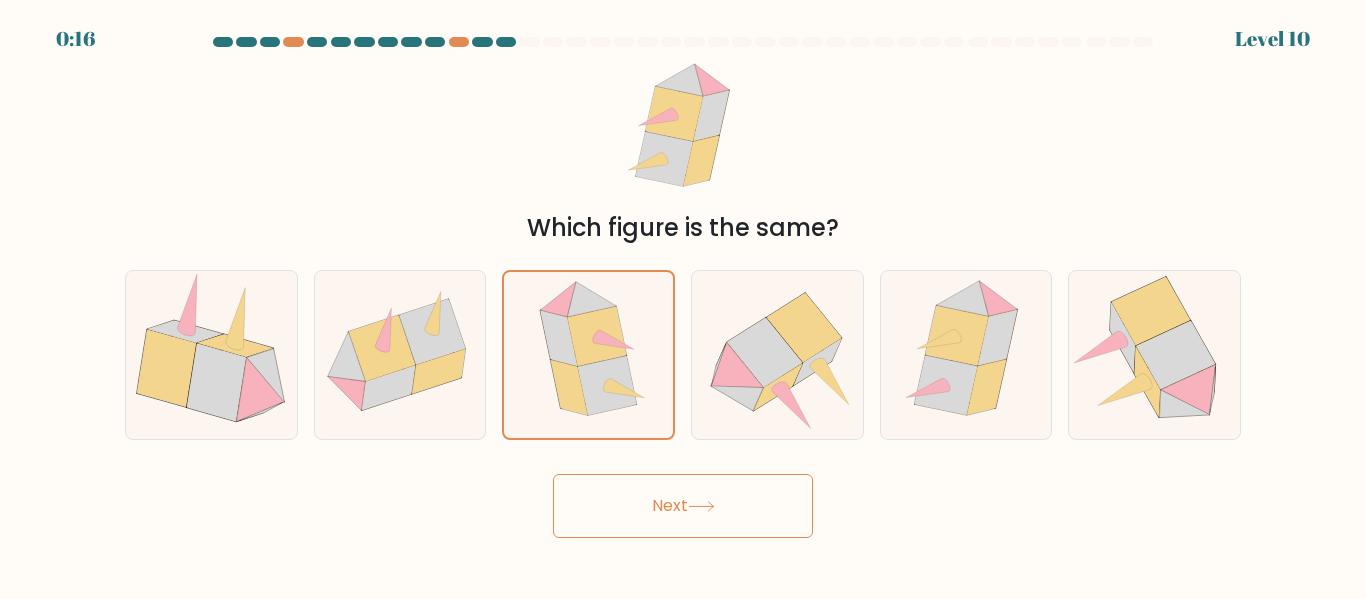 click on "Next" at bounding box center [683, 506] 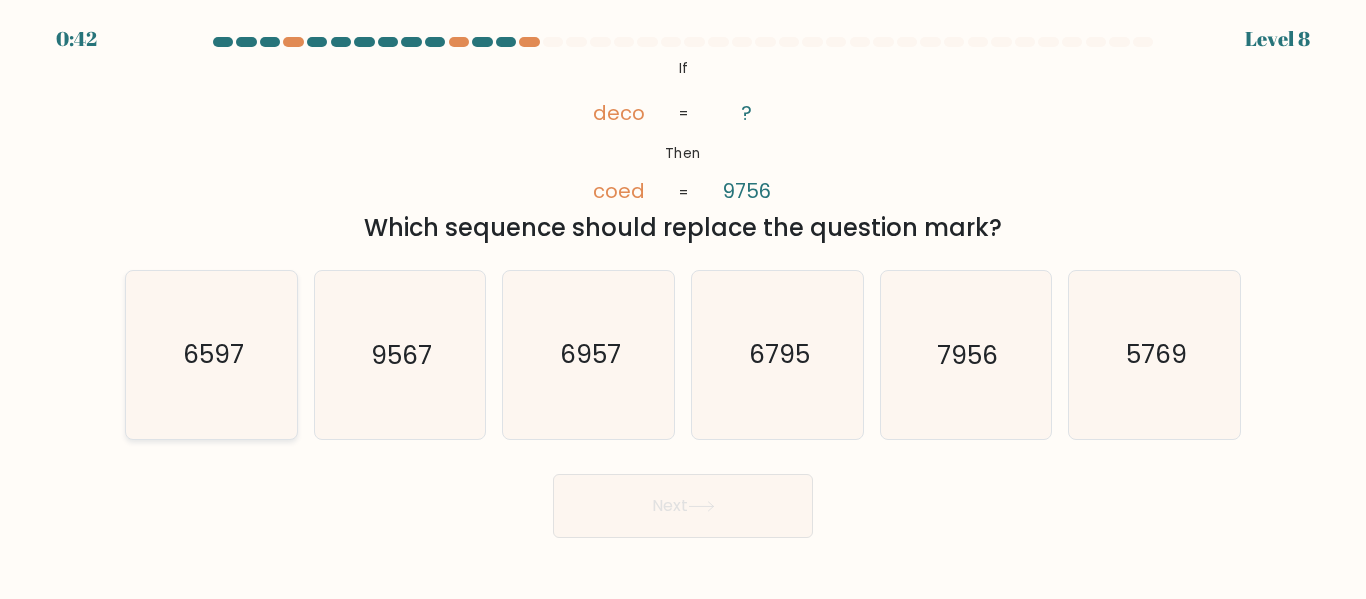 click on "6597" 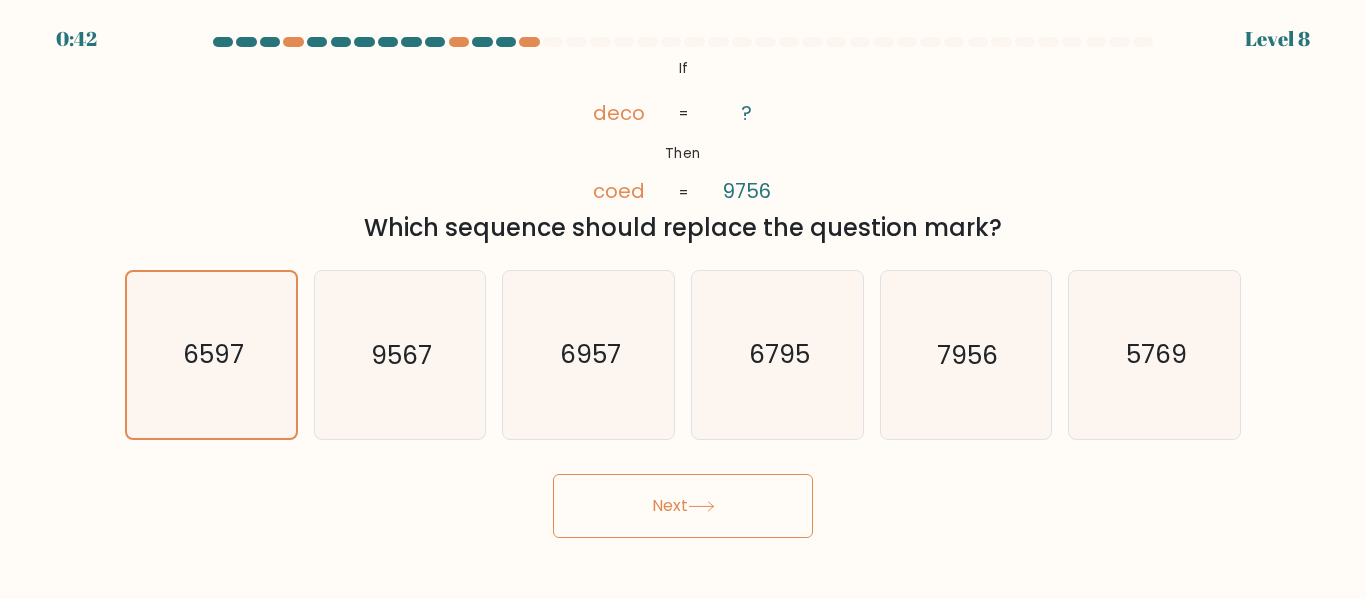 click on "Next" at bounding box center (683, 506) 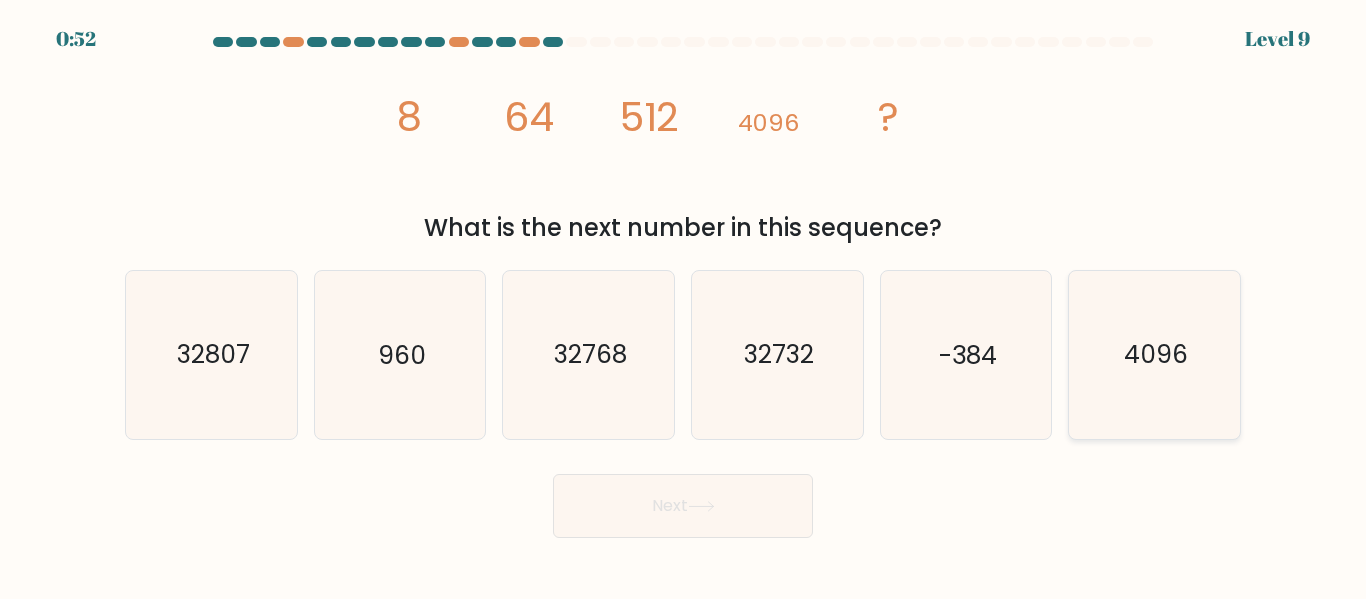 click on "4096" 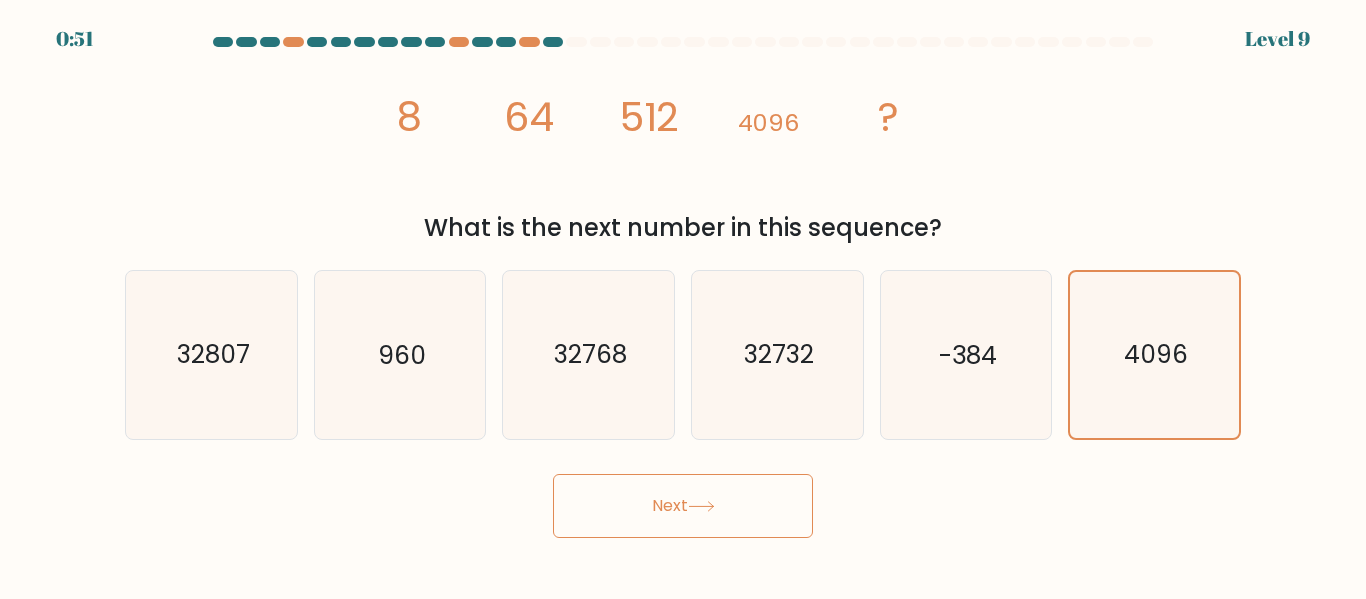 click 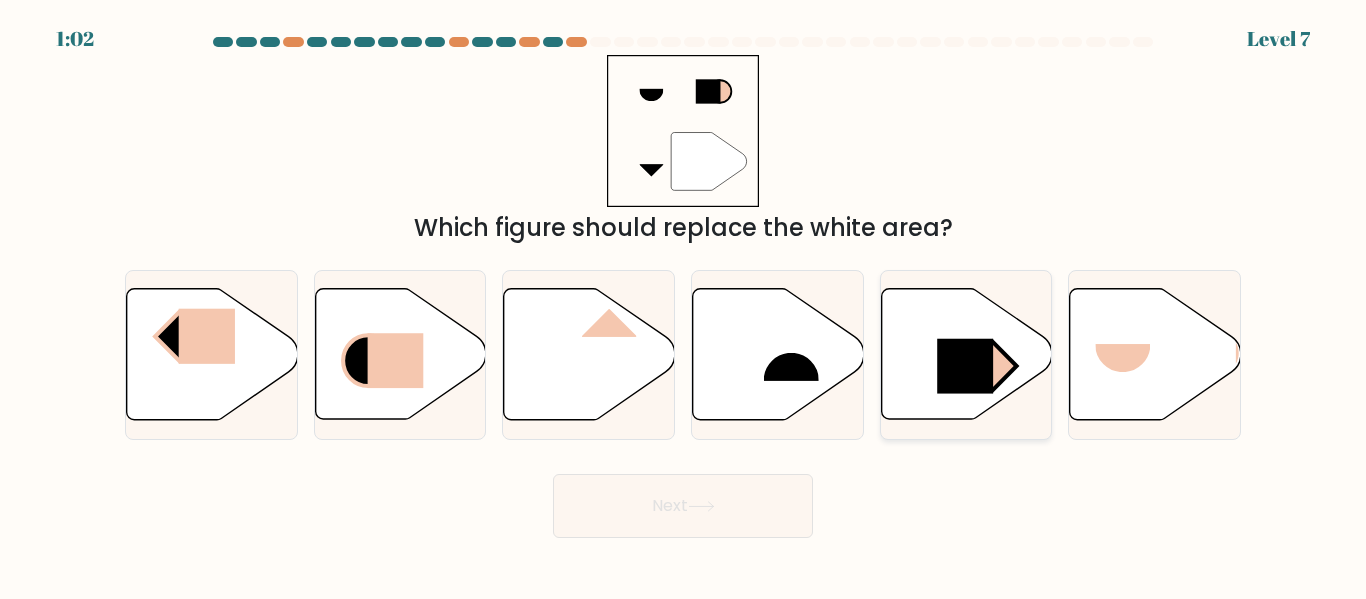 click 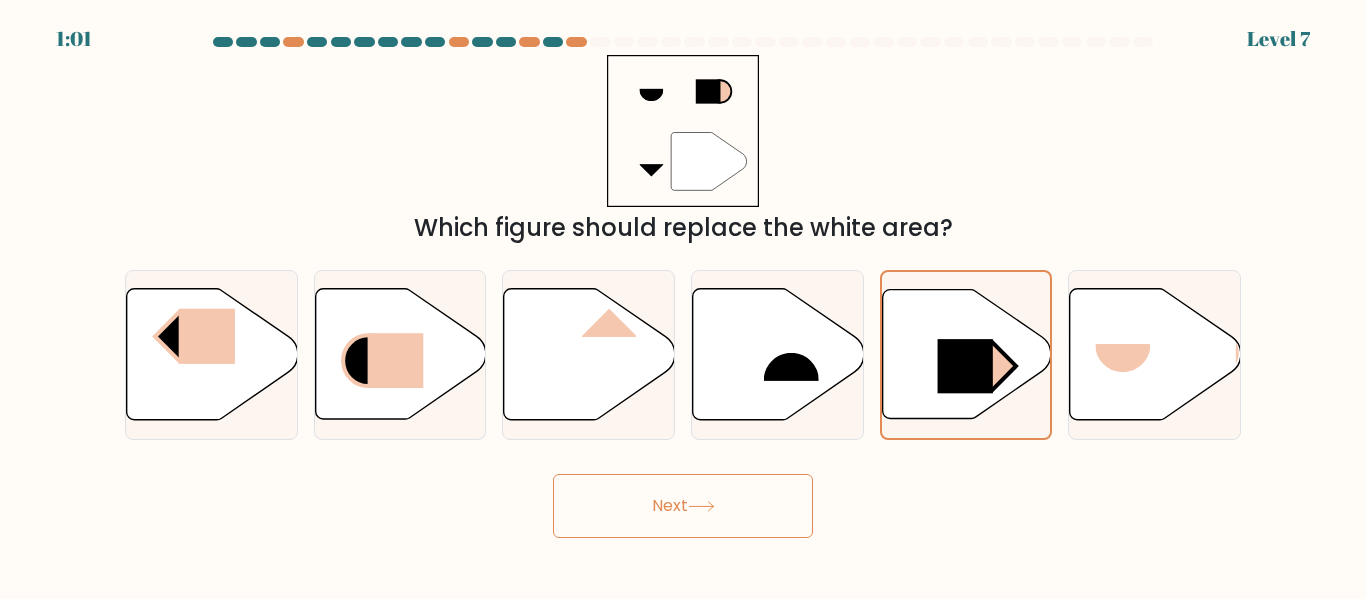 click 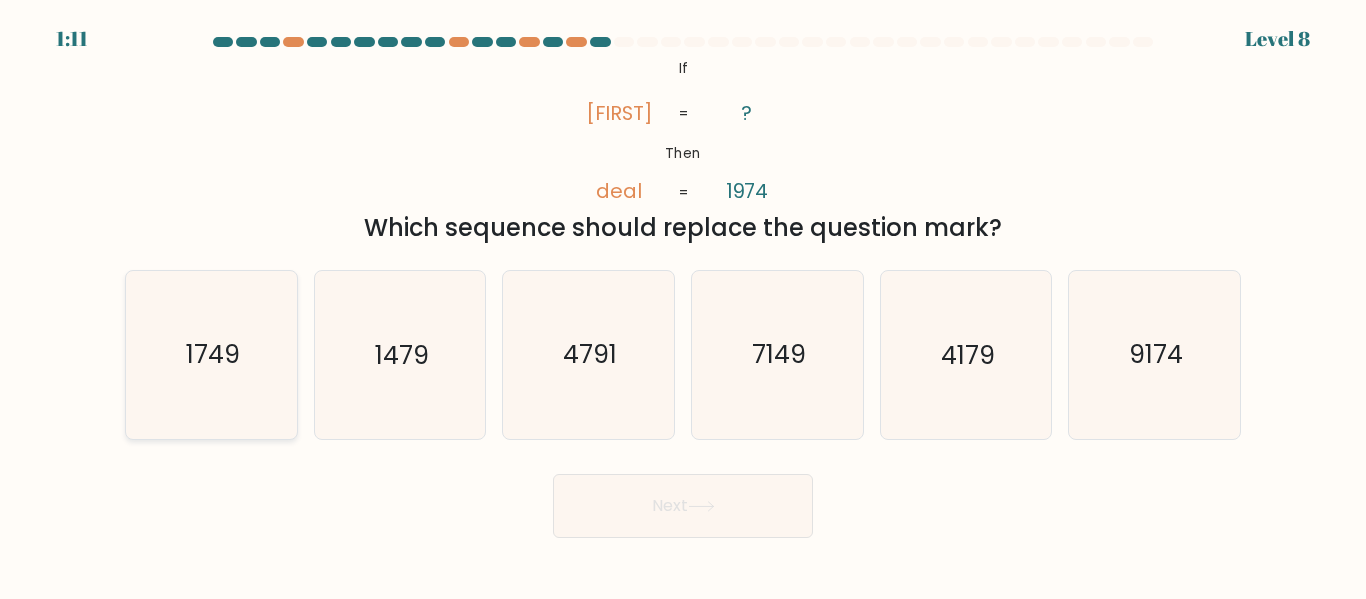 click on "1749" 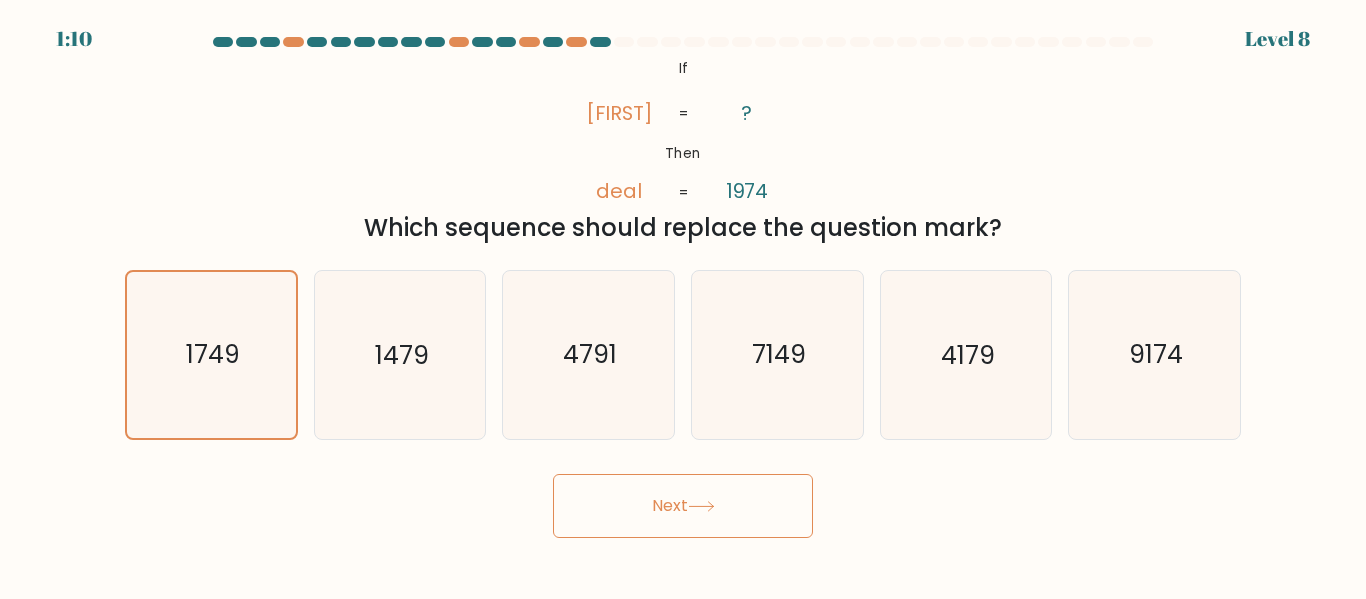 click on "Next" at bounding box center (683, 506) 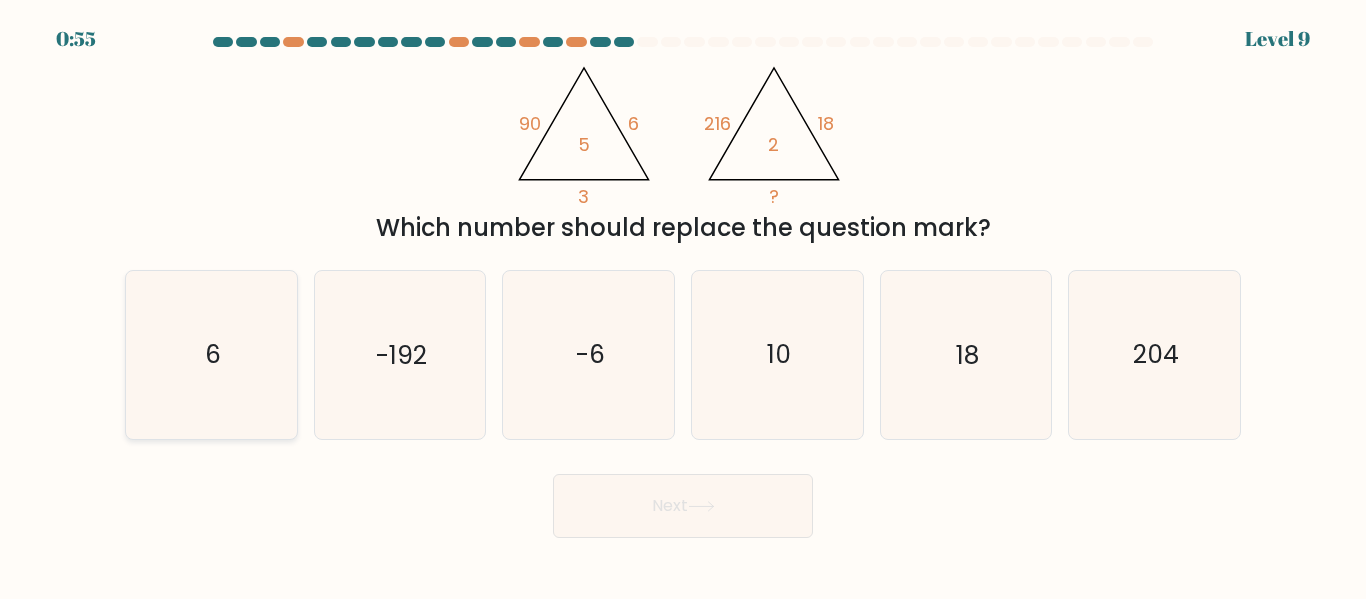 click on "6" 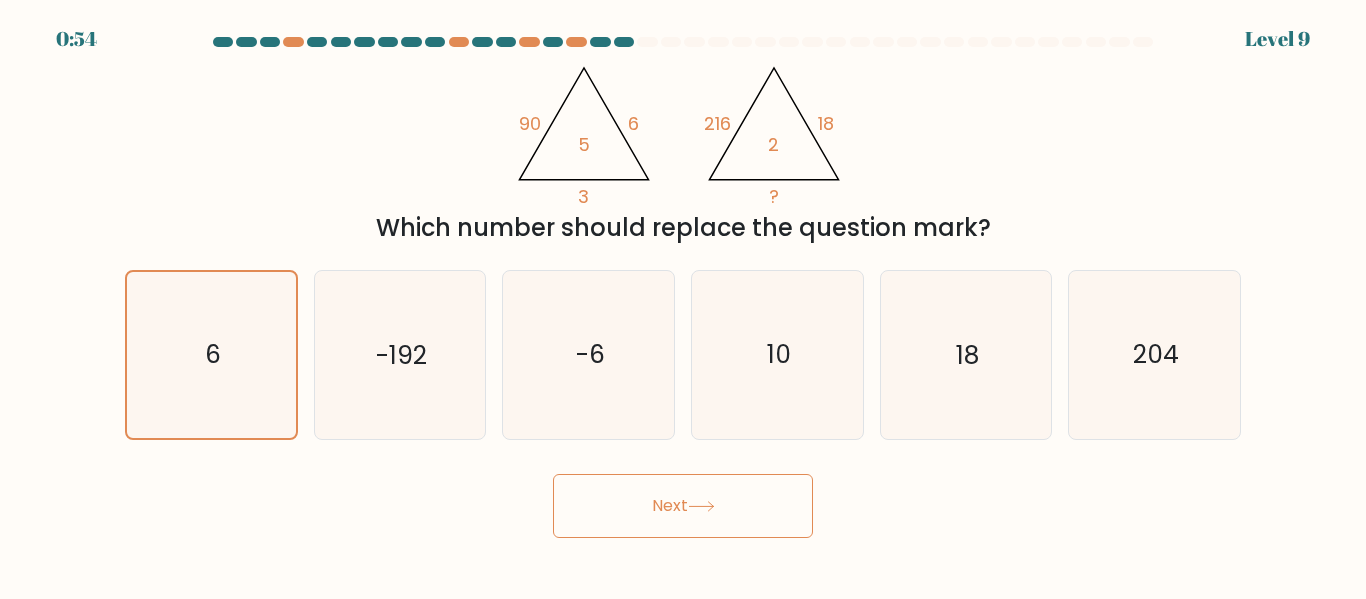 click on "Next" at bounding box center (683, 506) 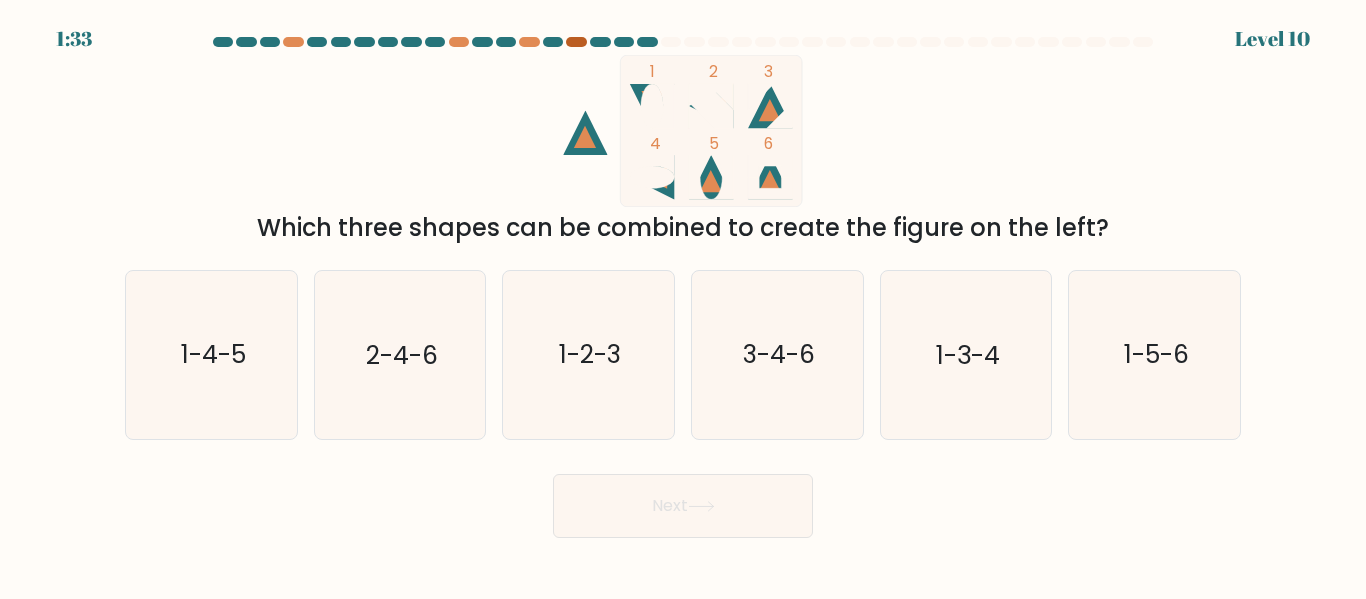 click at bounding box center [576, 42] 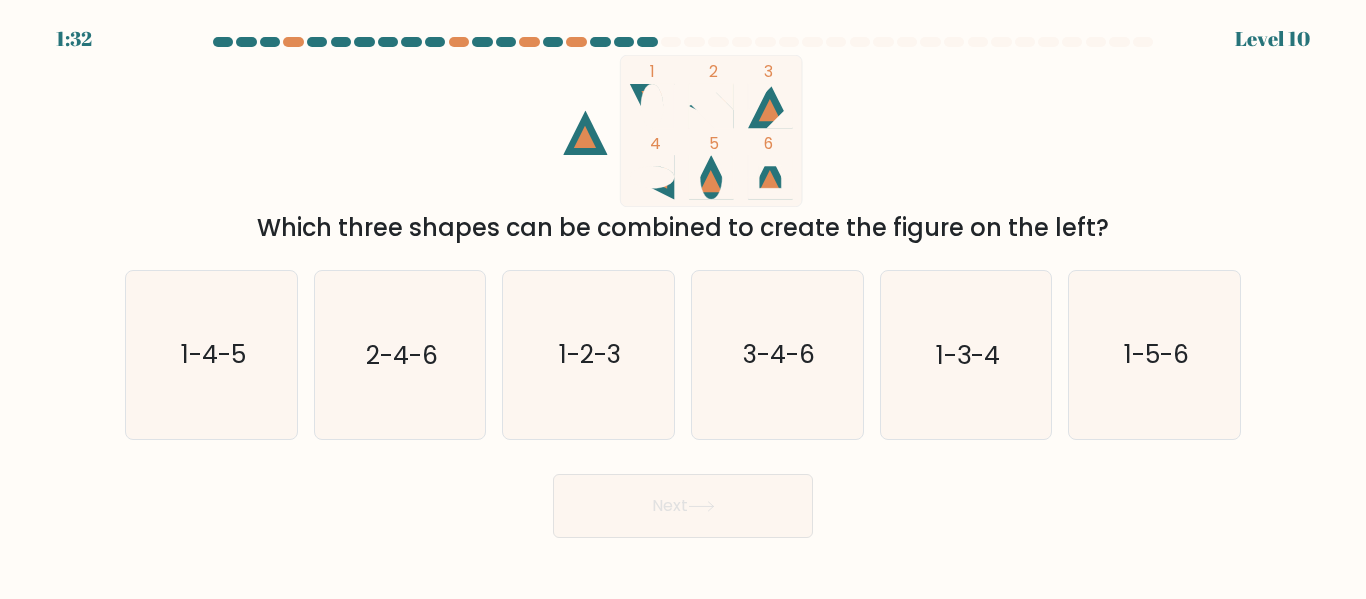 click at bounding box center [647, 42] 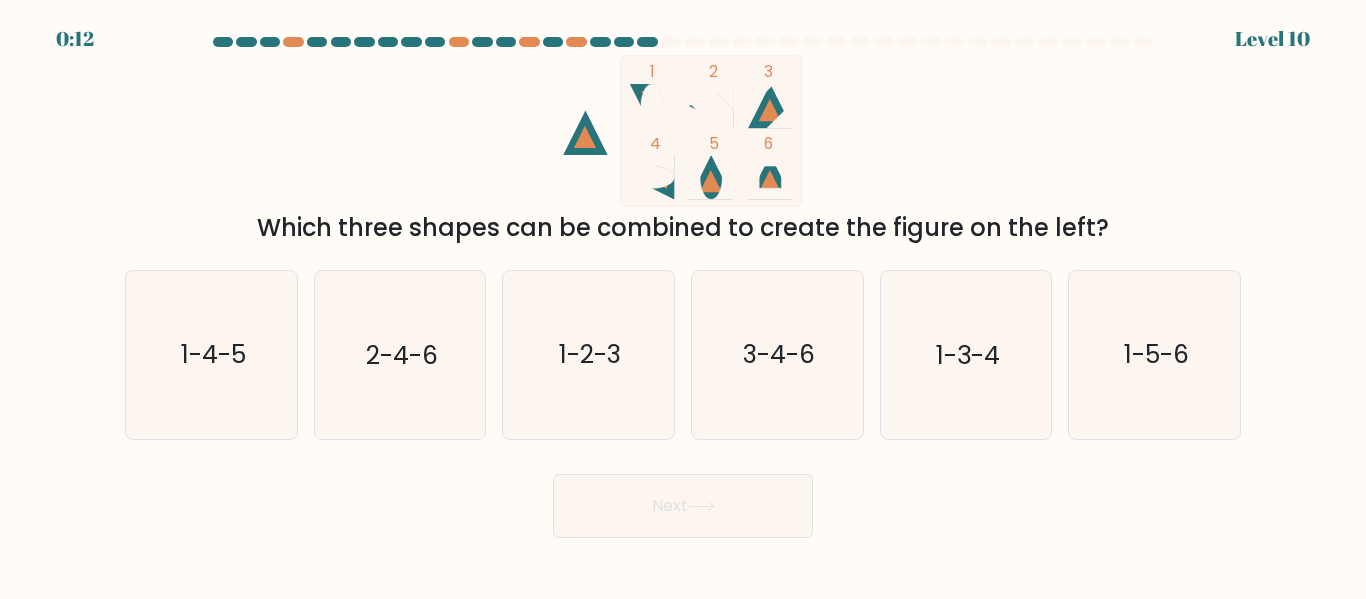 click 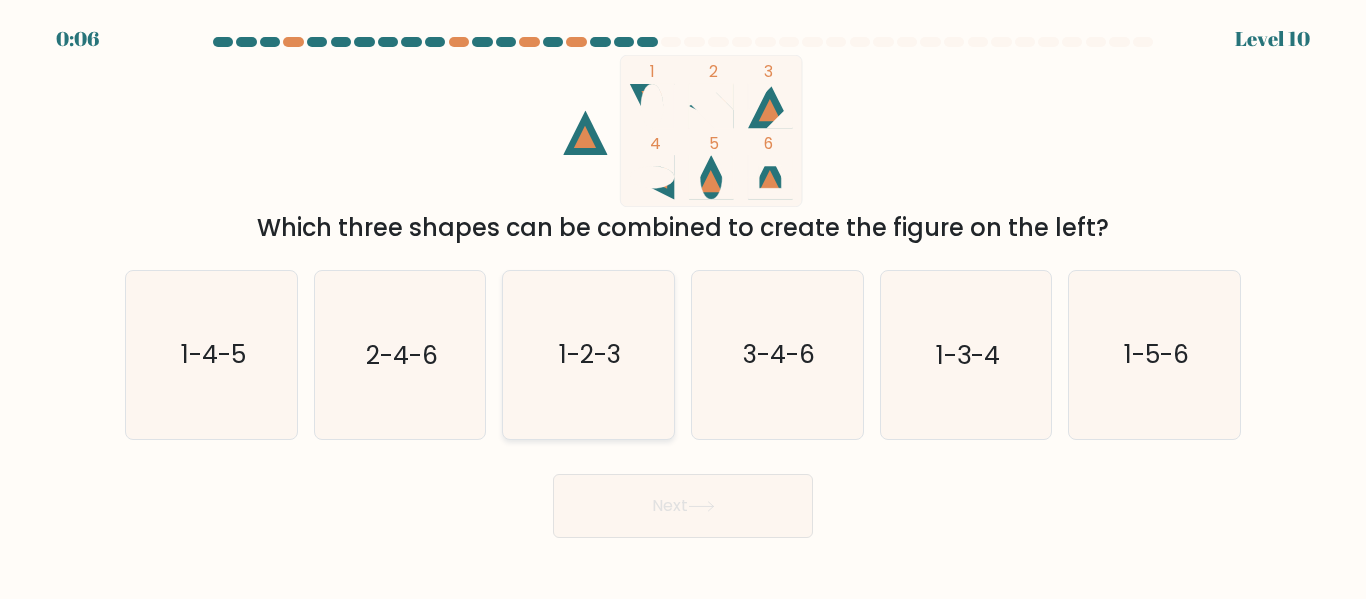 click on "1-2-3" 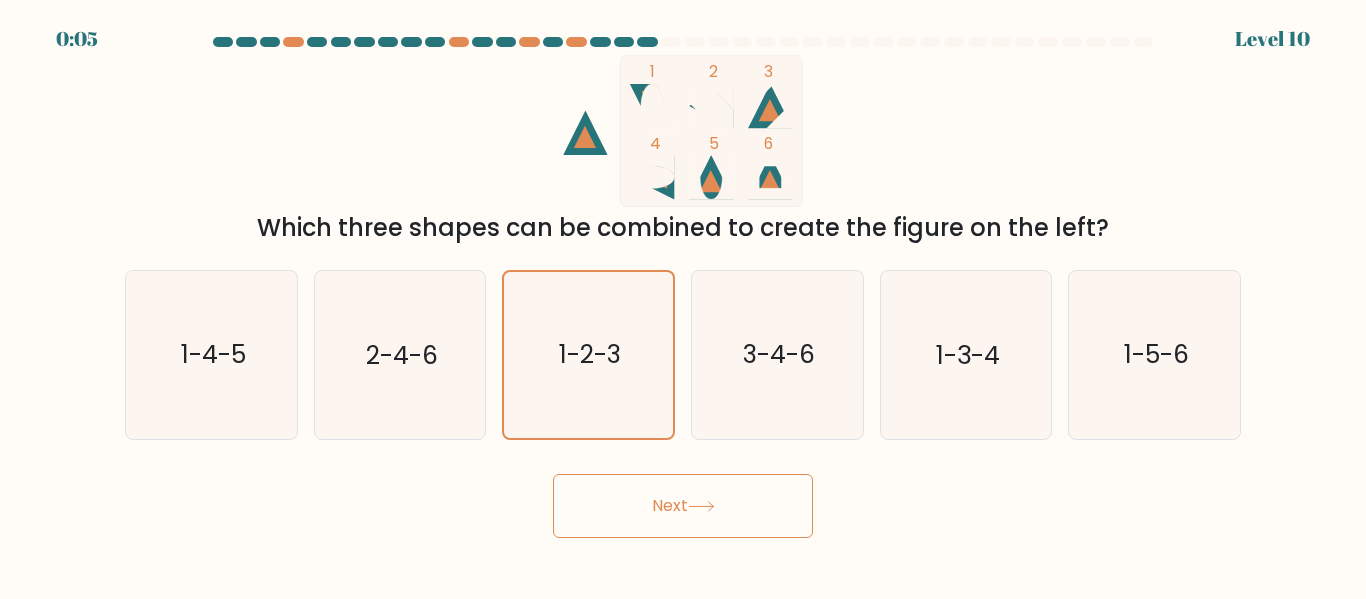 click on "Next" at bounding box center (683, 506) 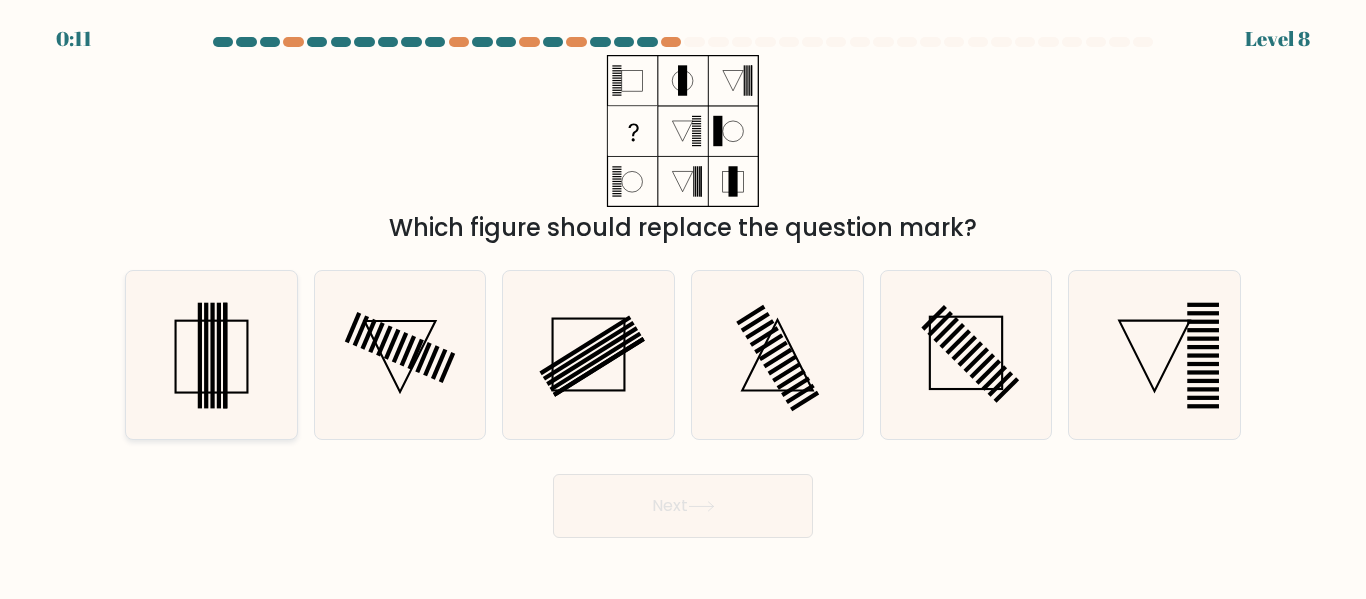 click 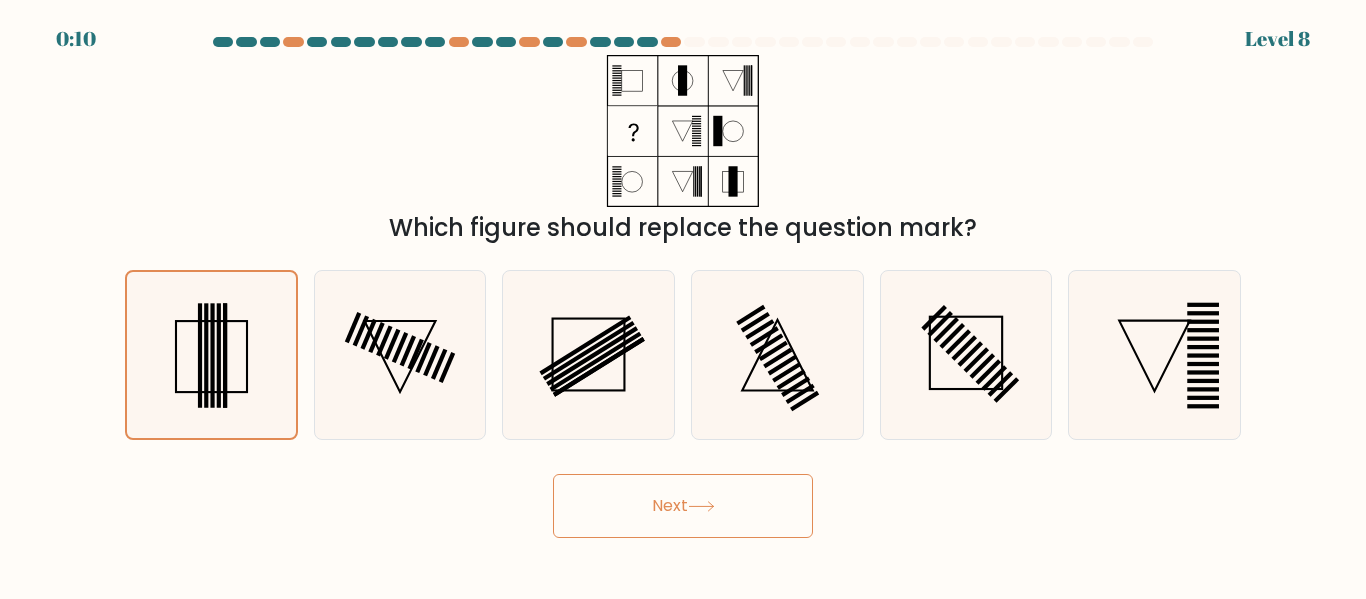 click on "Next" at bounding box center [683, 506] 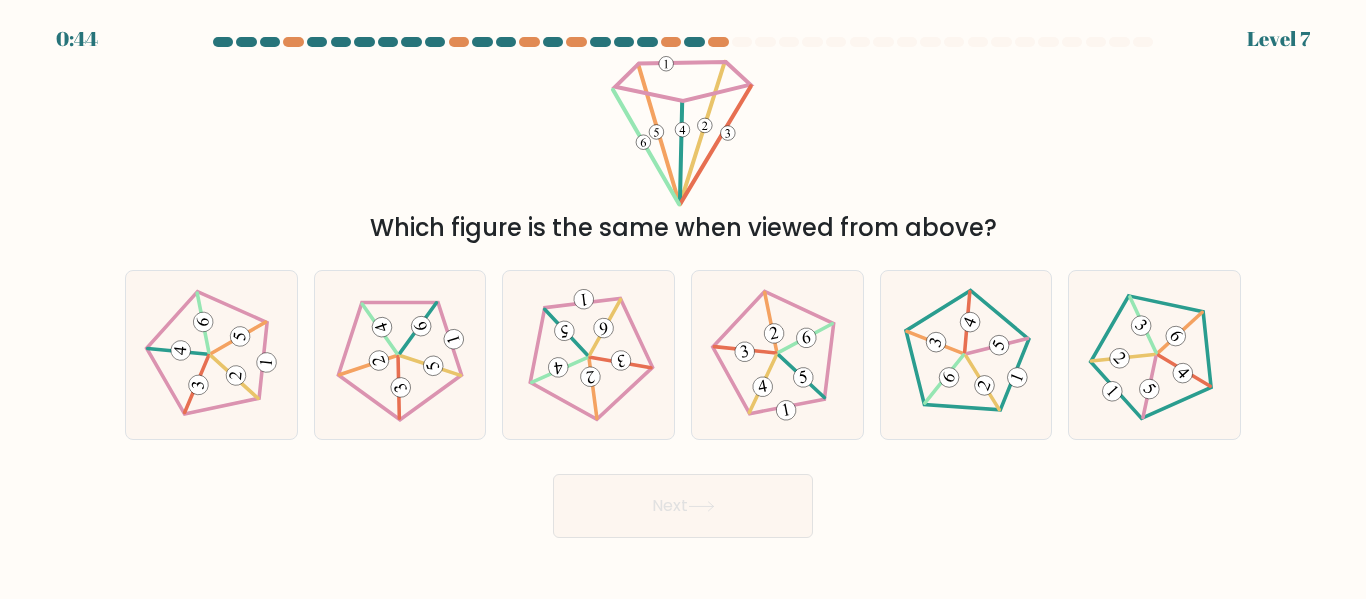 scroll, scrollTop: 0, scrollLeft: 0, axis: both 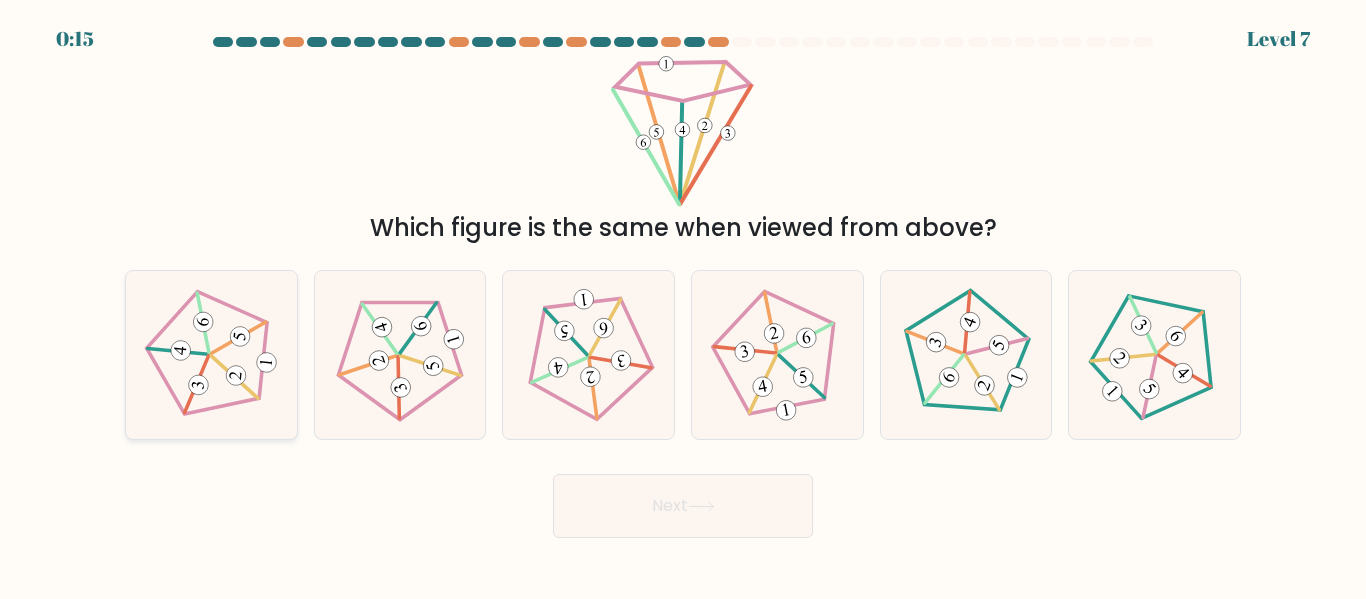 click 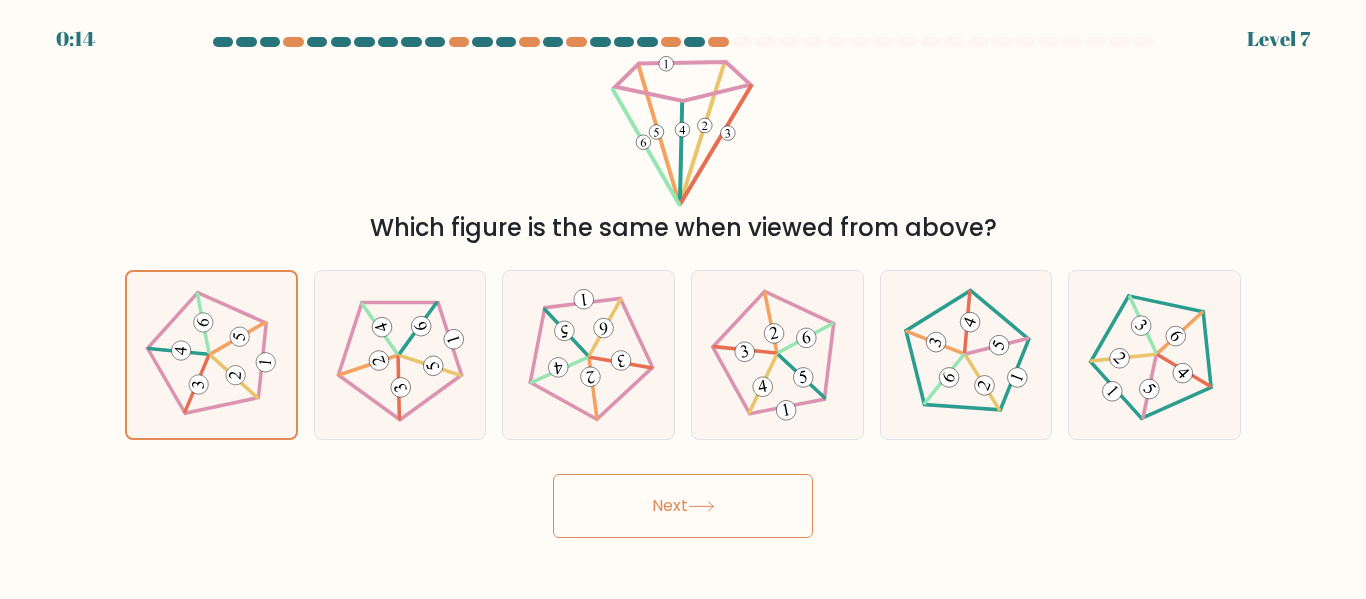 click on "Next" at bounding box center (683, 506) 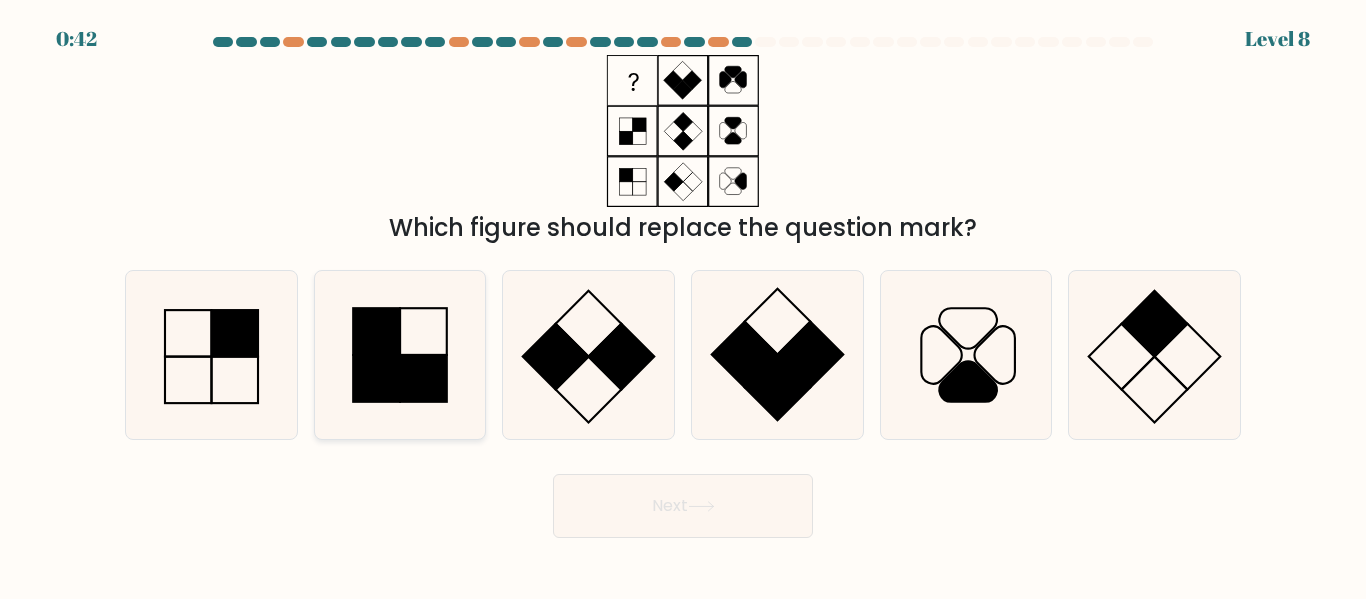 click 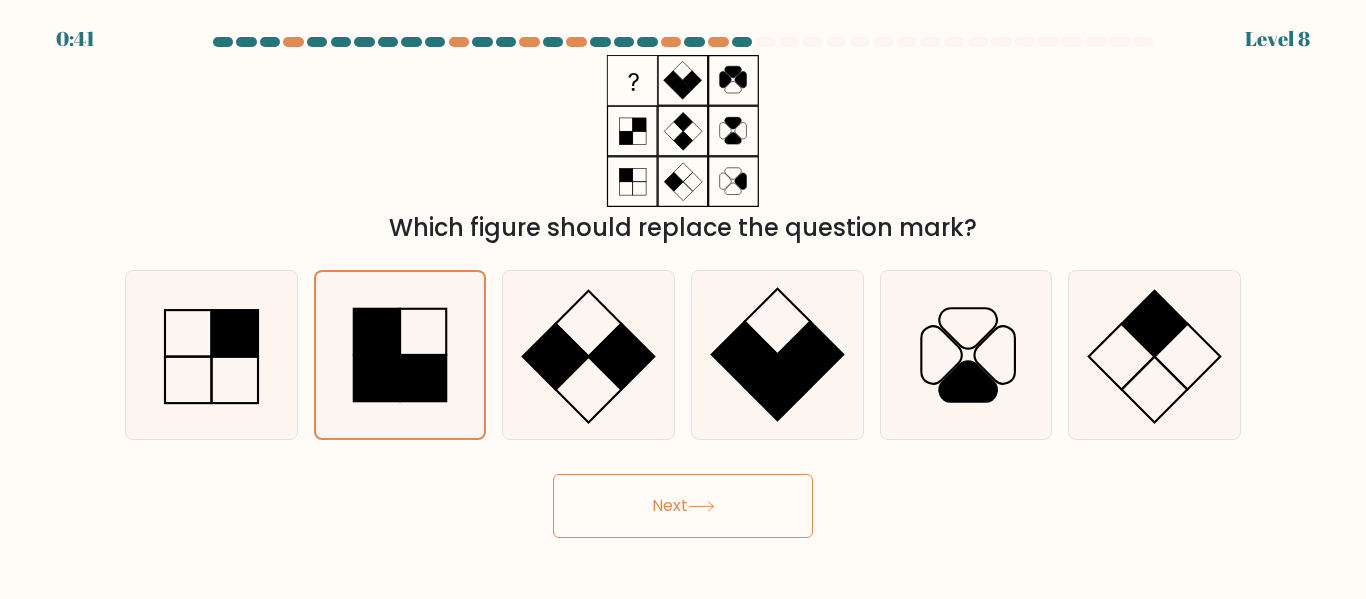 click on "Next" at bounding box center [683, 506] 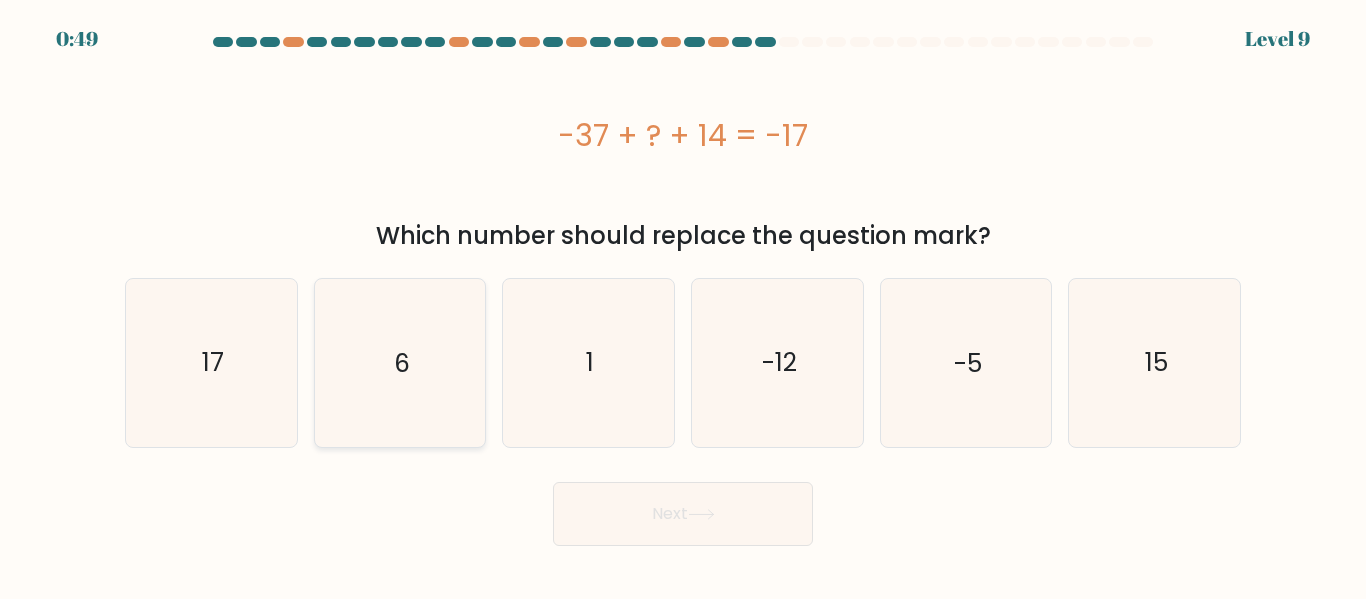 click on "6" 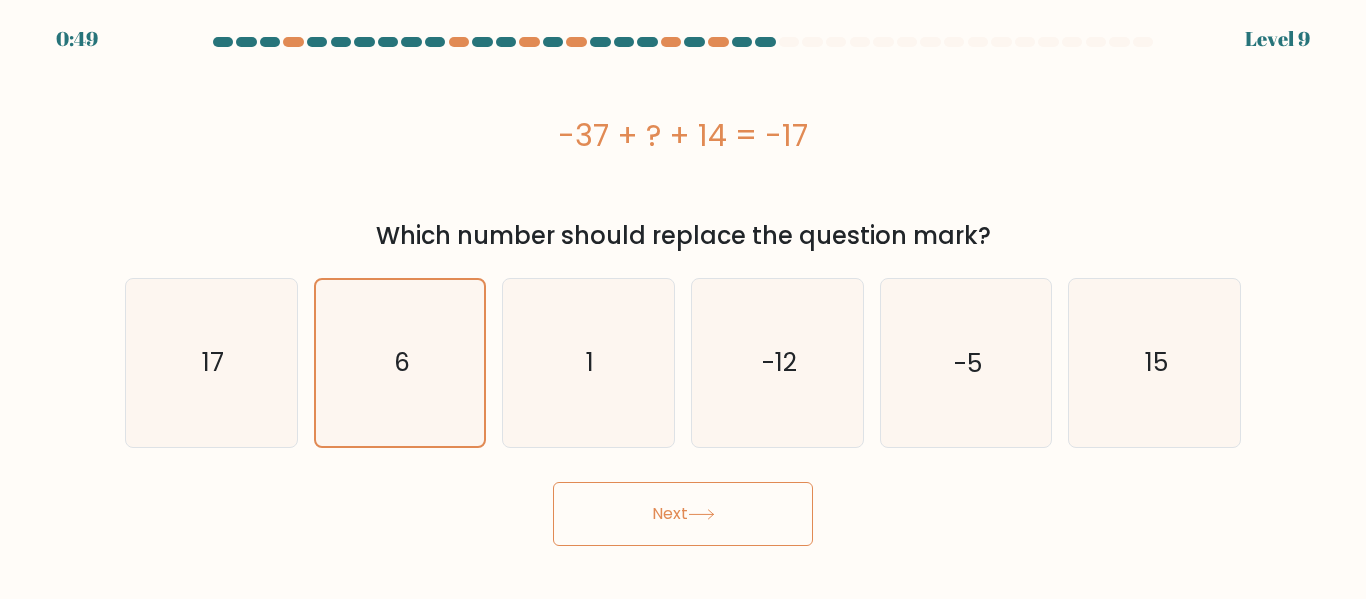 click on "Next" at bounding box center [683, 514] 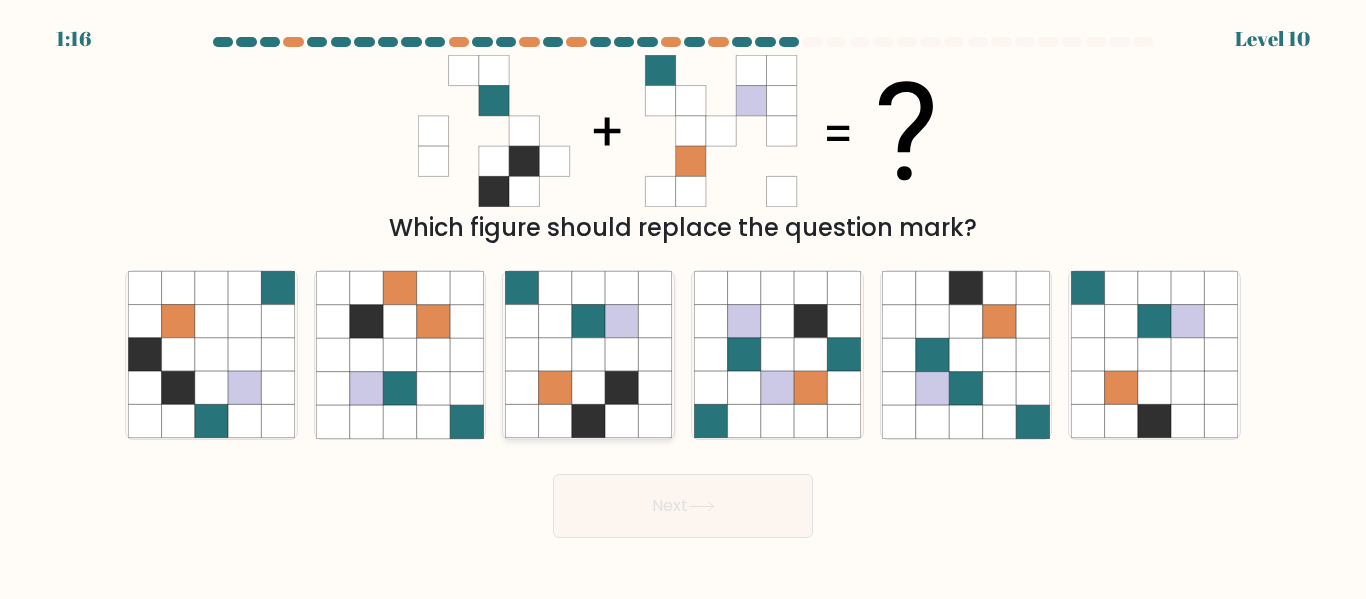 click 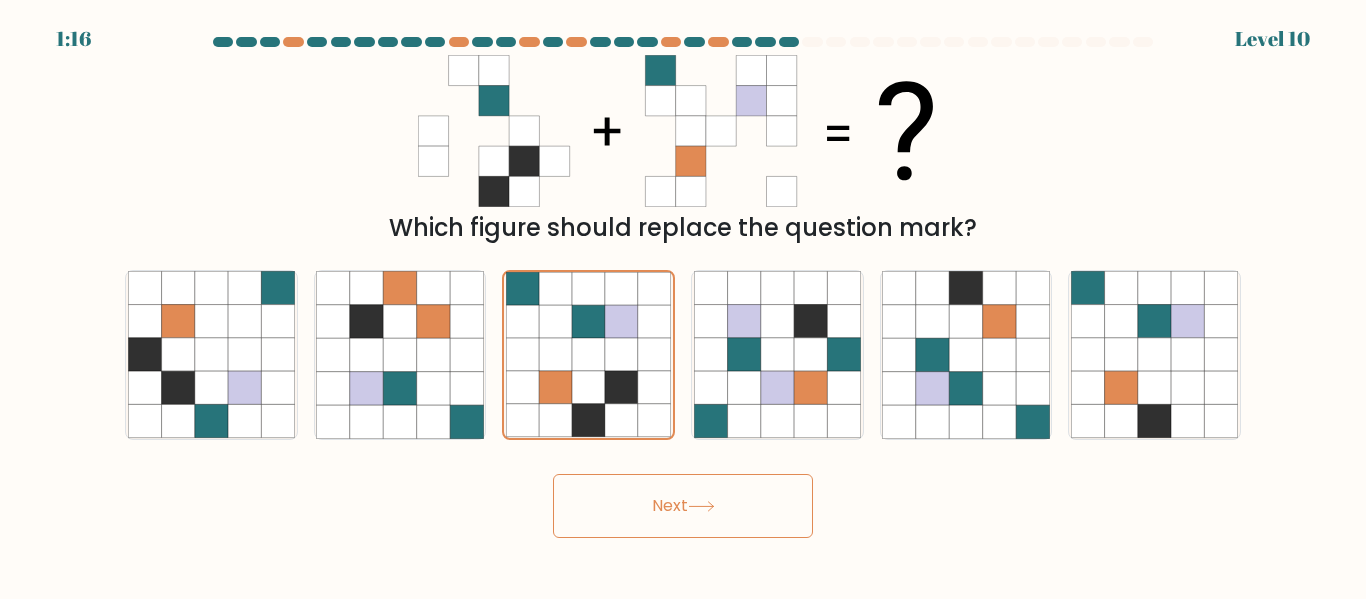 click on "Next" at bounding box center (683, 506) 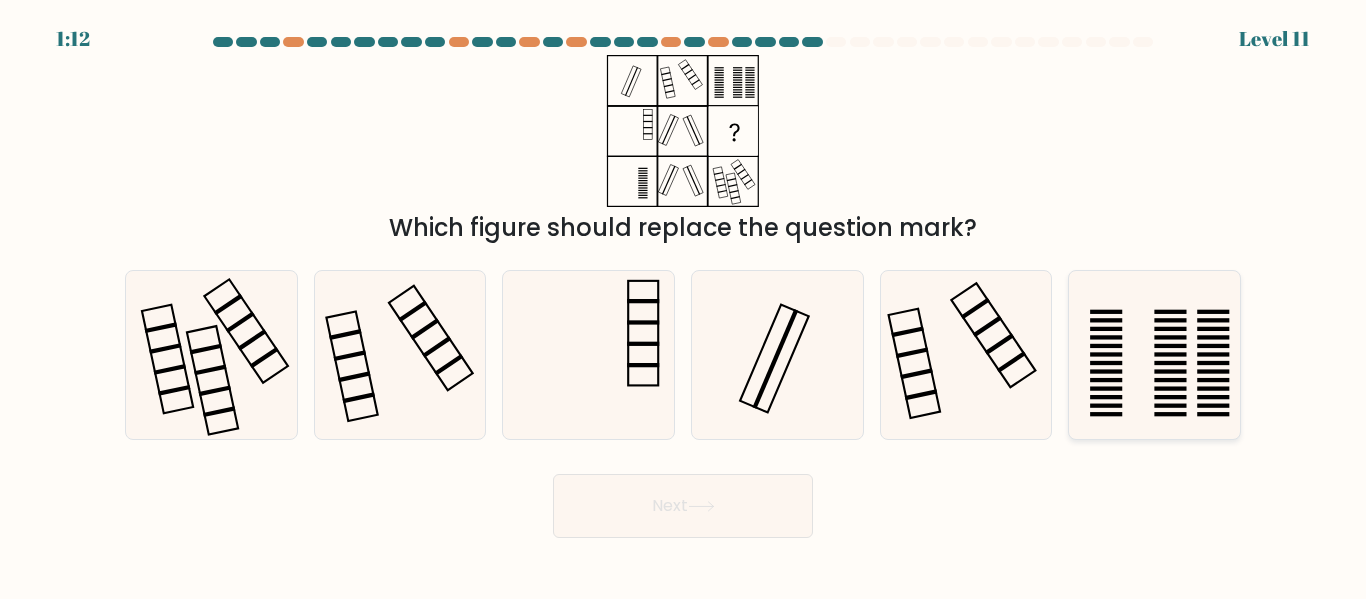 drag, startPoint x: 1214, startPoint y: 375, endPoint x: 1201, endPoint y: 381, distance: 14.3178215 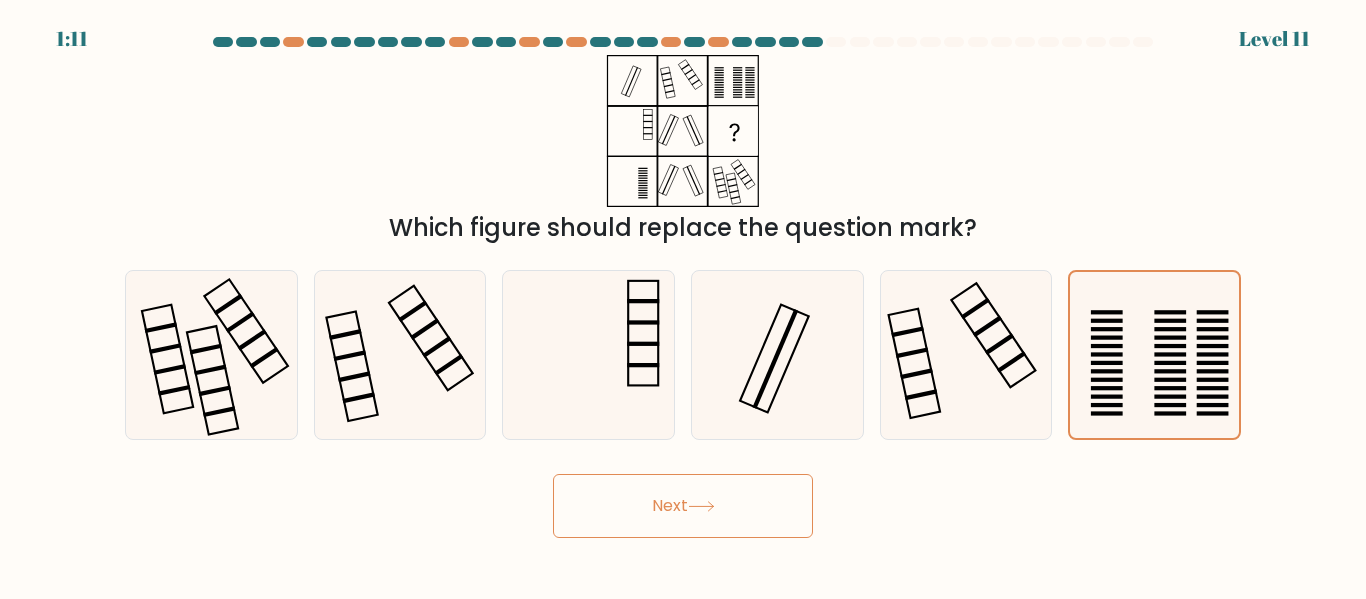 click on "Next" at bounding box center [683, 506] 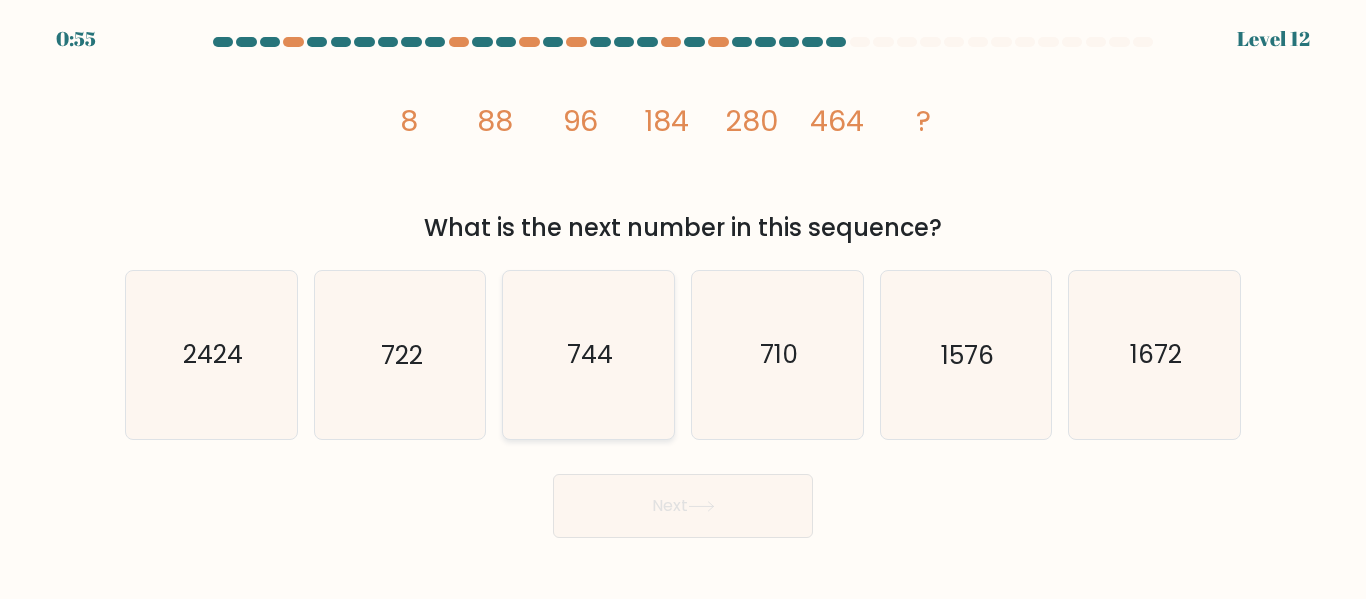 click on "744" 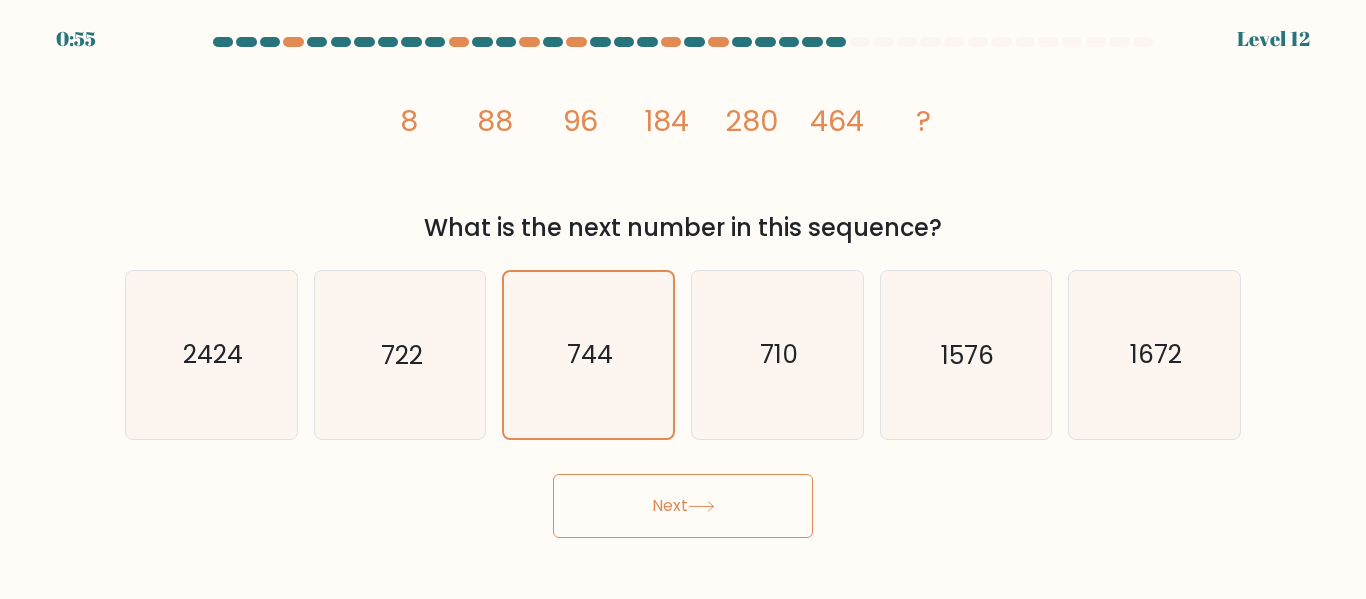 click on "Next" at bounding box center (683, 506) 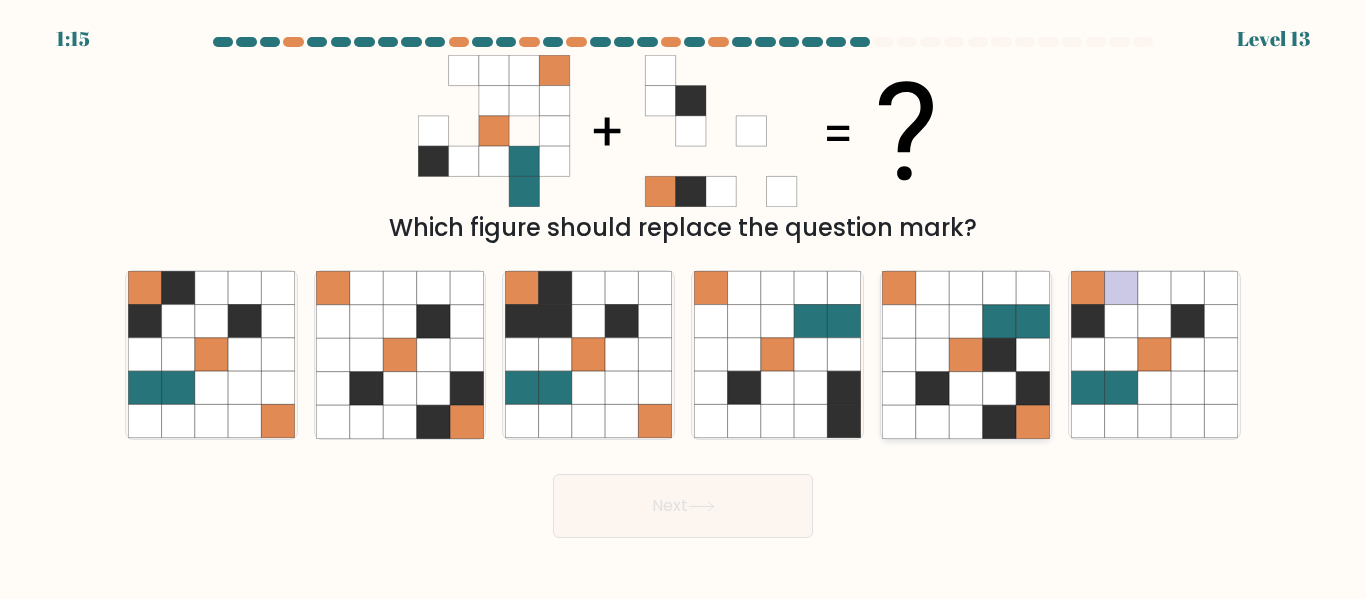 click 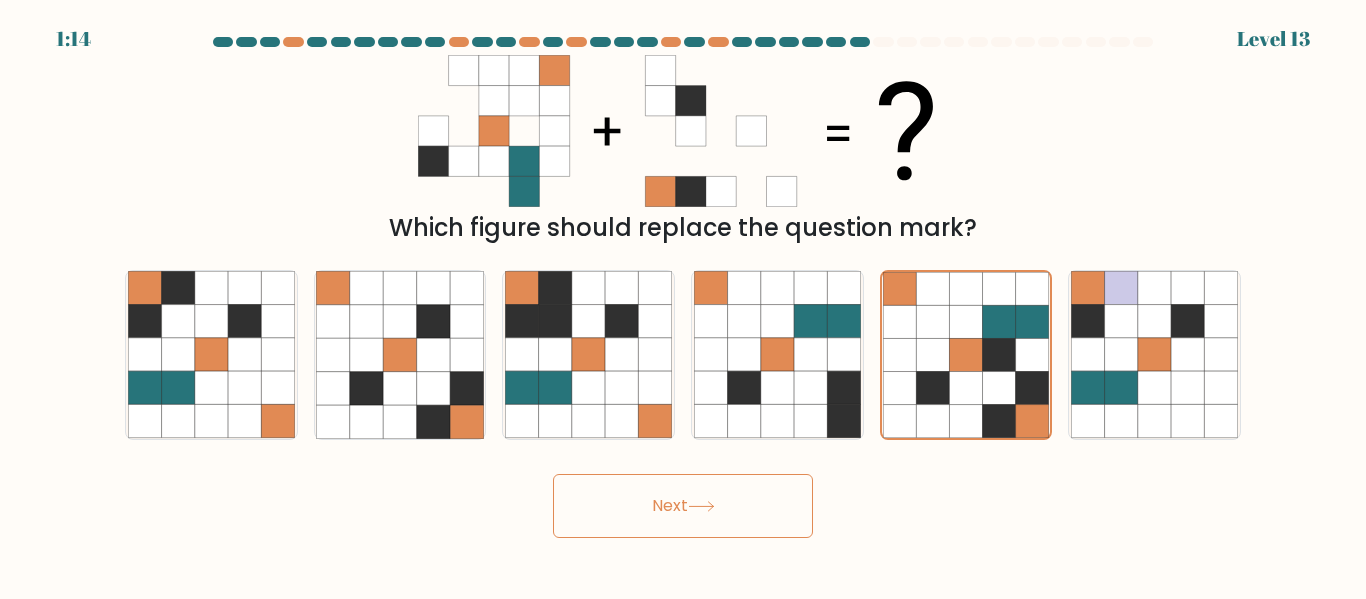 click on "Next" at bounding box center (683, 506) 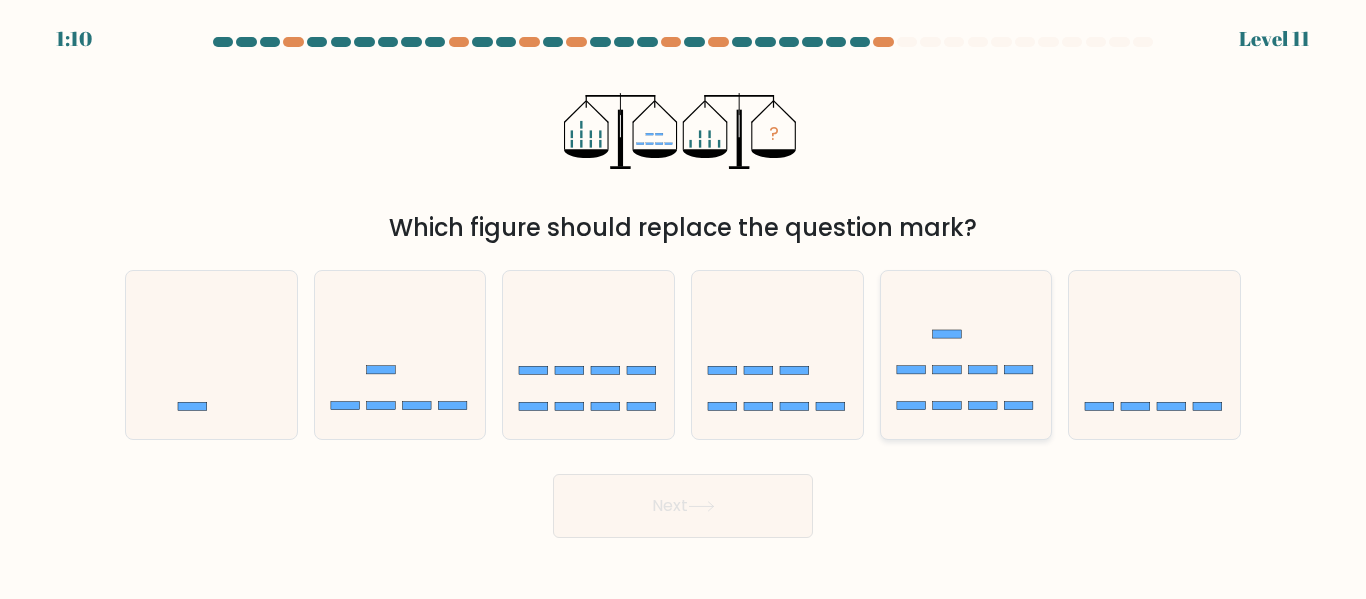 click 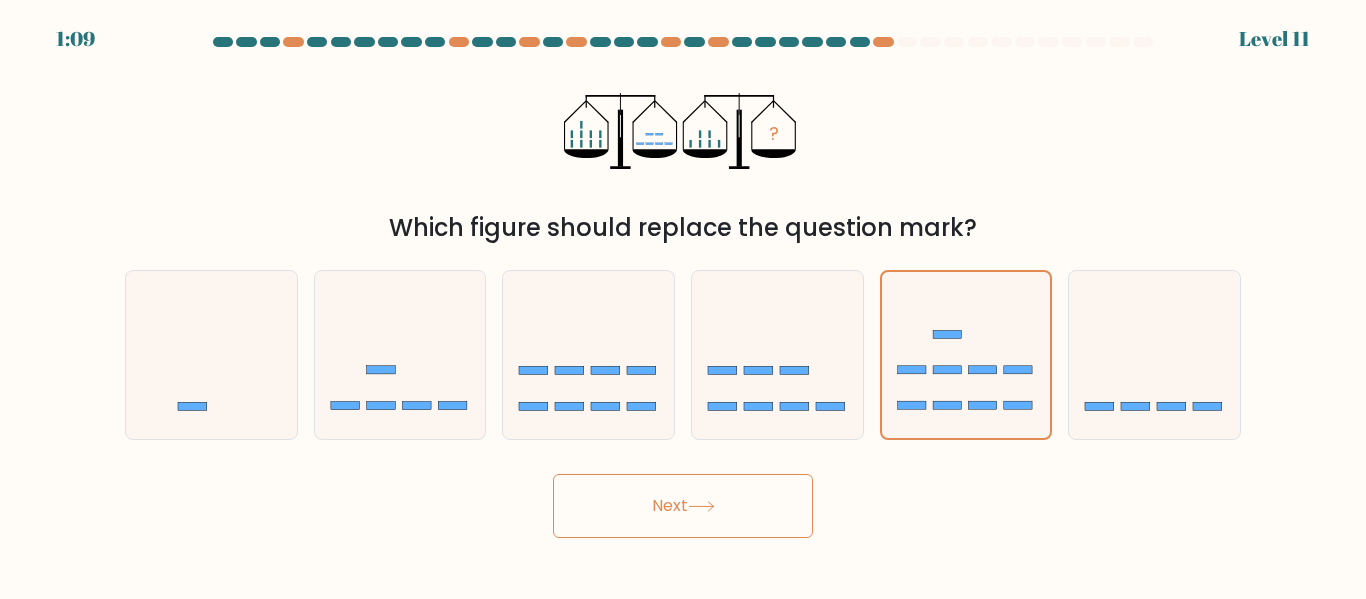 click on "Next" at bounding box center [683, 506] 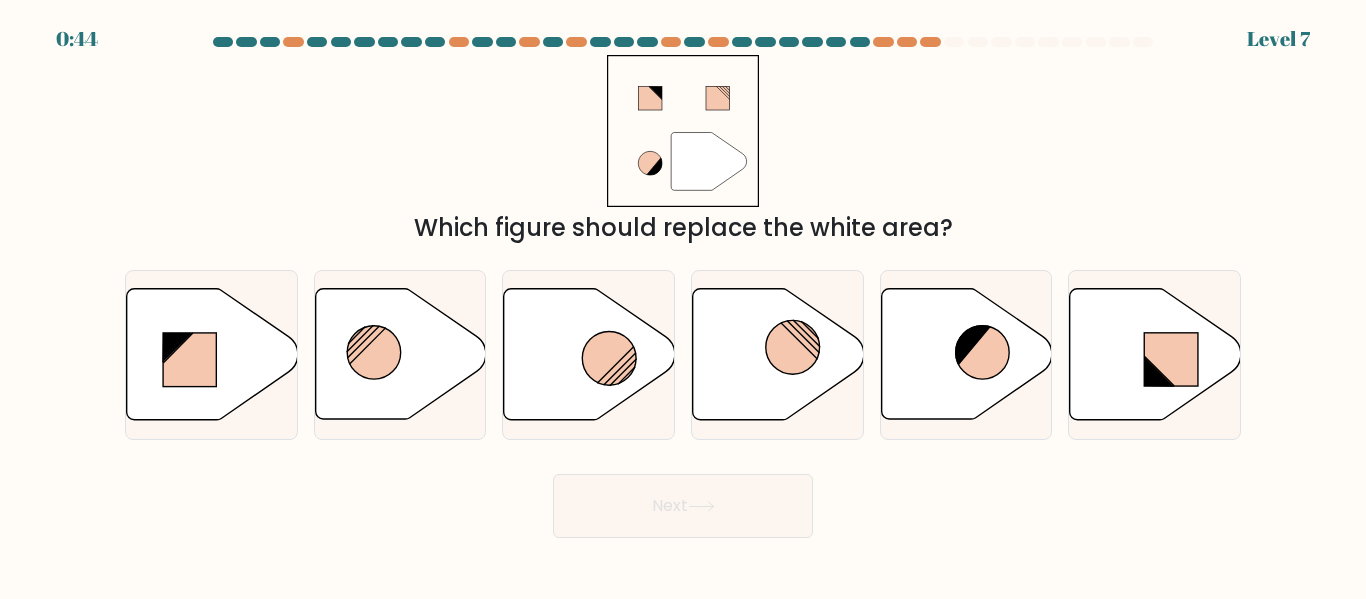 scroll, scrollTop: 0, scrollLeft: 0, axis: both 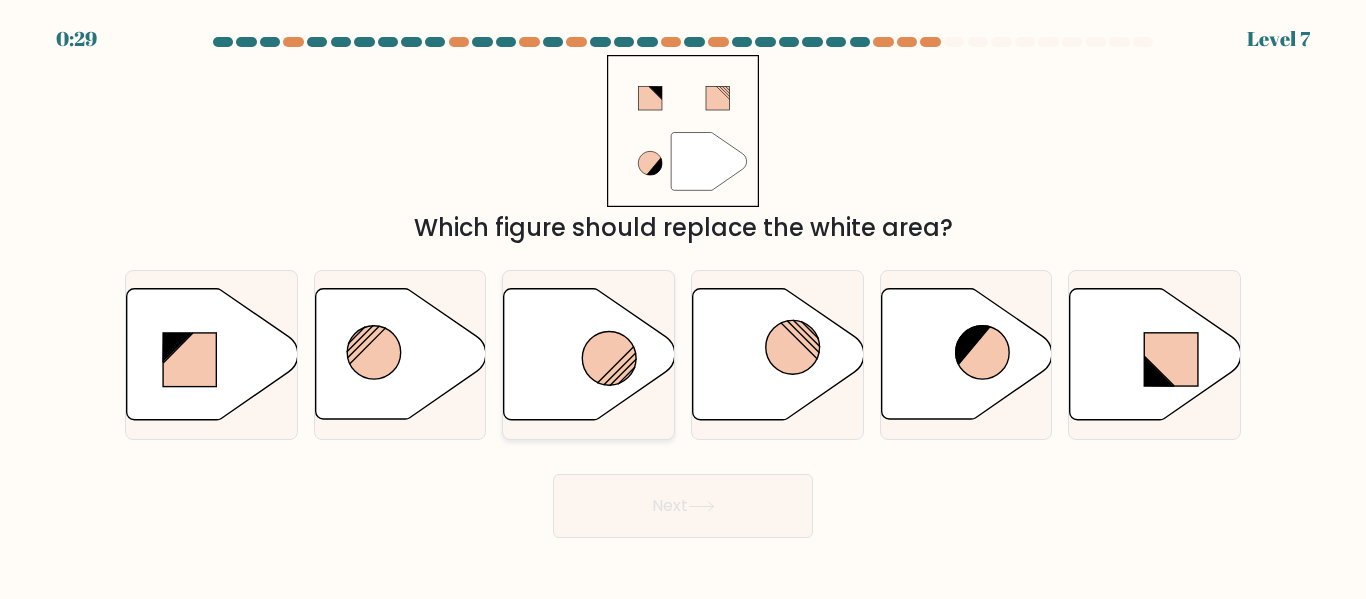 click 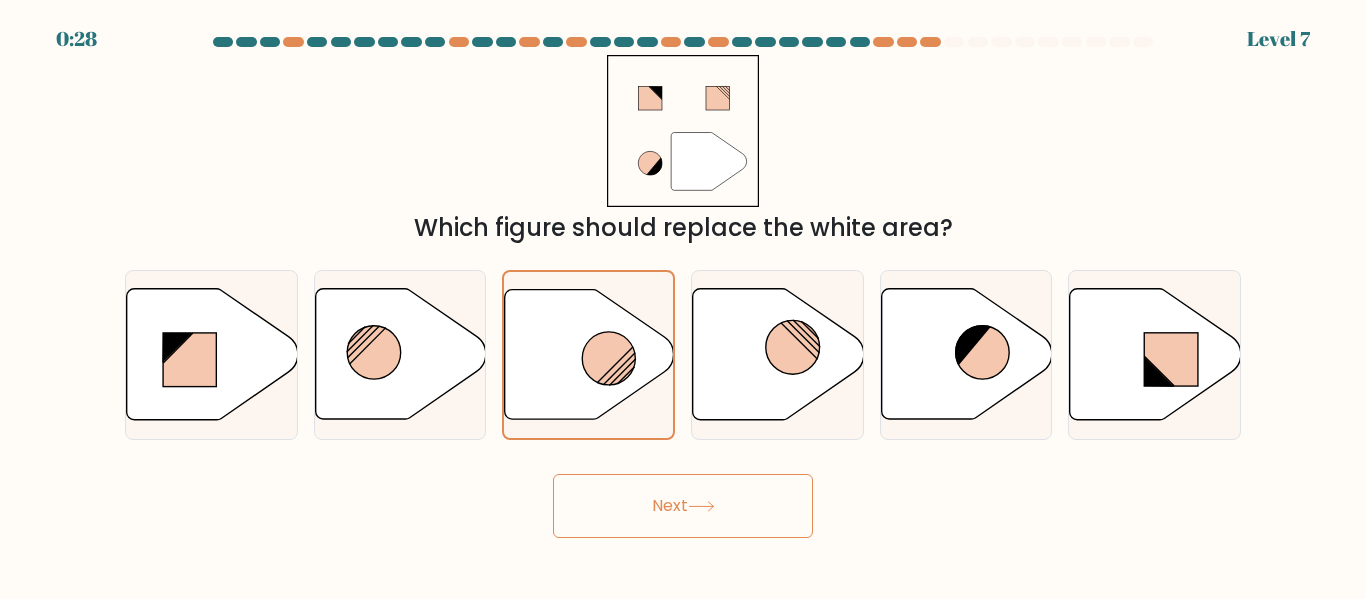 click on "Next" at bounding box center (683, 506) 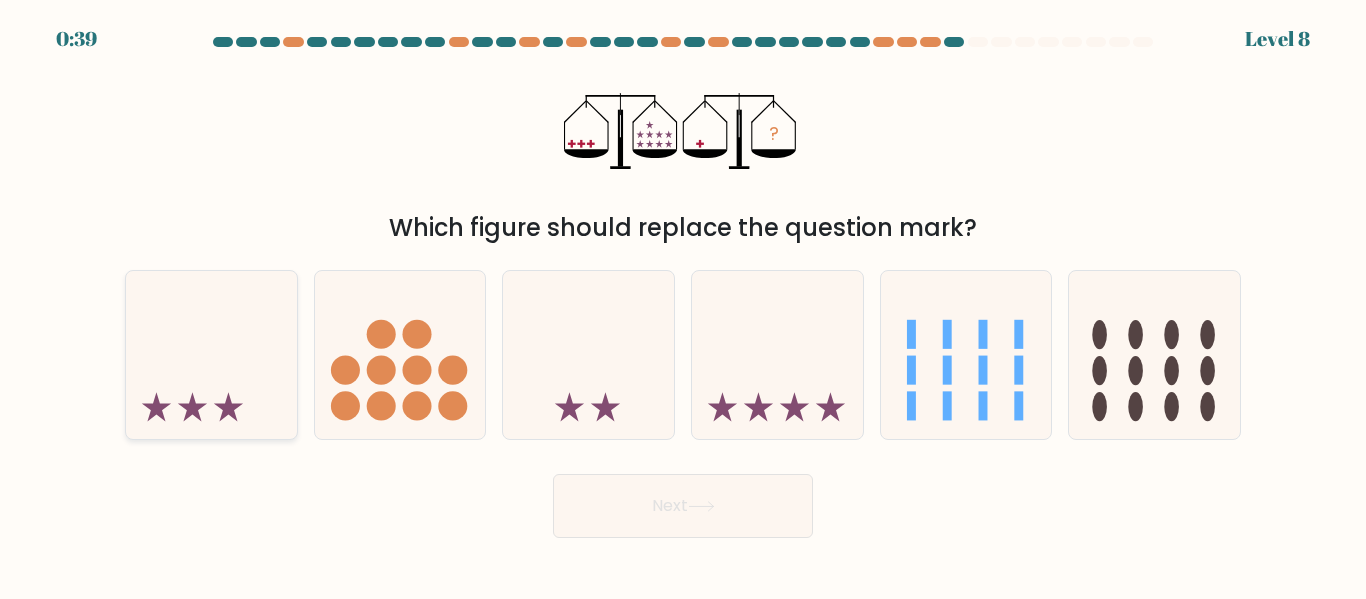 click 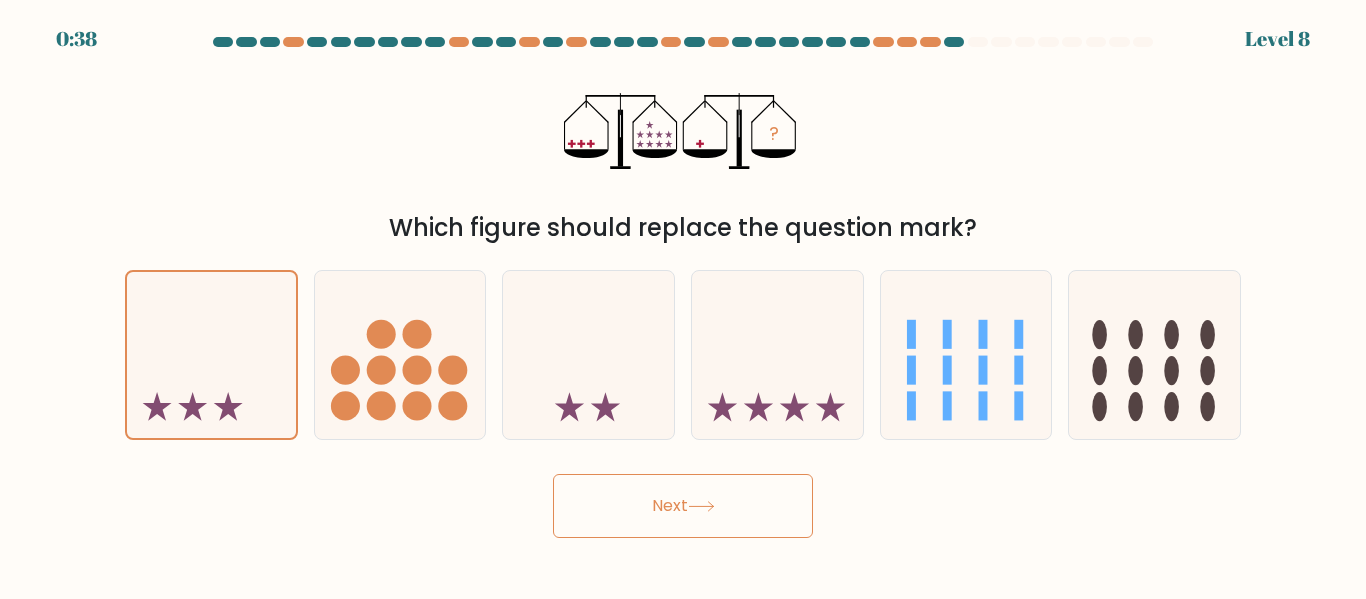 click on "Next" at bounding box center [683, 506] 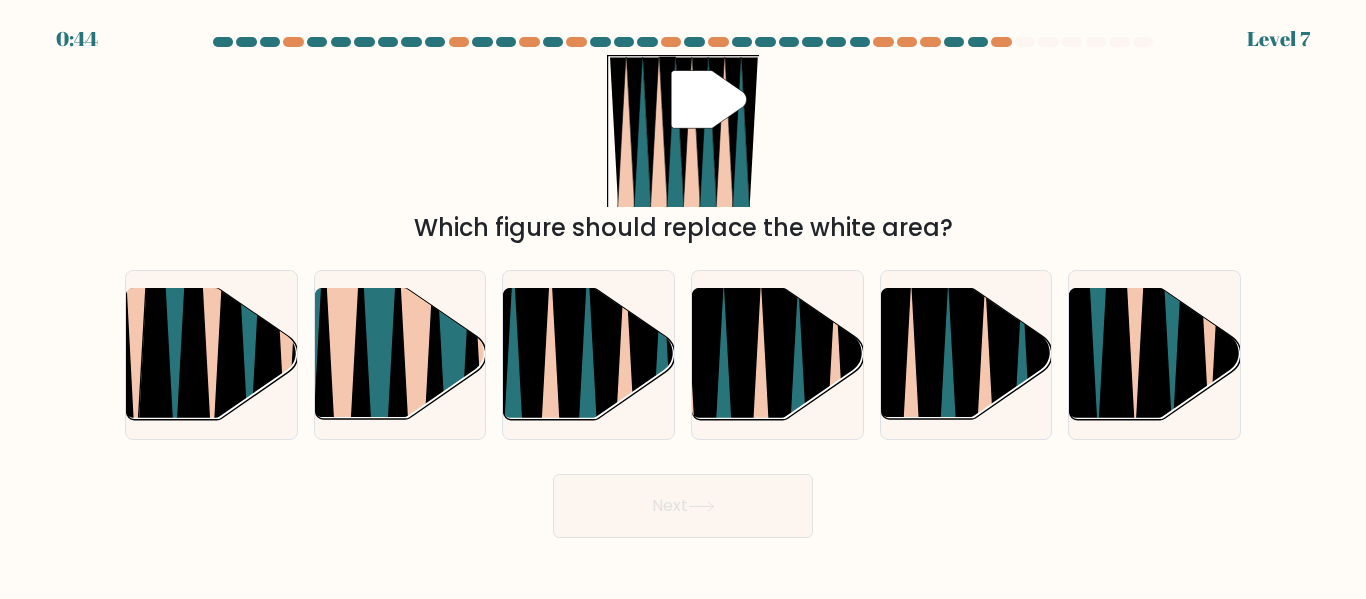 scroll, scrollTop: 0, scrollLeft: 0, axis: both 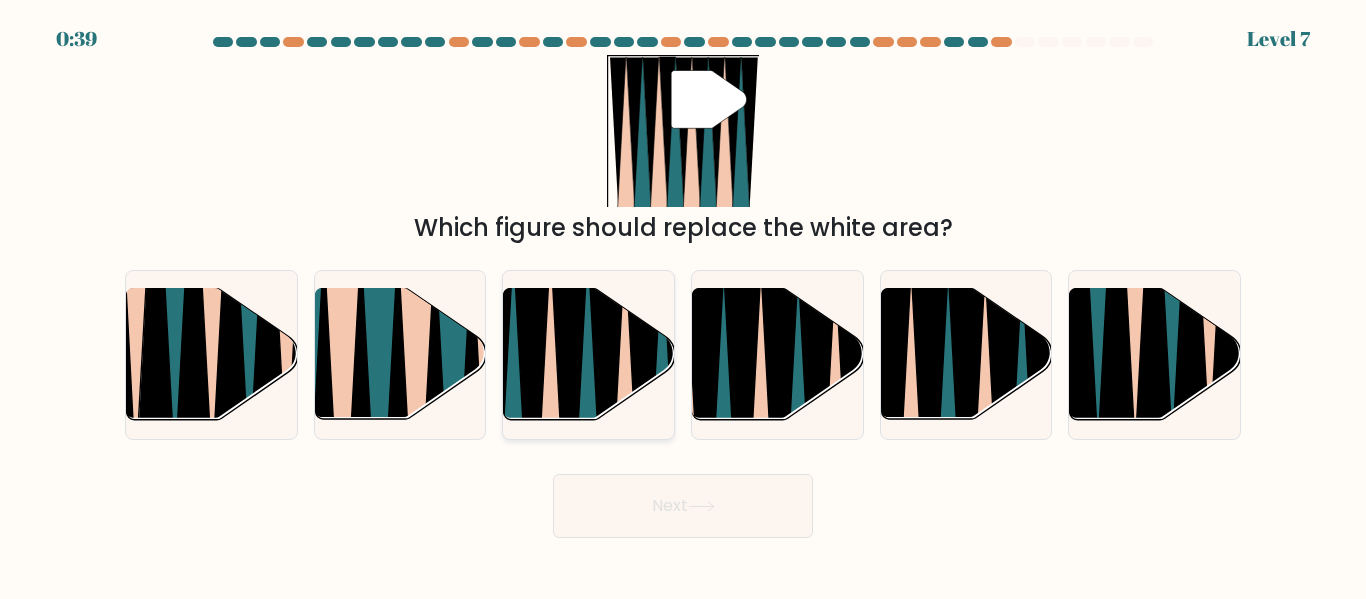 click 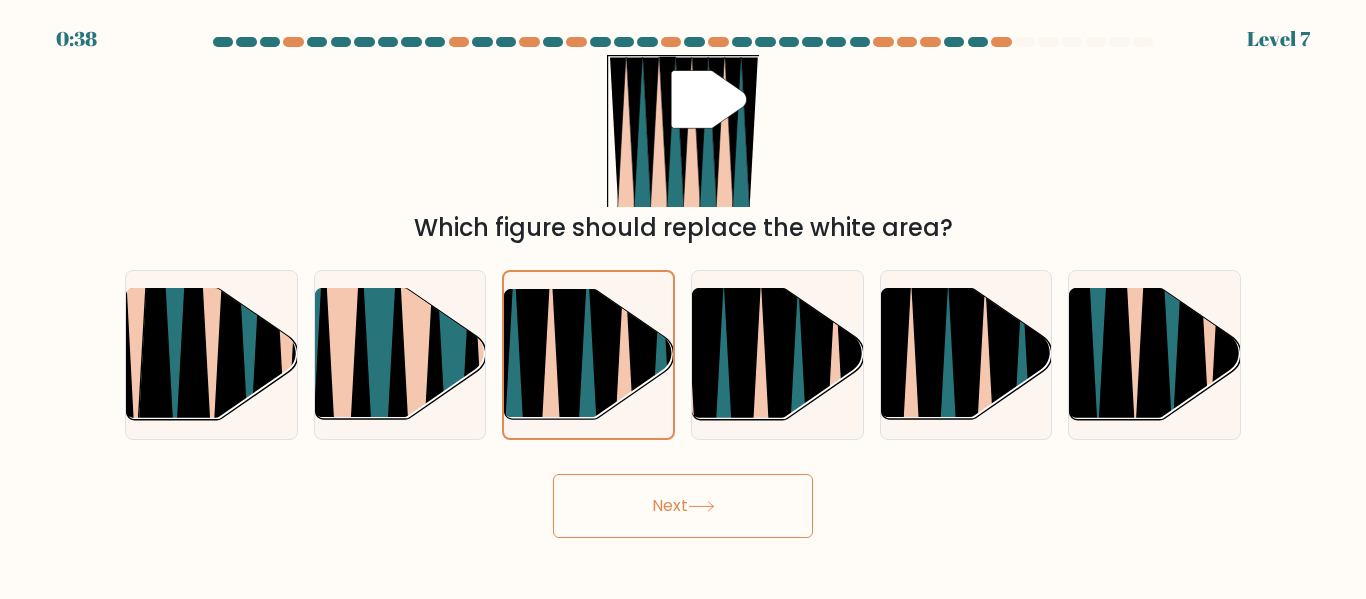 click on "Next" at bounding box center [683, 506] 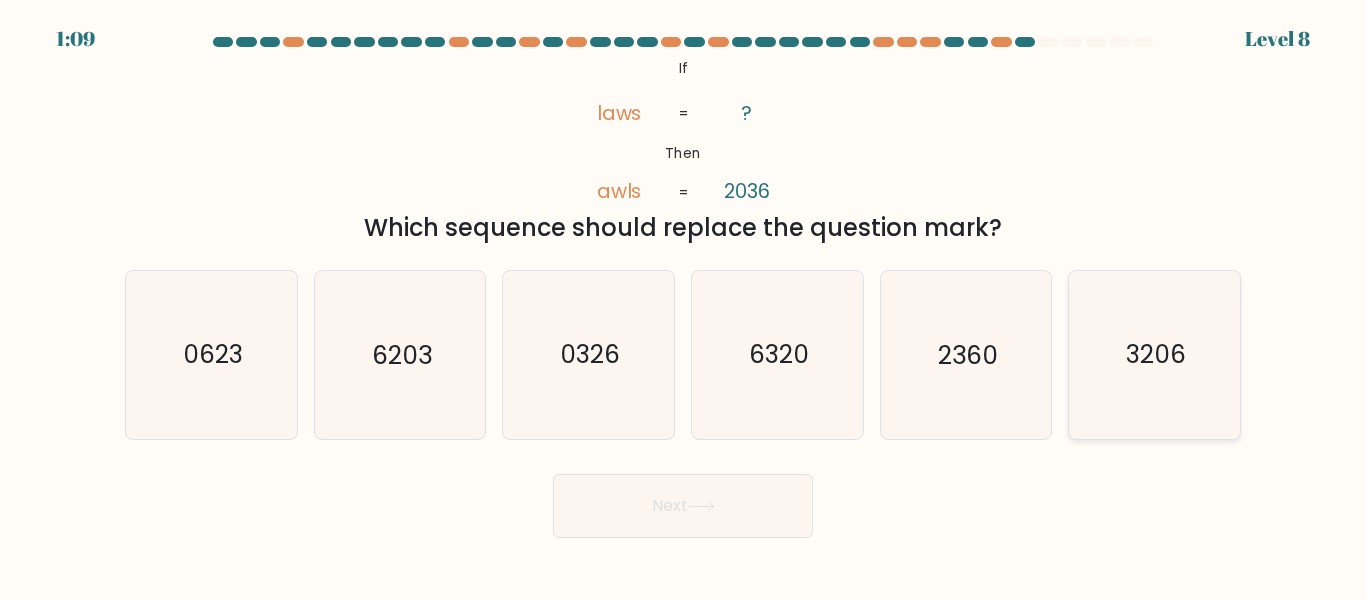 click on "3206" 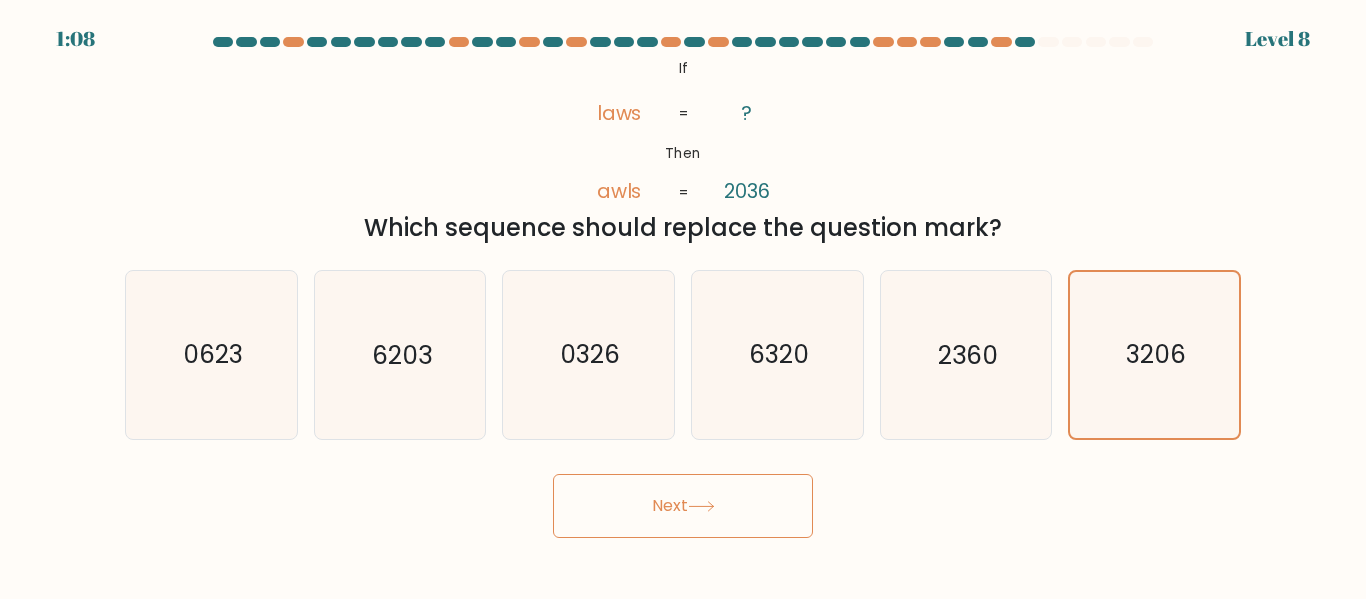 click on "Next" at bounding box center [683, 506] 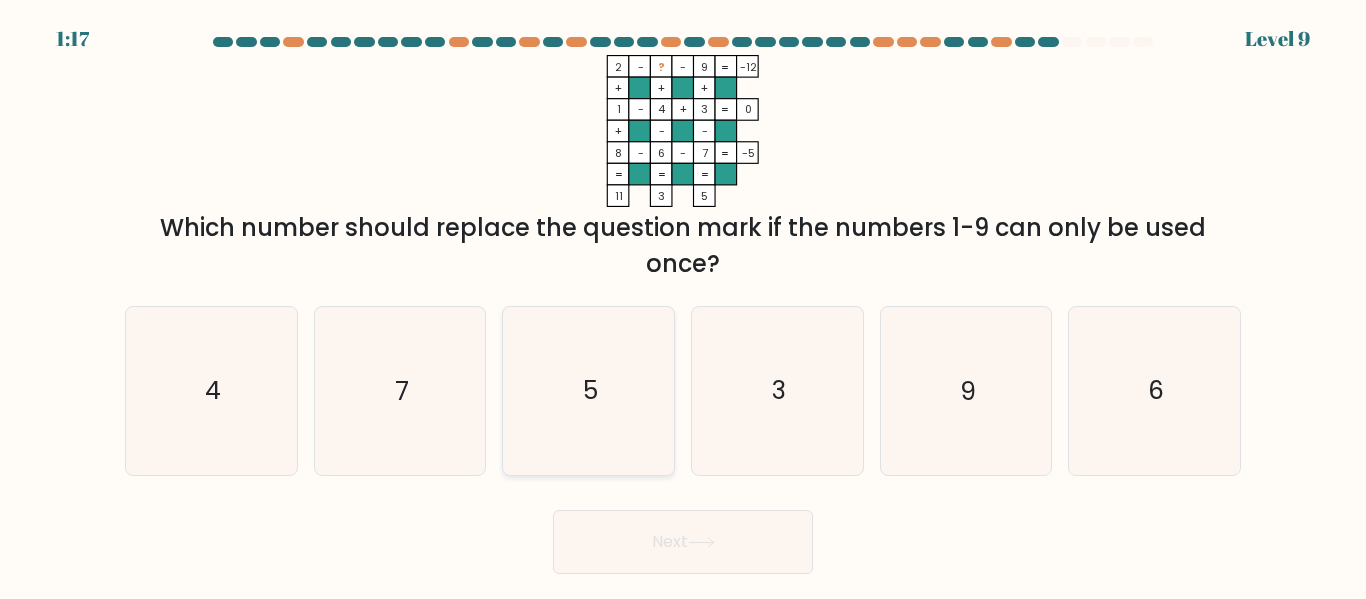 click on "5" 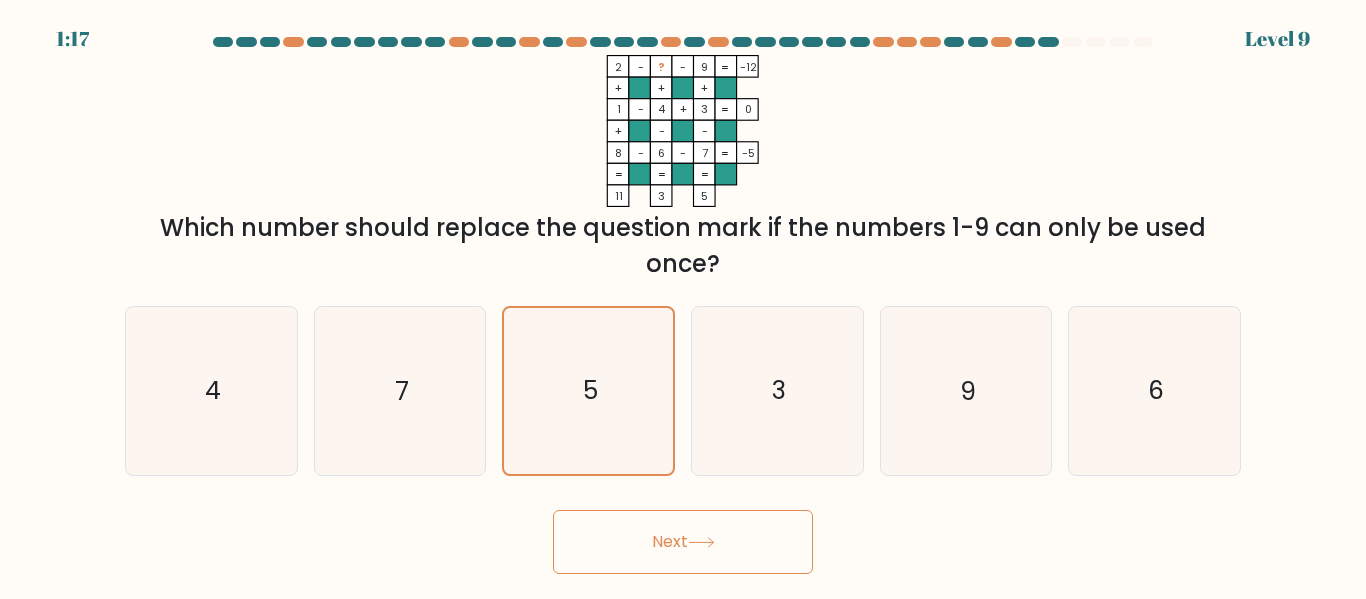 click on "Next" at bounding box center (683, 542) 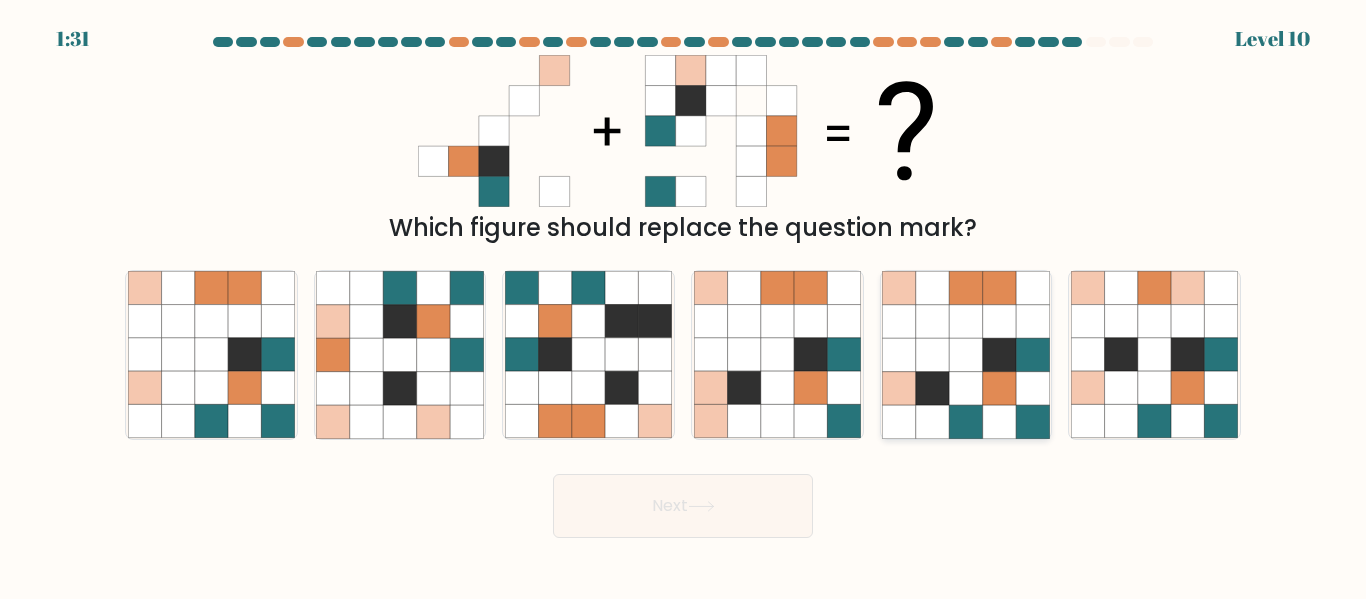 click 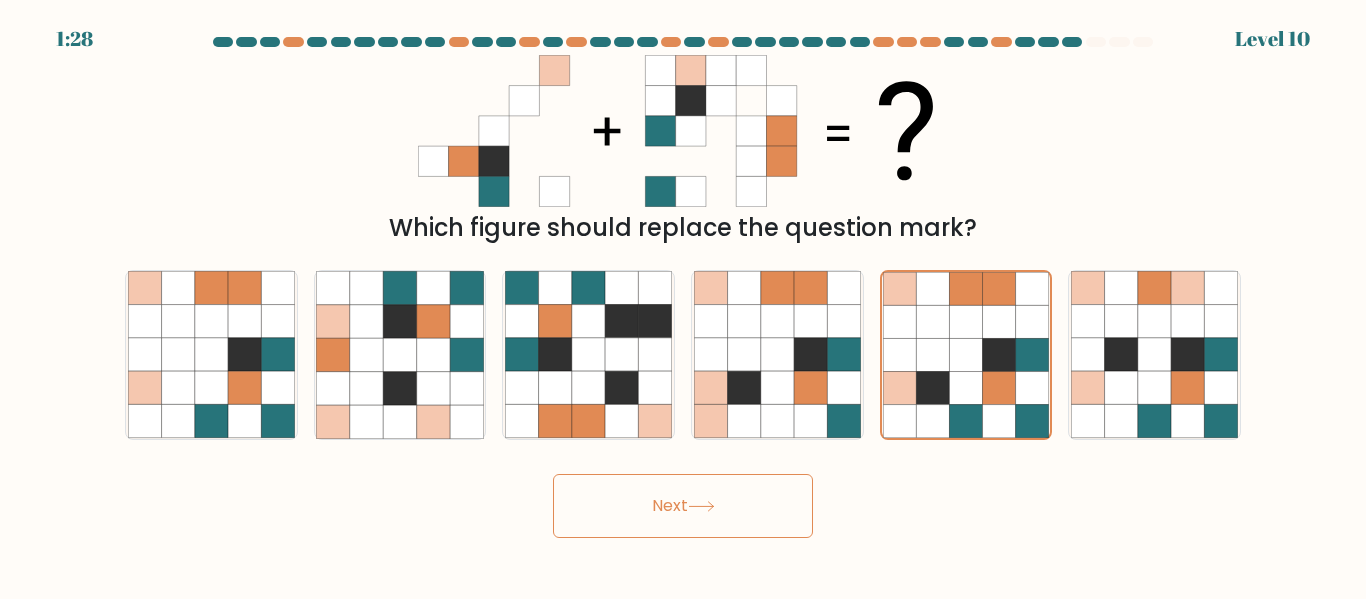 click on "Next" at bounding box center (683, 506) 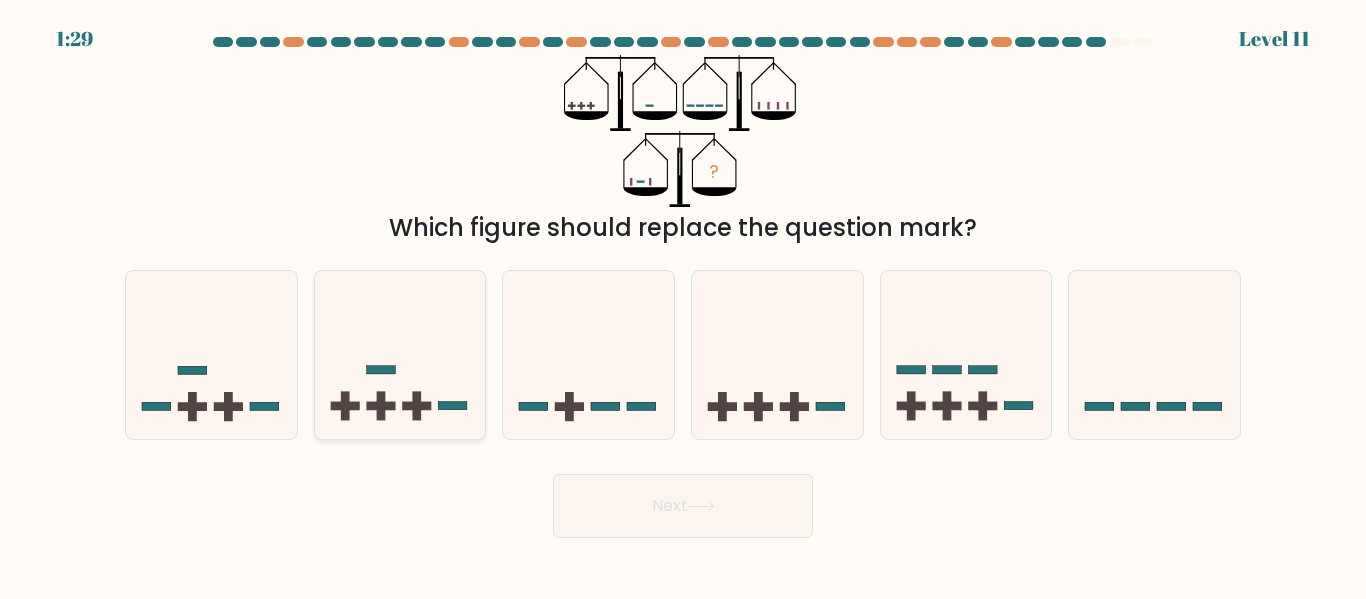 click 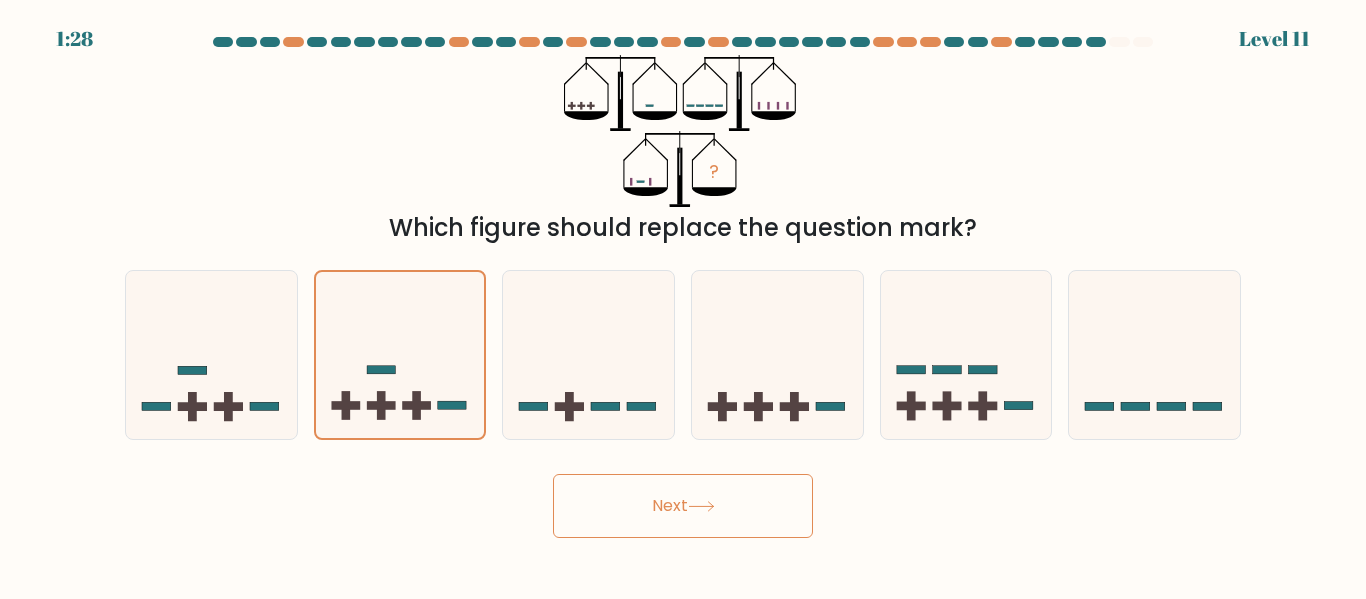 click on "Next" at bounding box center (683, 506) 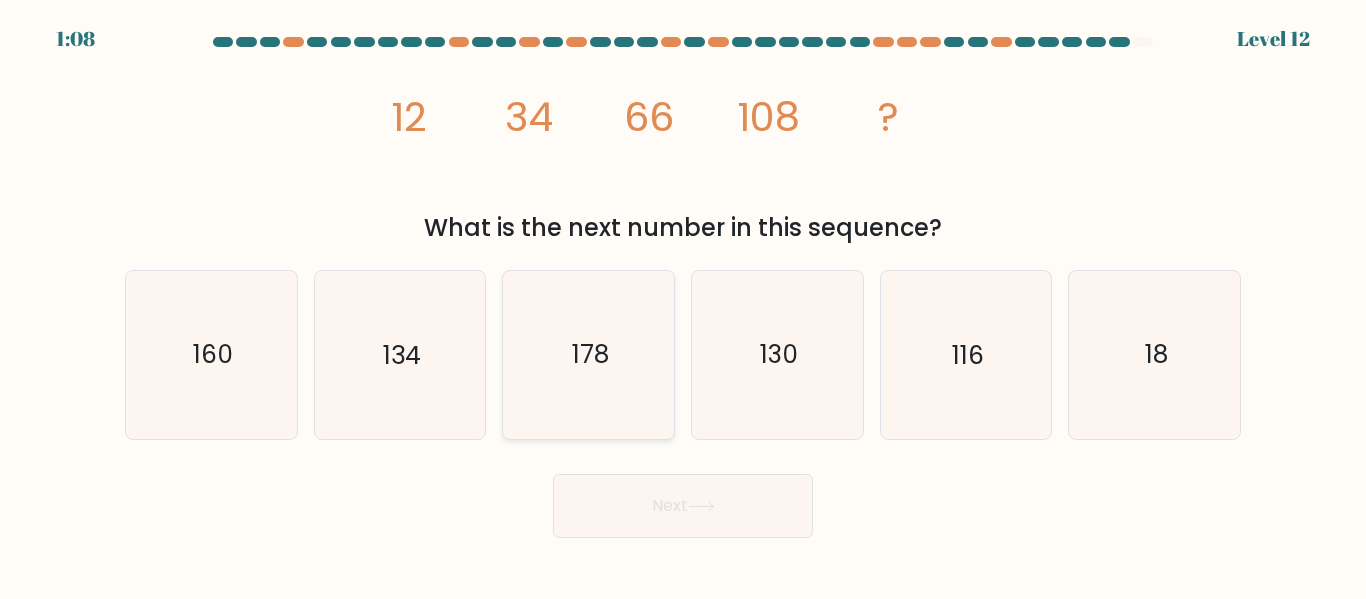 click on "178" 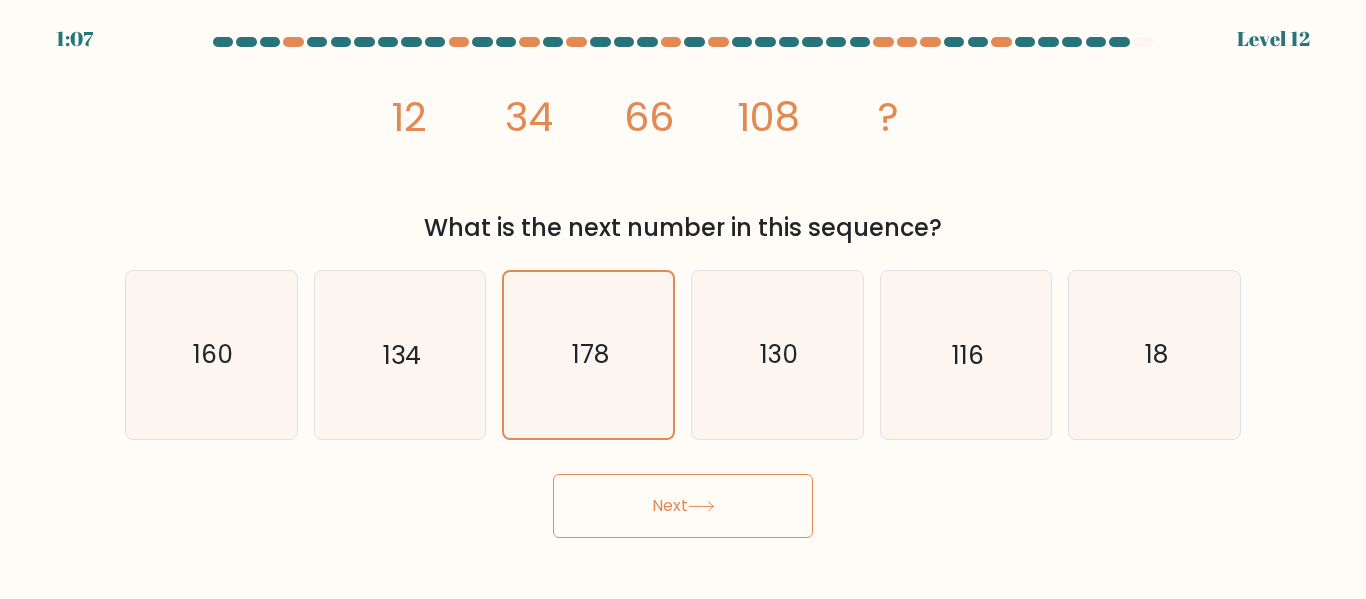 click on "Next" at bounding box center [683, 506] 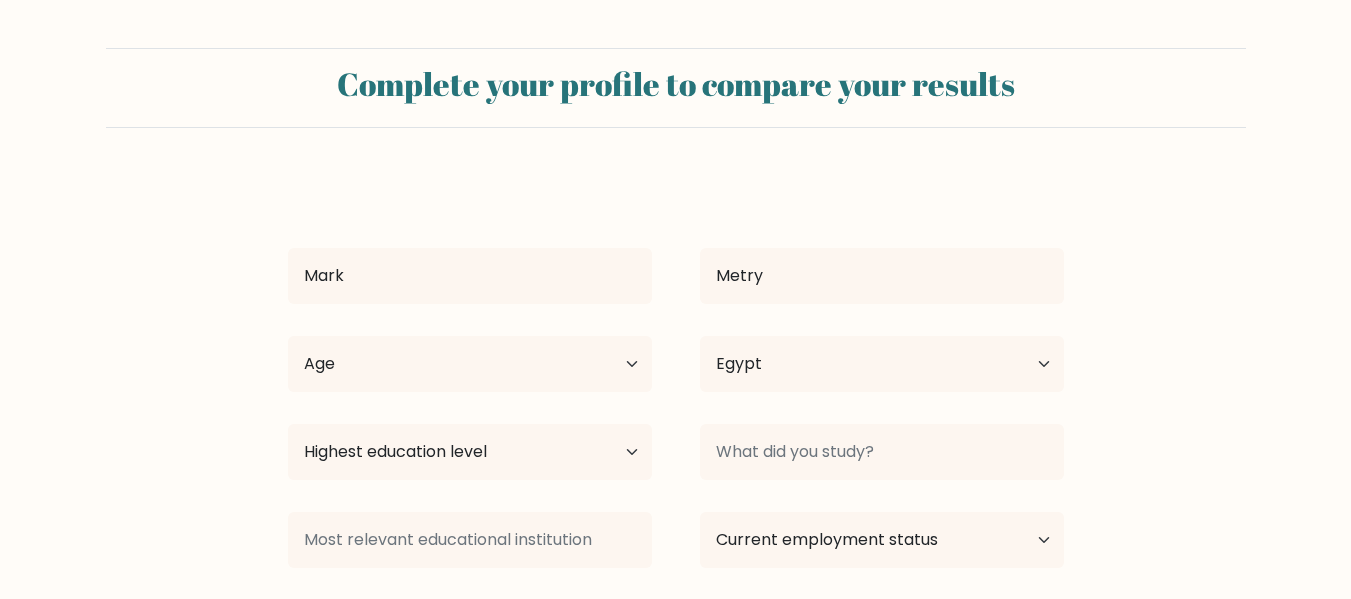 select on "EG" 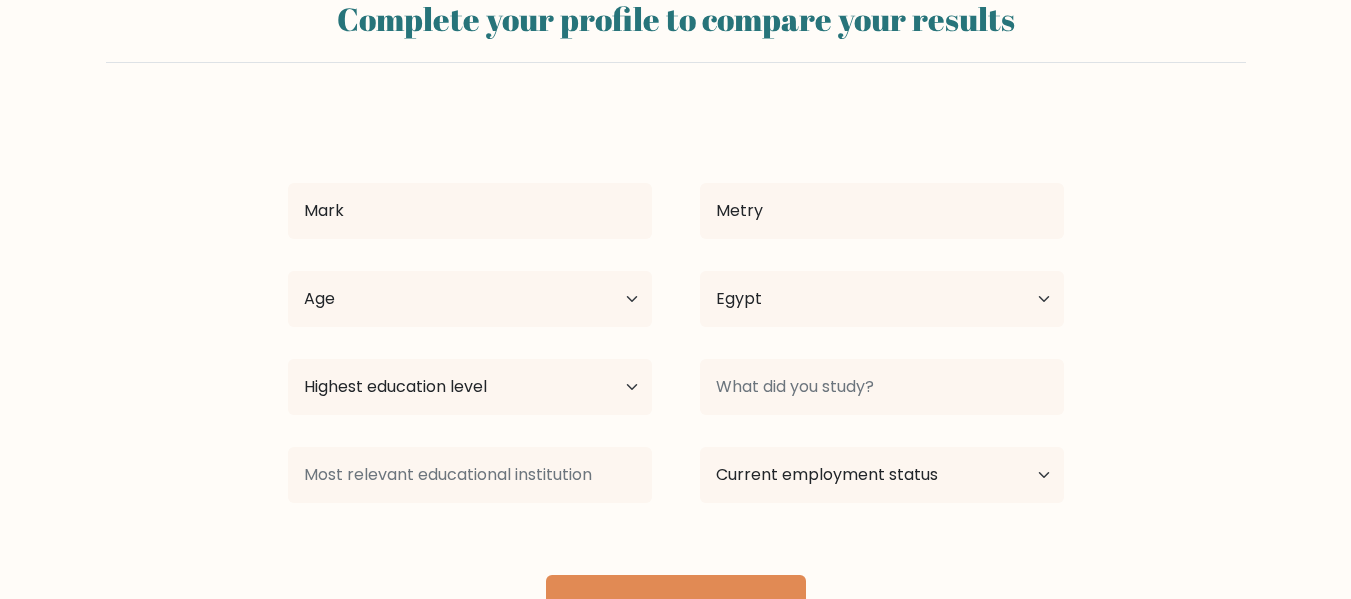 scroll, scrollTop: 100, scrollLeft: 0, axis: vertical 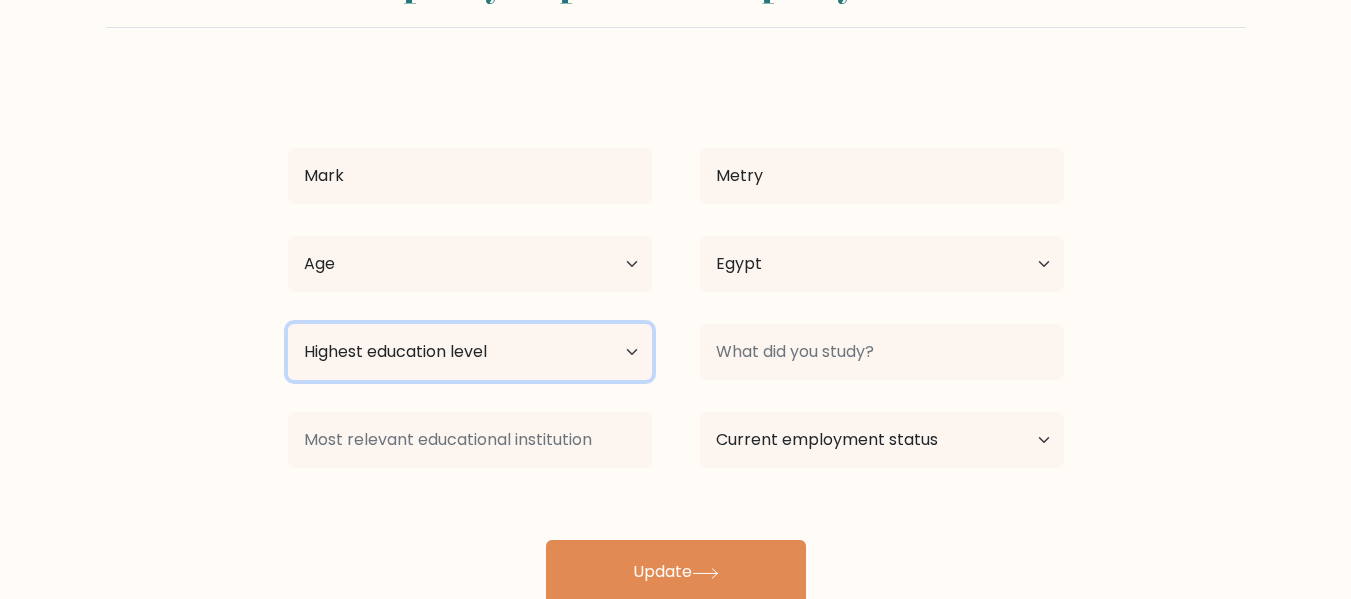 click on "Highest education level
No schooling
Primary
Lower Secondary
Upper Secondary
Occupation Specific
Bachelor's degree
Master's degree
Doctoral degree" at bounding box center [470, 352] 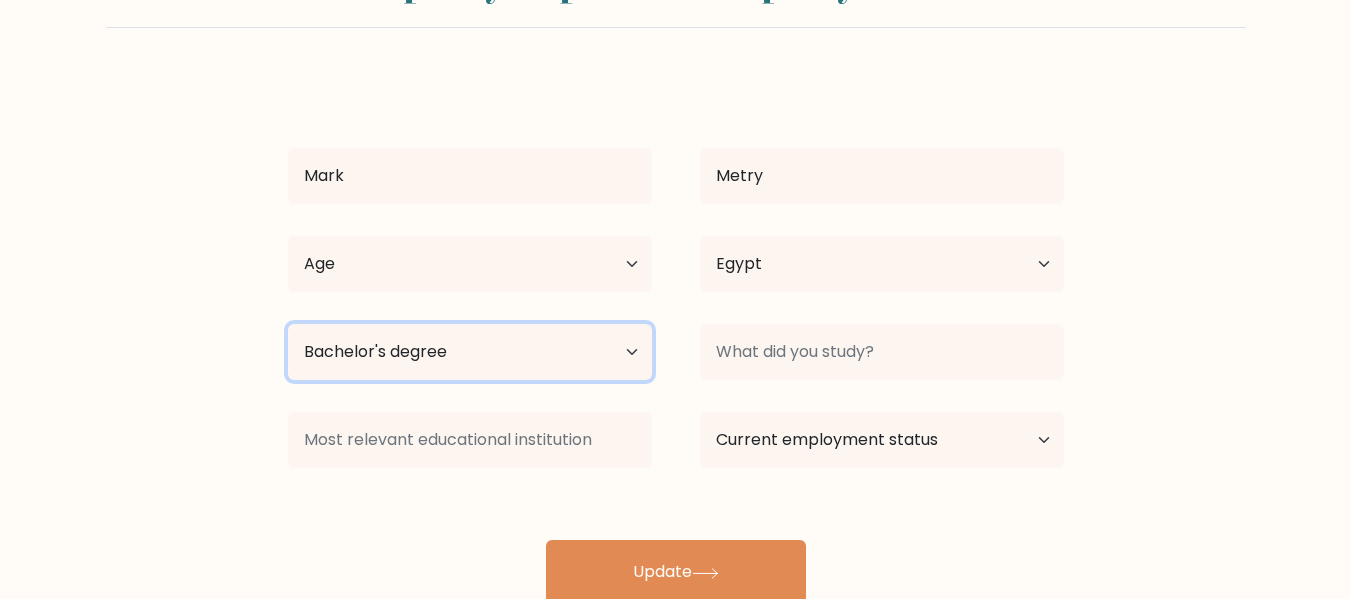 click on "Highest education level
No schooling
Primary
Lower Secondary
Upper Secondary
Occupation Specific
Bachelor's degree
Master's degree
Doctoral degree" at bounding box center (470, 352) 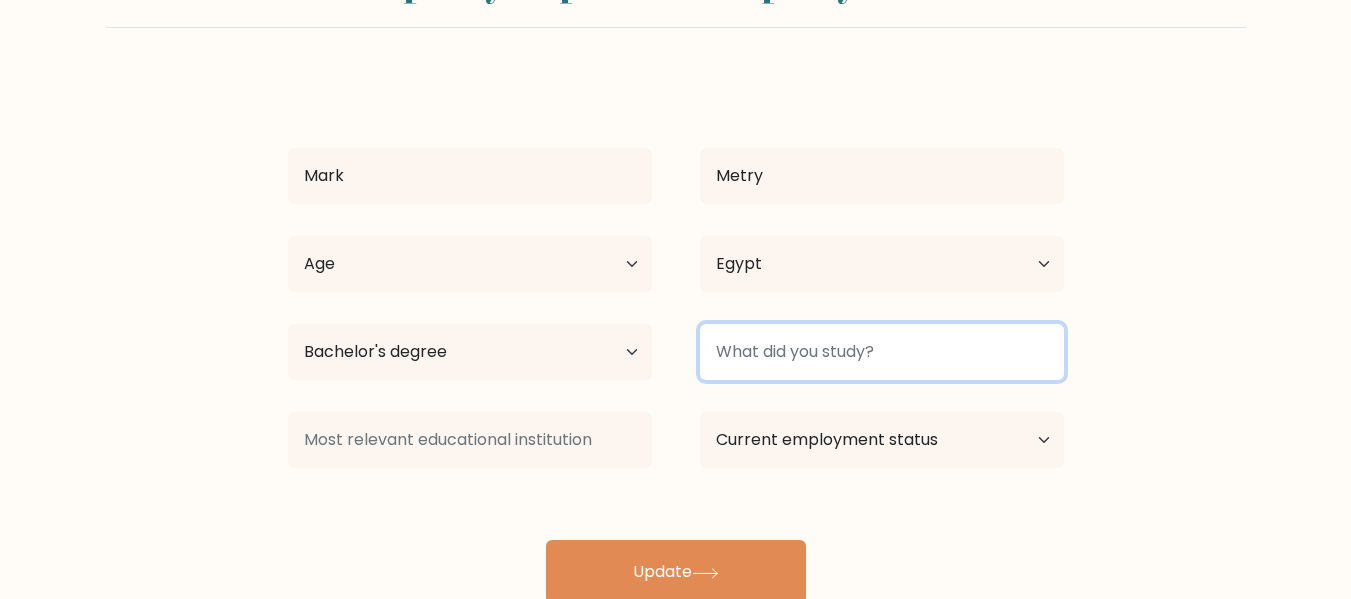 click at bounding box center [882, 352] 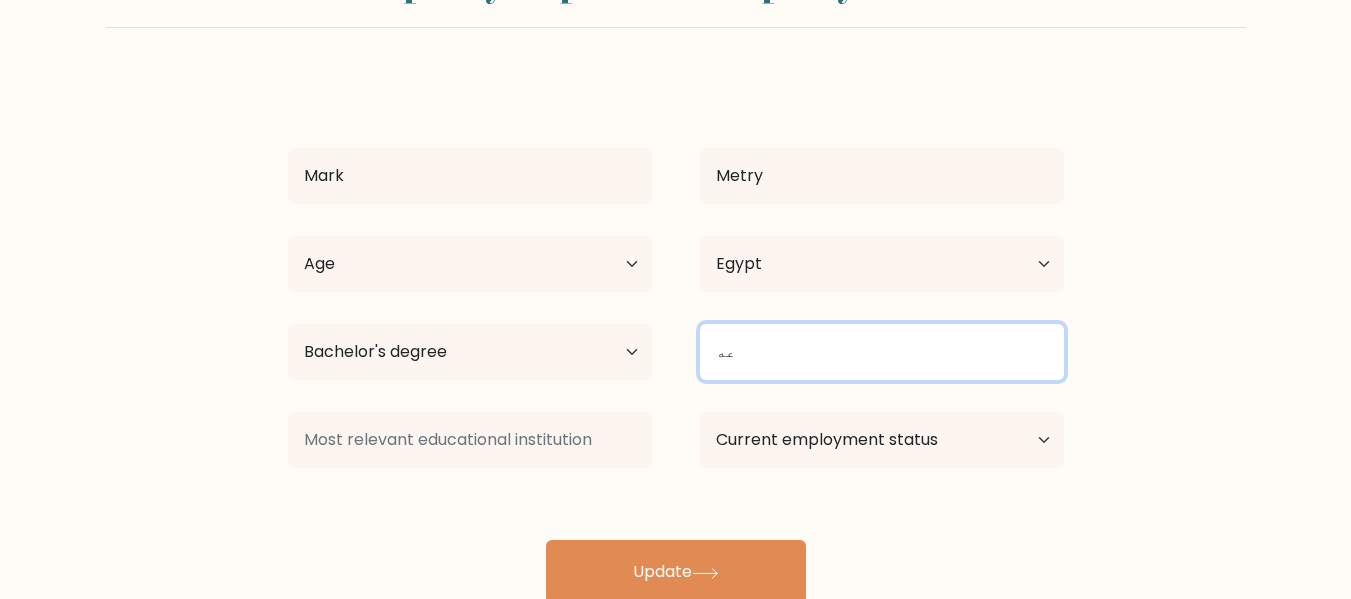 type on "ع" 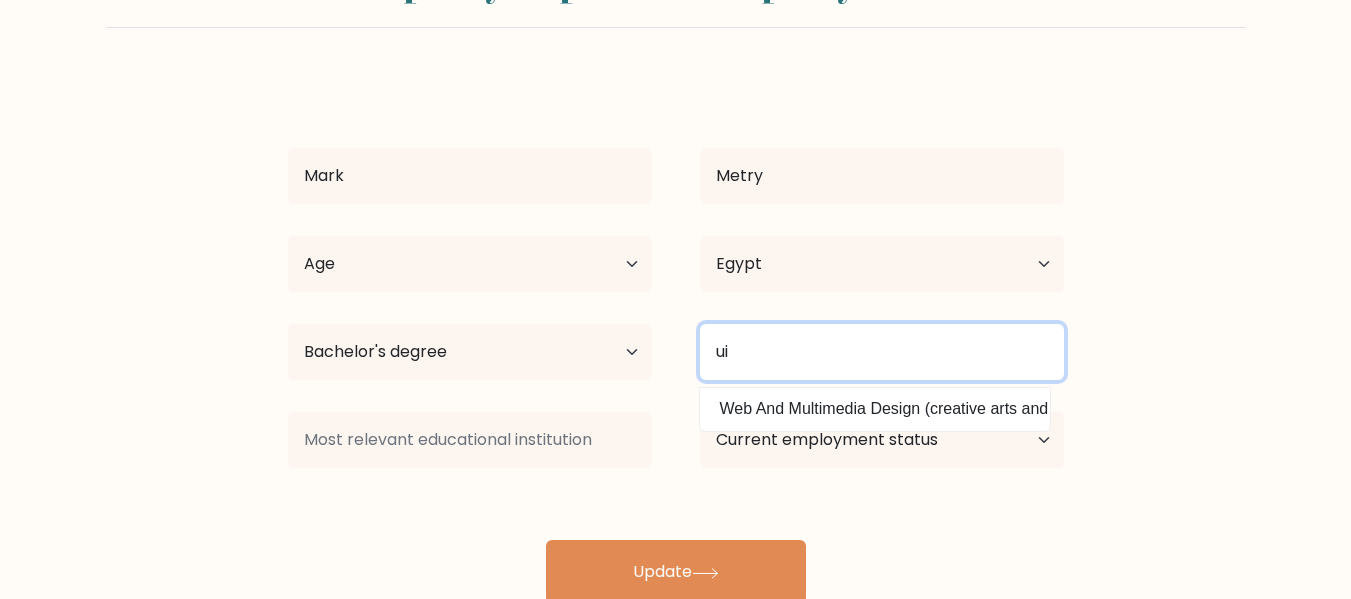 type on "u" 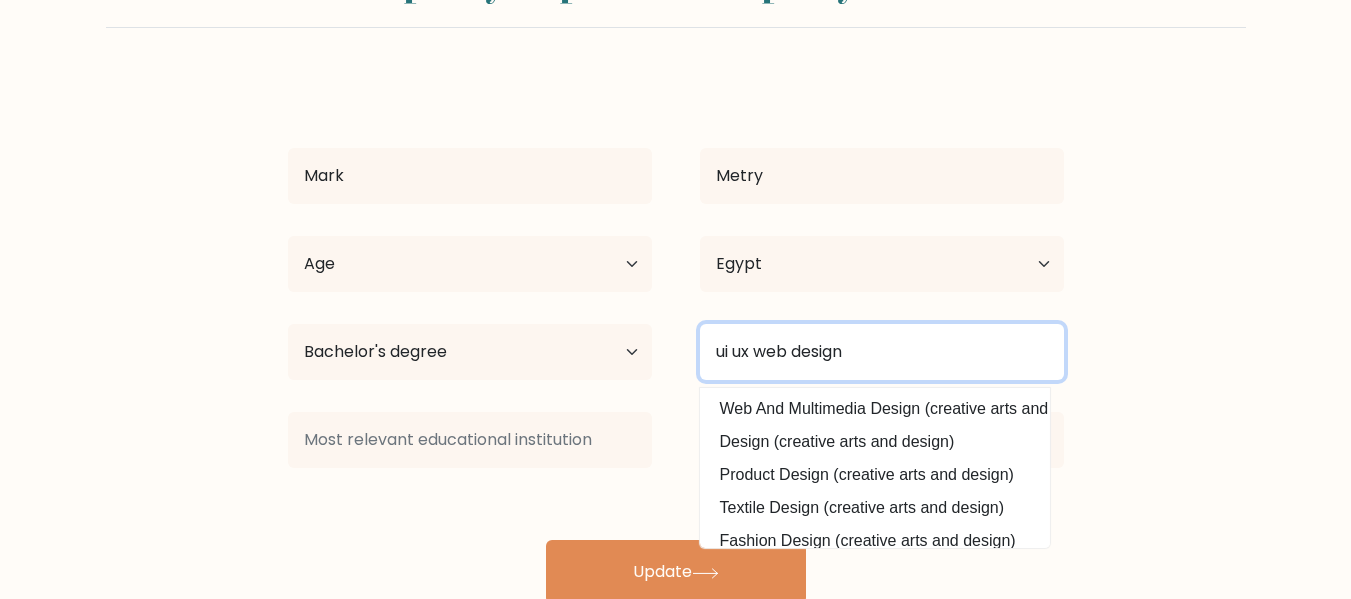 type on "ui ux web design" 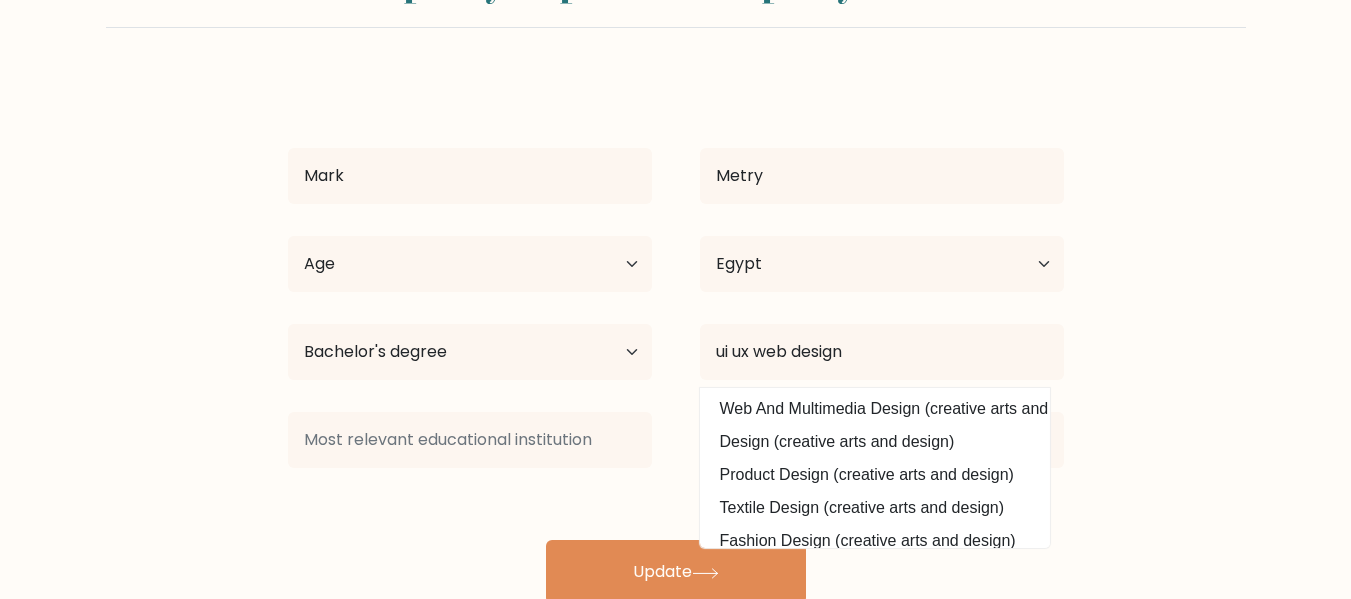 click on "Complete your profile to compare your results
Mark
Metry
Age
Under 18 years old
18-24 years old
25-34 years old
35-44 years old
45-54 years old
55-64 years old
65 years old and above
Country
Afghanistan
Albania
Algeria
American Samoa Chad" at bounding box center (675, 276) 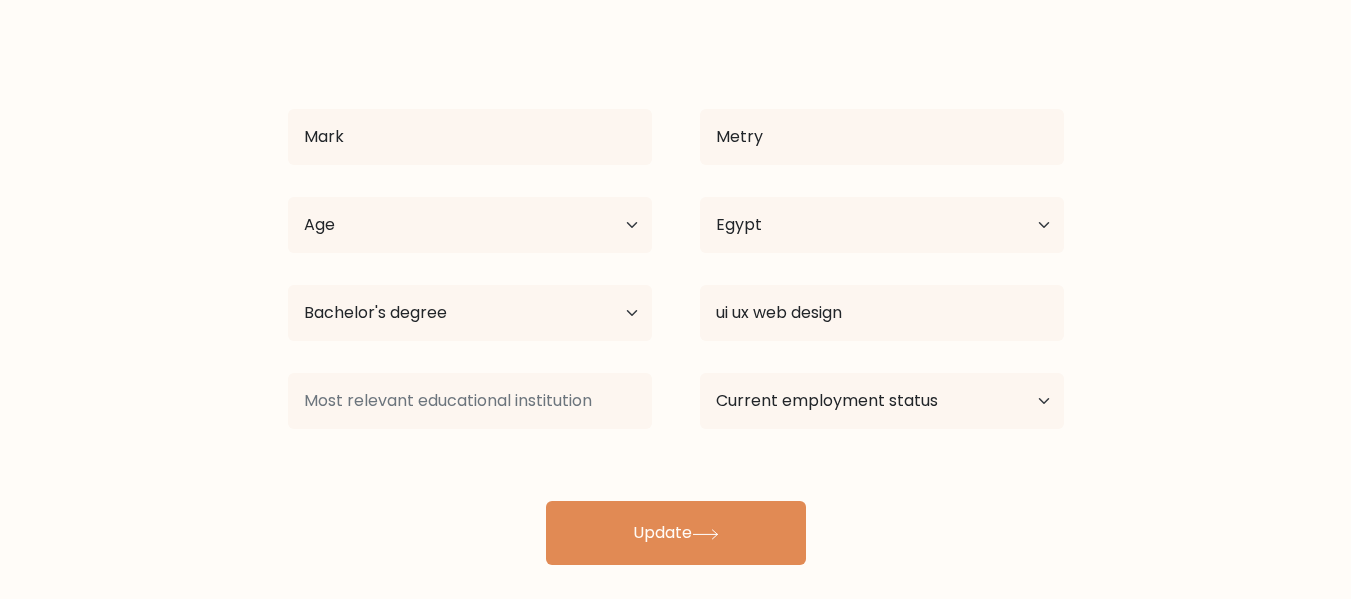 scroll, scrollTop: 159, scrollLeft: 0, axis: vertical 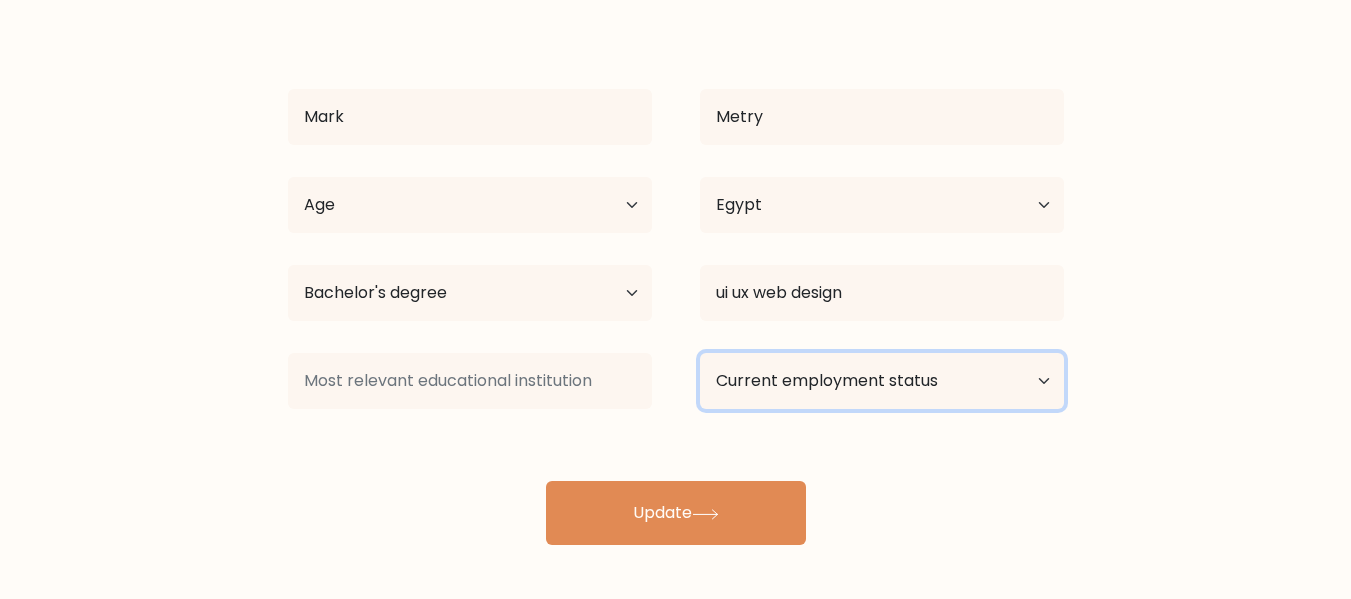 click on "Current employment status
Employed
Student
Retired
Other / prefer not to answer" at bounding box center [882, 381] 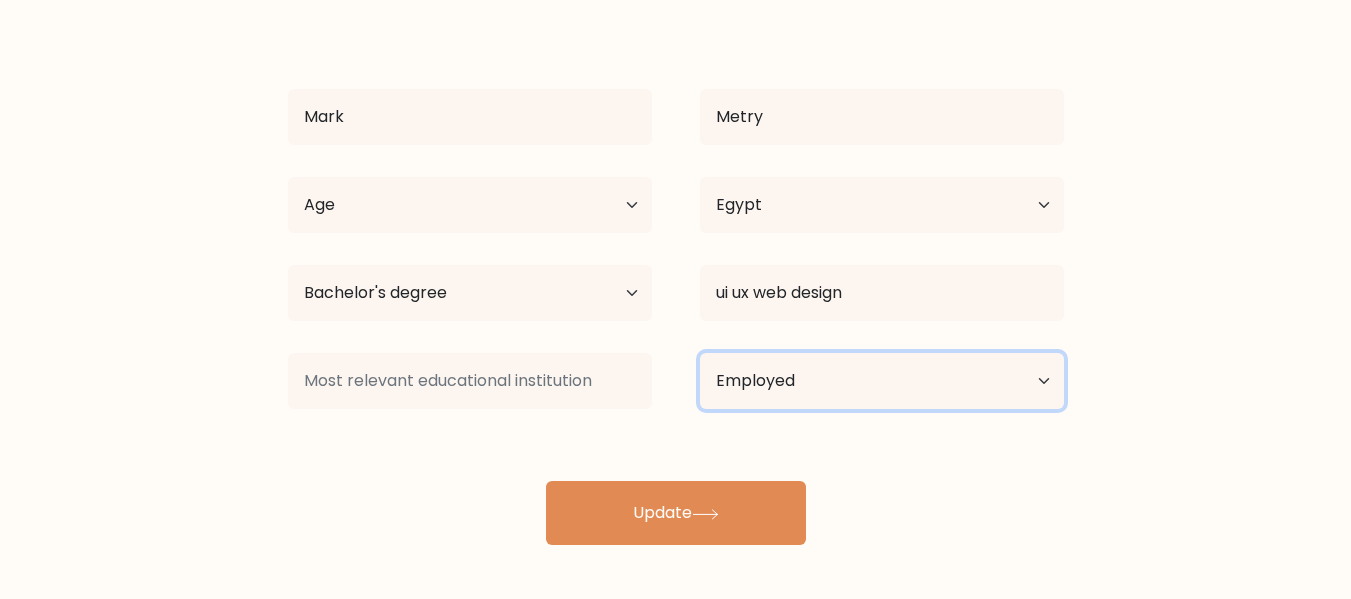 click on "Current employment status
Employed
Student
Retired
Other / prefer not to answer" at bounding box center [882, 381] 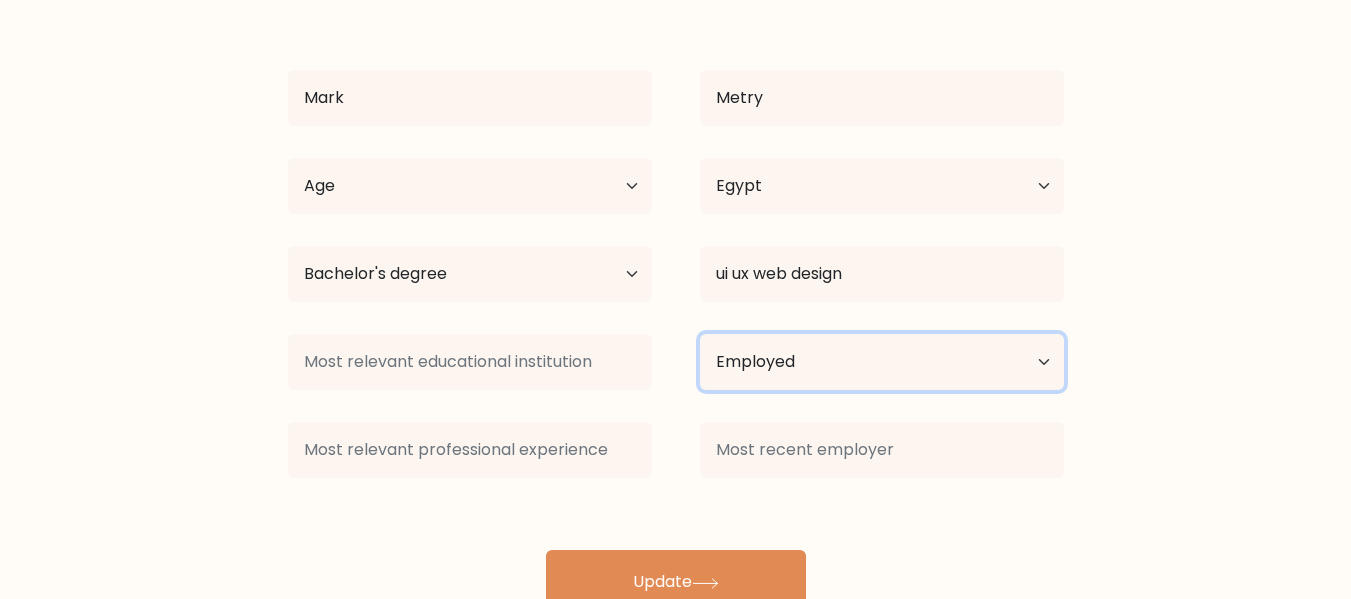 scroll, scrollTop: 193, scrollLeft: 0, axis: vertical 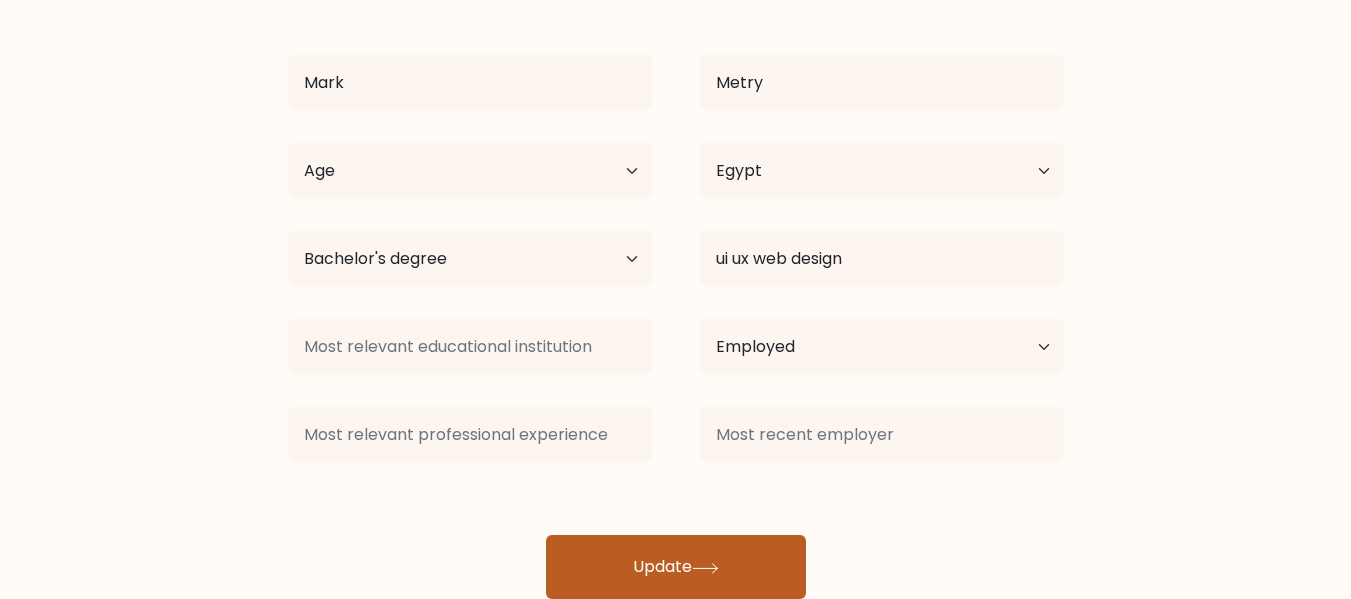 click on "Update" at bounding box center [676, 567] 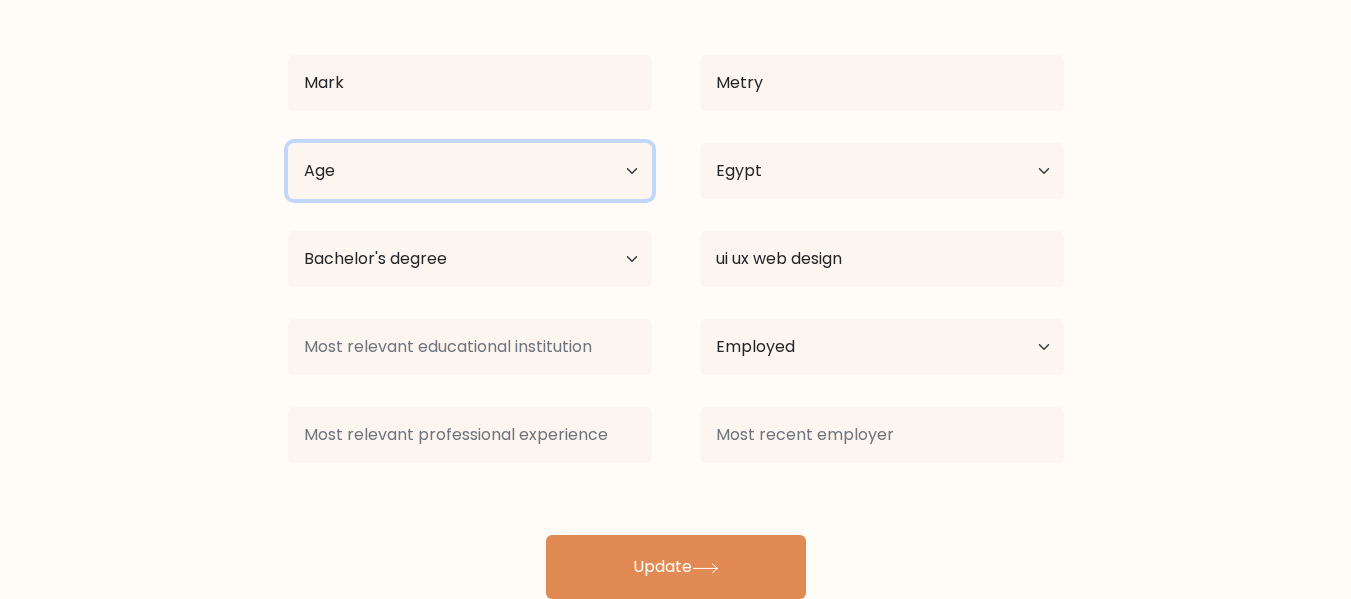 click on "Age
Under 18 years old
18-24 years old
25-34 years old
35-44 years old
45-54 years old
55-64 years old
65 years old and above" at bounding box center [470, 171] 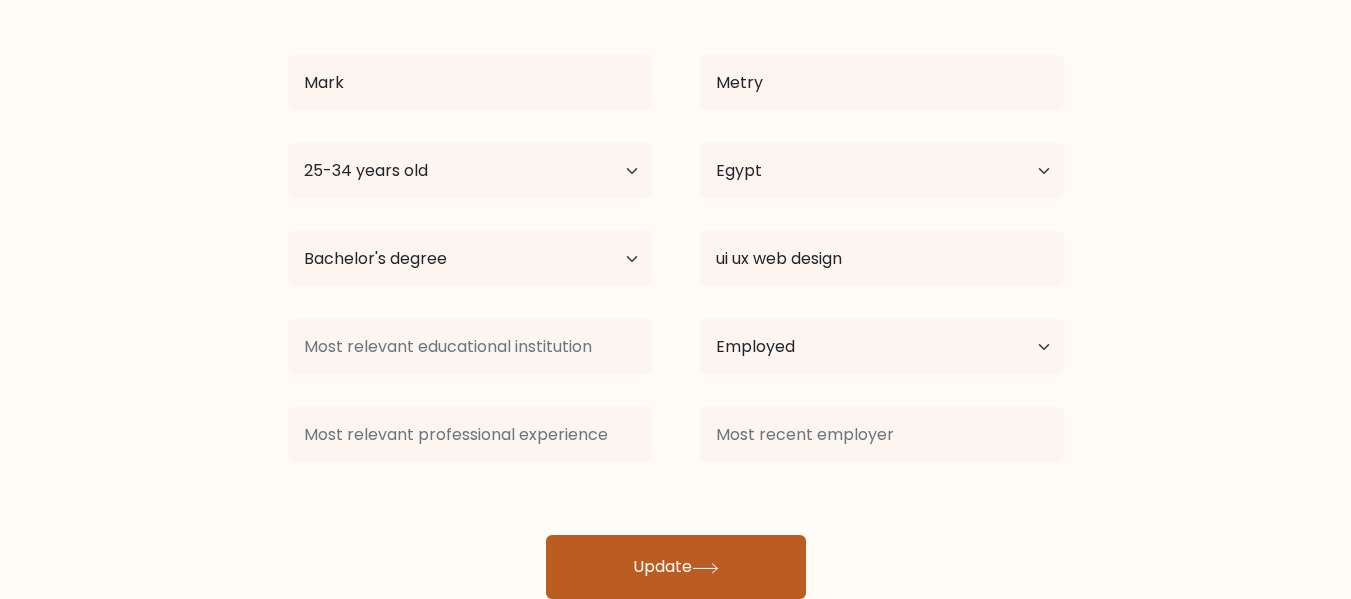 click on "Update" at bounding box center (676, 567) 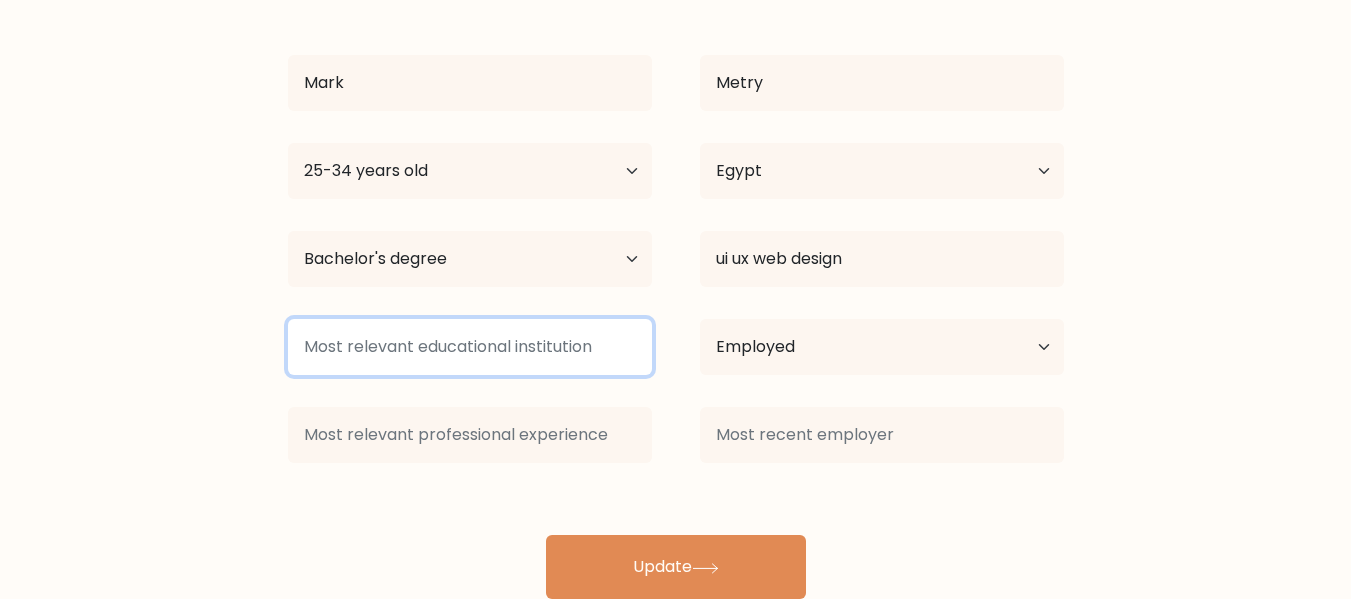 click at bounding box center (470, 347) 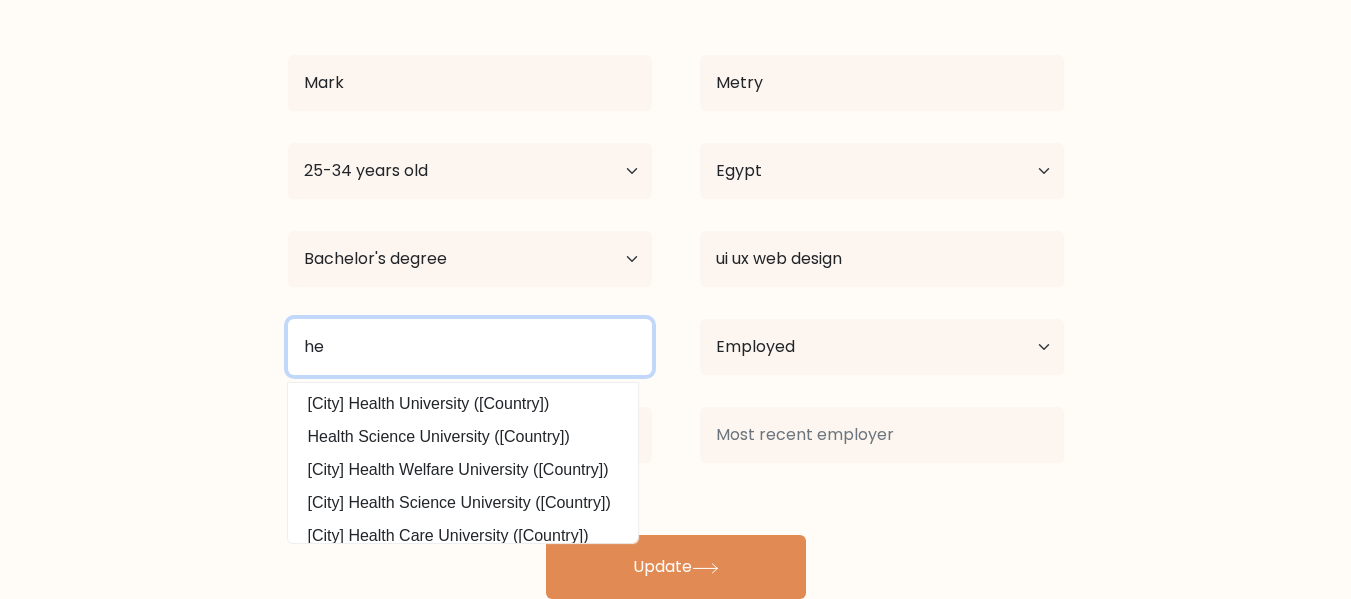 type on "h" 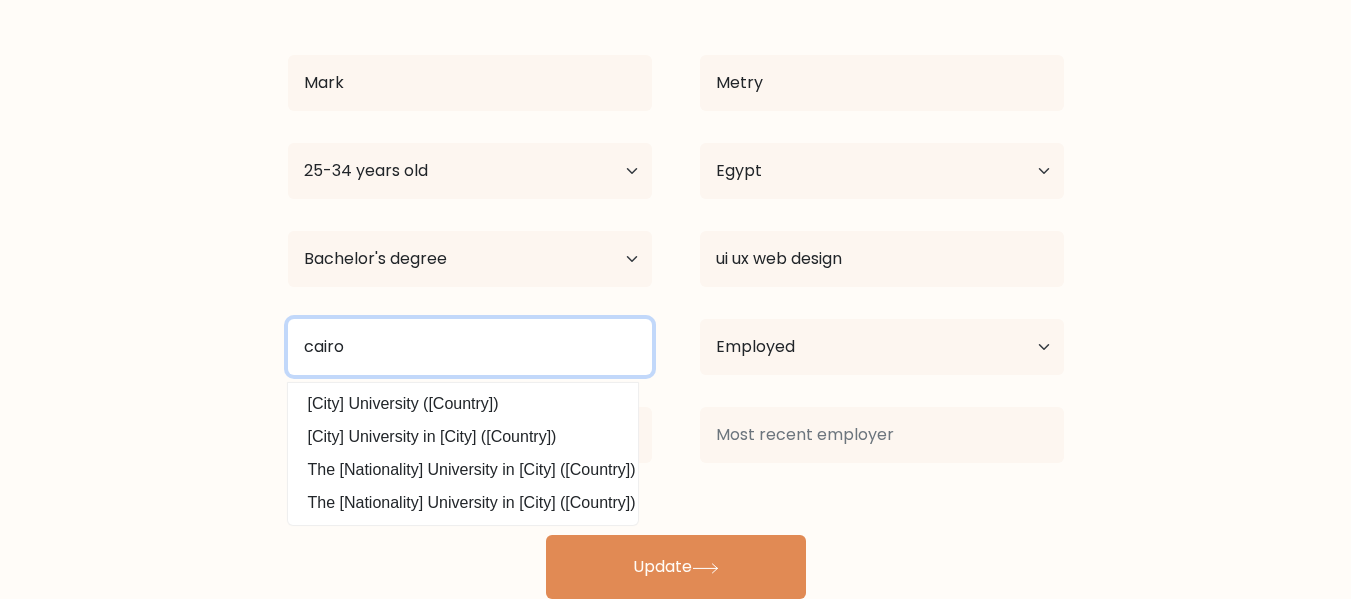 drag, startPoint x: 435, startPoint y: 348, endPoint x: 128, endPoint y: 360, distance: 307.23444 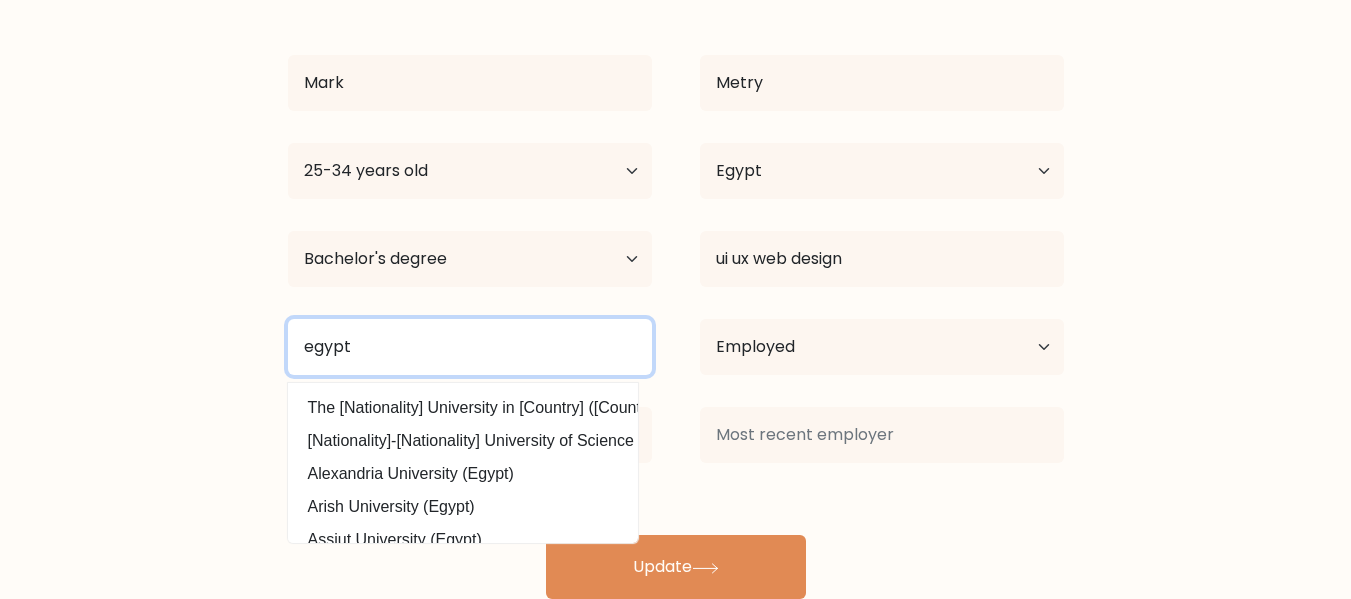 scroll, scrollTop: 0, scrollLeft: 0, axis: both 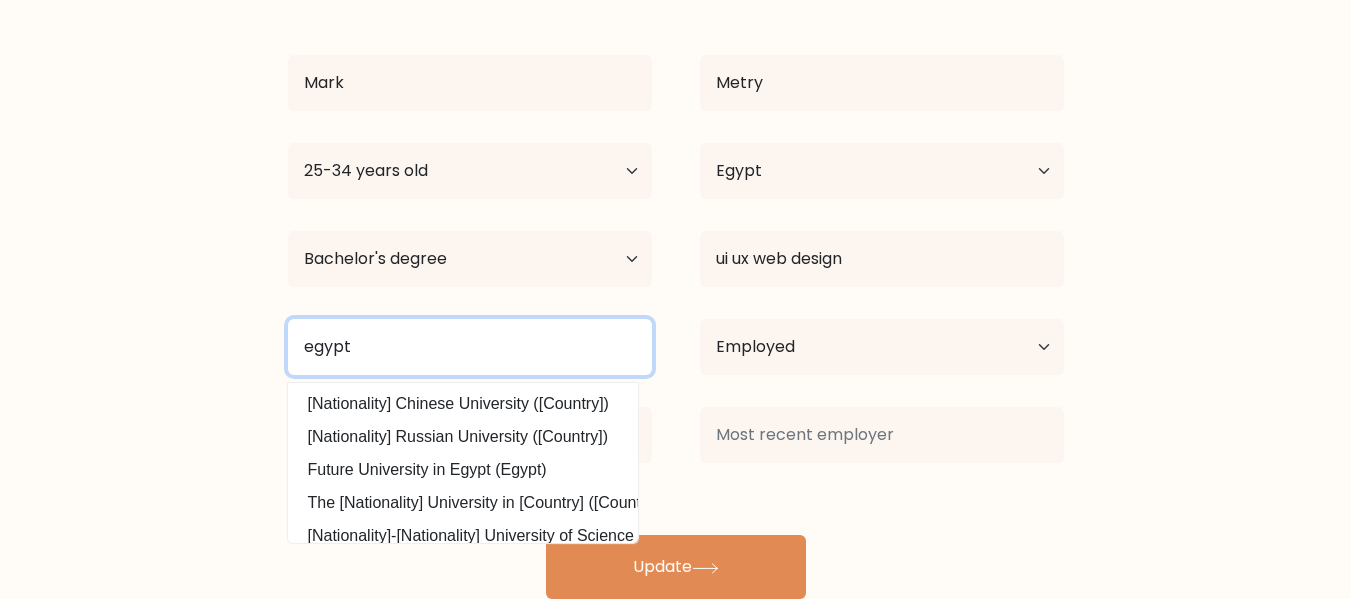 drag, startPoint x: 446, startPoint y: 349, endPoint x: 234, endPoint y: 348, distance: 212.00237 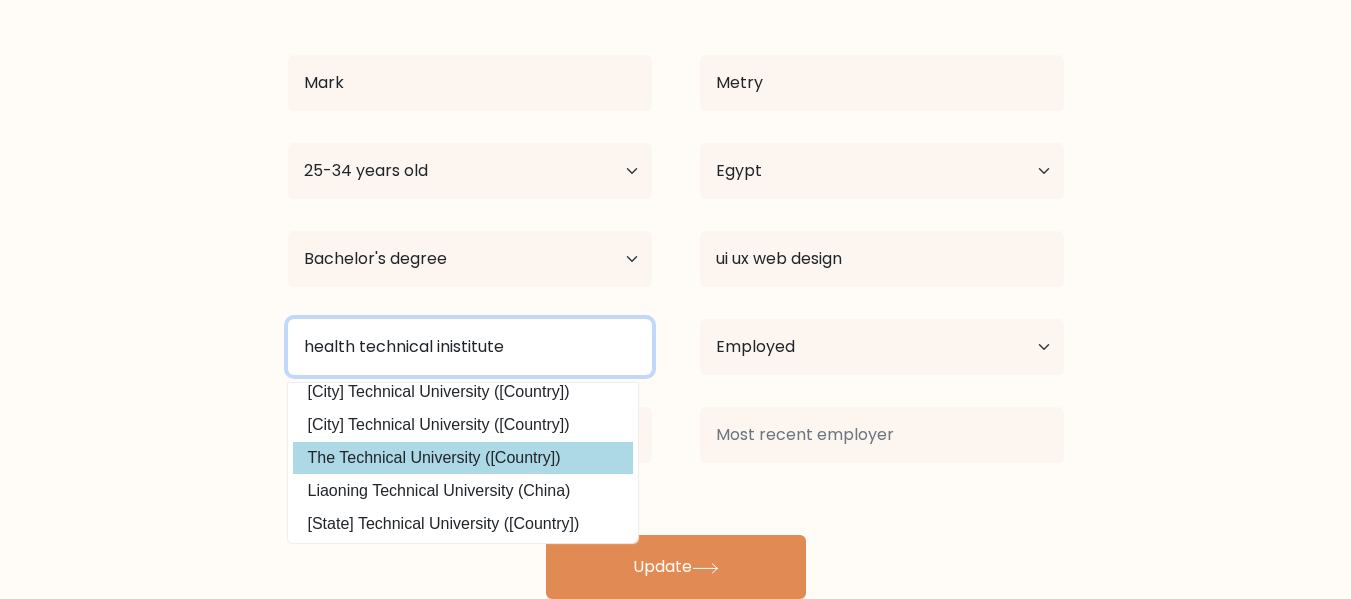 scroll, scrollTop: 180, scrollLeft: 0, axis: vertical 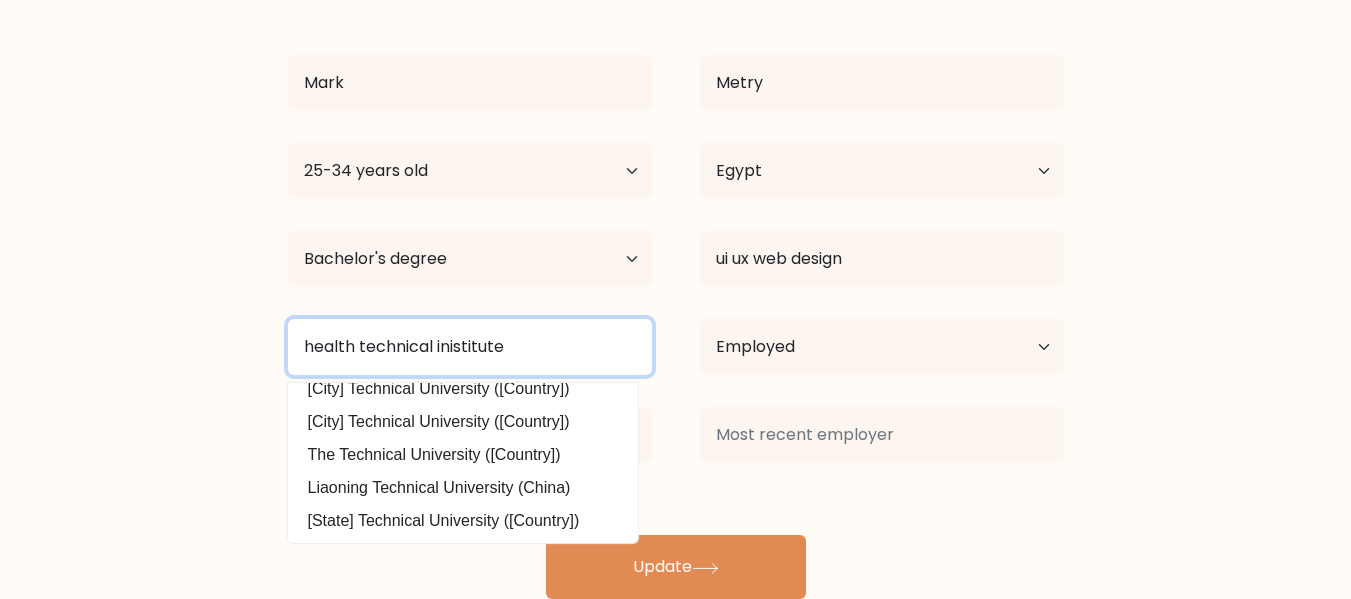 type on "health technical inistitute" 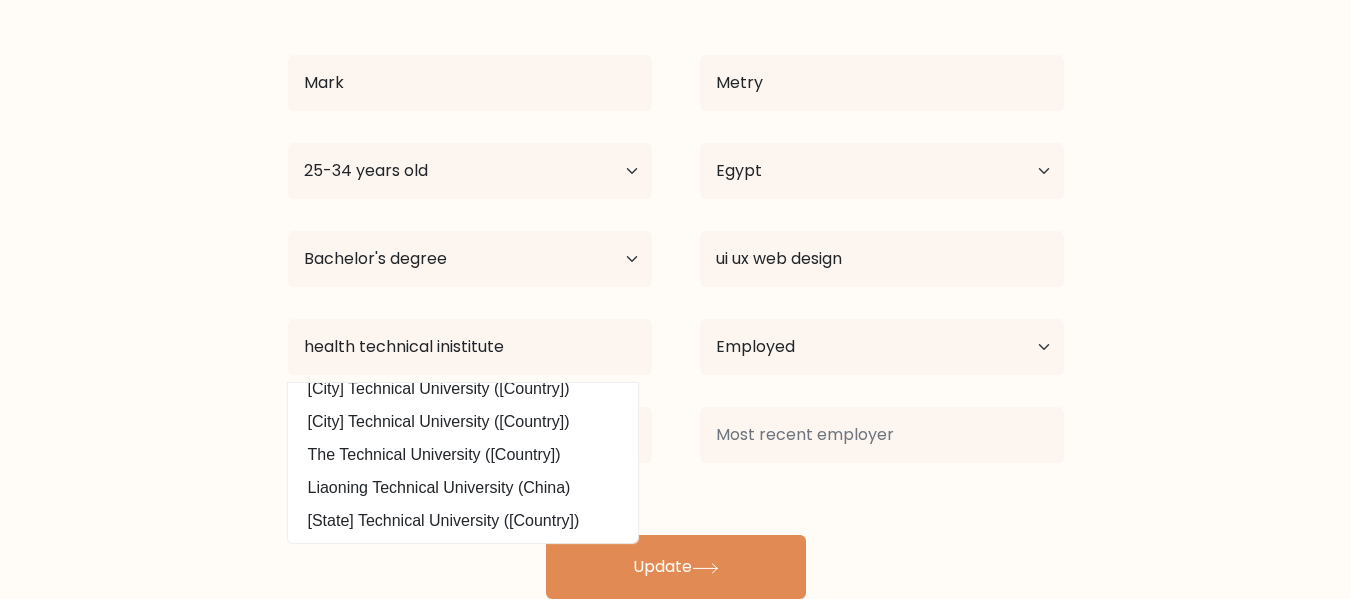 click on "Complete your profile to compare your results
Mark
Metry
Age
Under 18 years old
18-24 years old
25-34 years old
35-44 years old
45-54 years old
55-64 years old
65 years old and above
Country
Afghanistan
Albania
Algeria
American Samoa Chad" at bounding box center (675, 227) 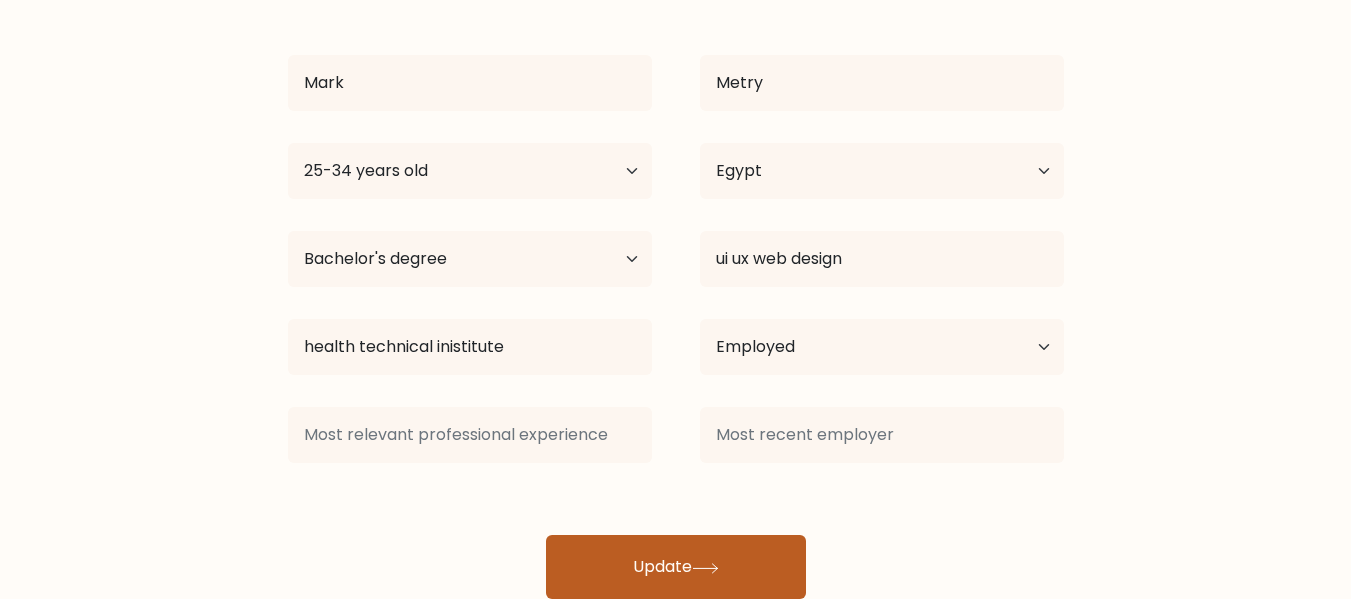 click on "Update" at bounding box center [676, 567] 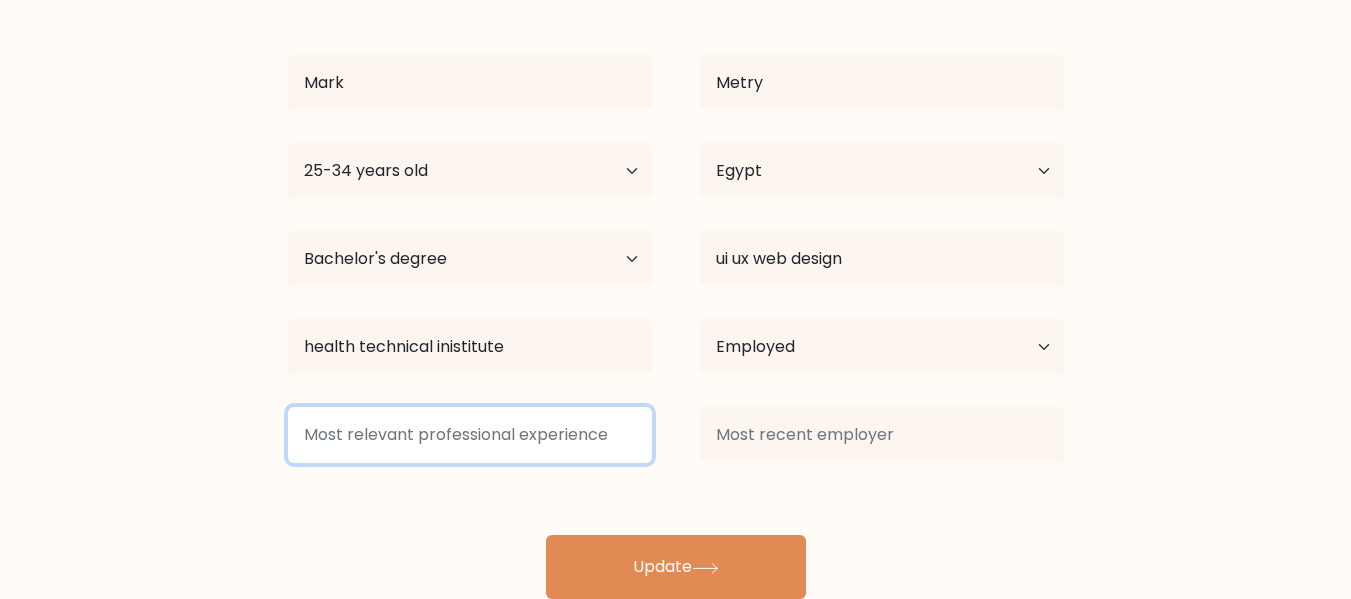 click at bounding box center (470, 435) 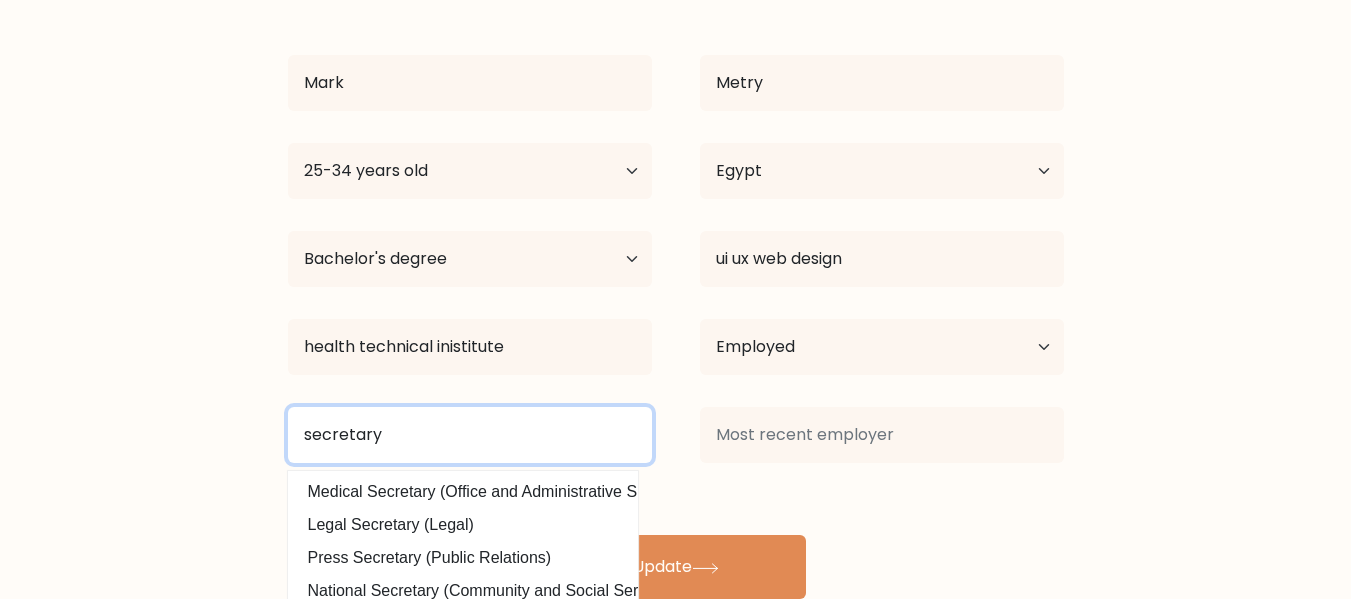 type on "secretary" 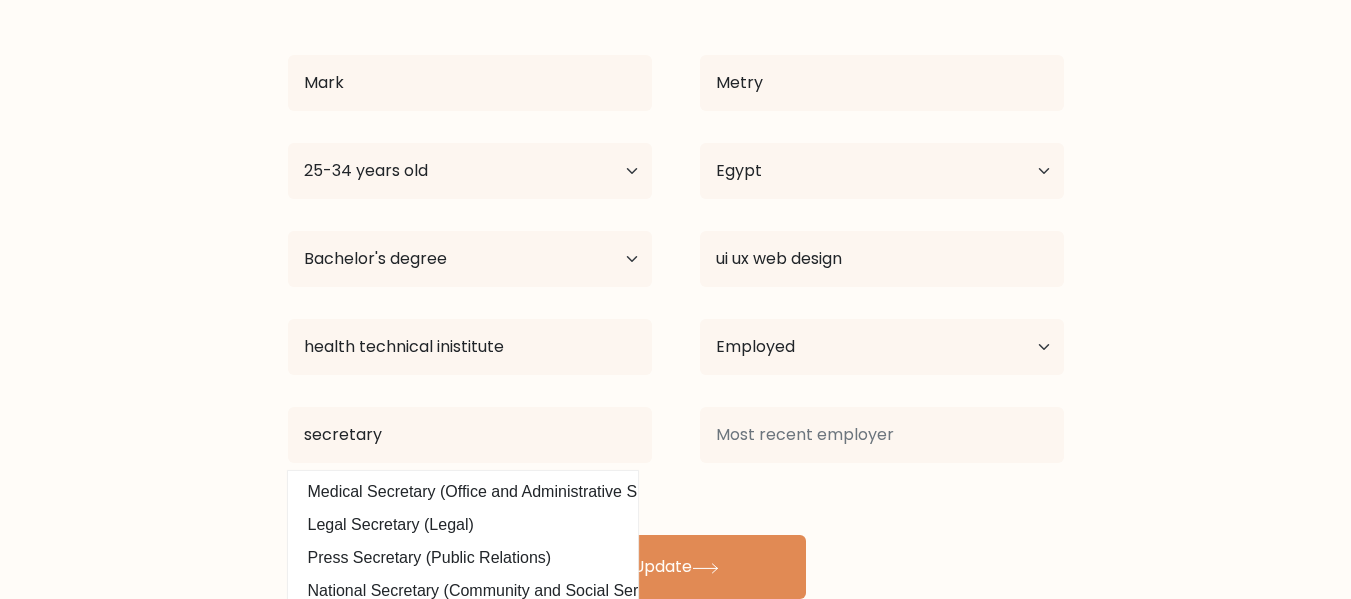 click on "Complete your profile to compare your results
Mark
Metry
Age
Under 18 years old
18-24 years old
25-34 years old
35-44 years old
45-54 years old
55-64 years old
65 years old and above
Country
Afghanistan
Albania
Algeria
American Samoa Chad" at bounding box center [675, 227] 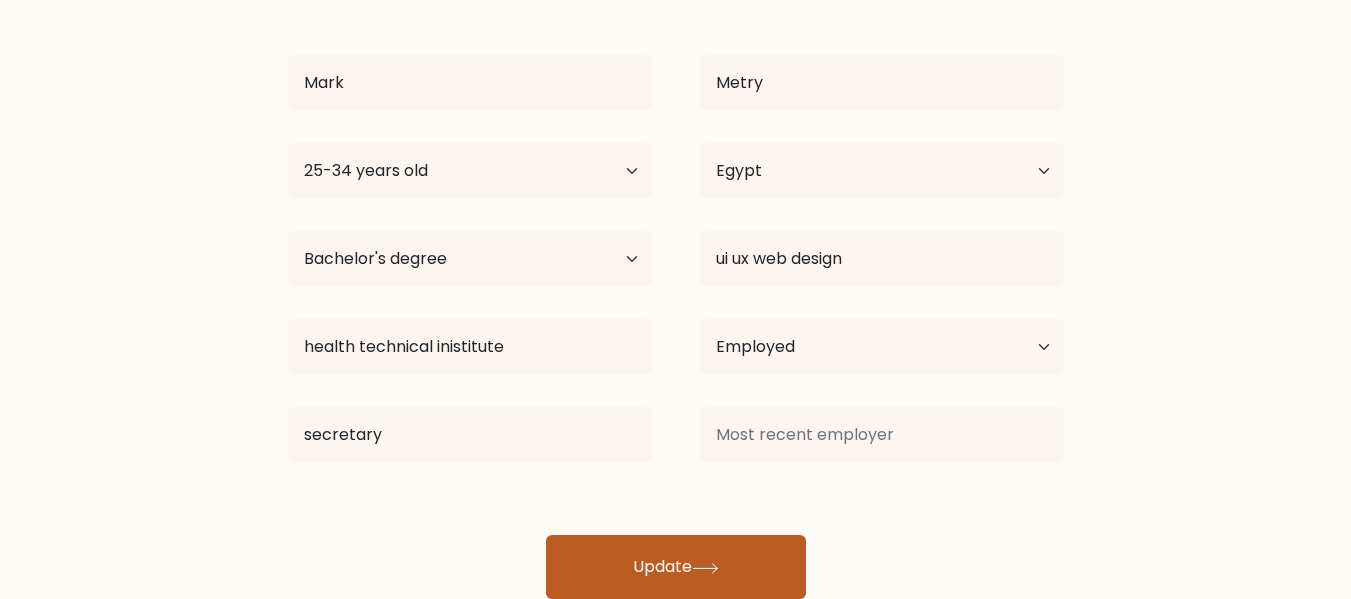click on "Update" at bounding box center (676, 567) 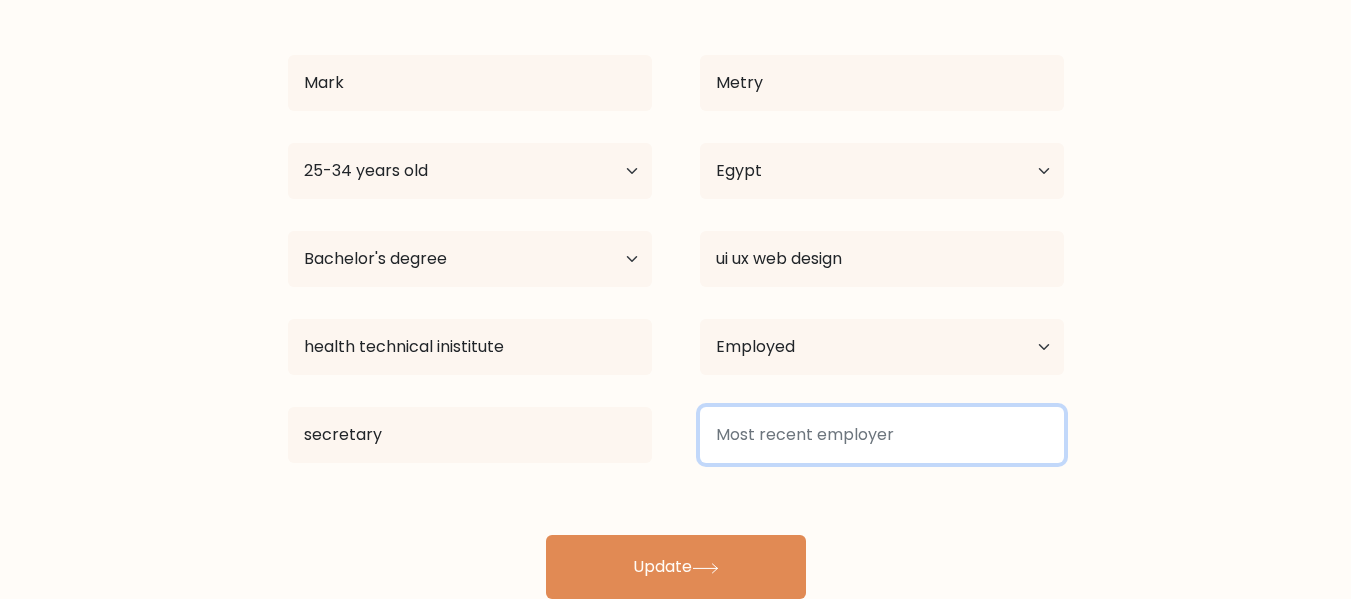click at bounding box center (882, 435) 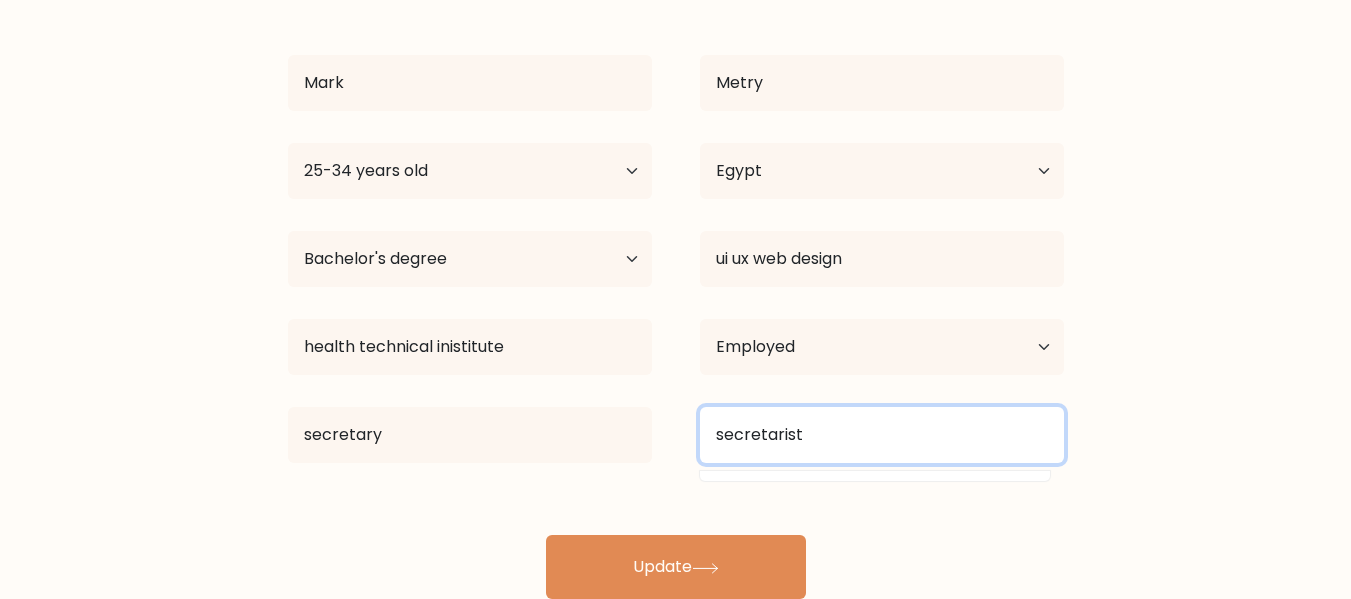type on "secretarist" 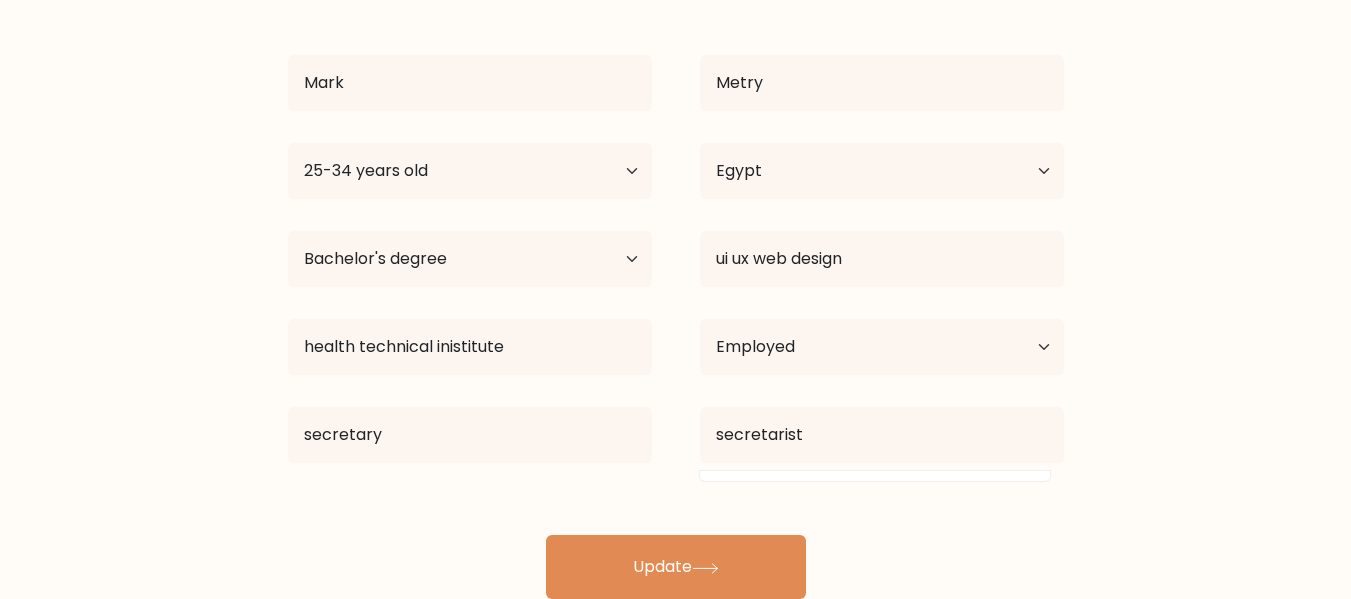 click on "Mark
Metry
Age
Under 18 years old
18-24 years old
25-34 years old
35-44 years old
45-54 years old
55-64 years old
65 years old and above
Country
Afghanistan
Albania
Algeria
American Samoa
Andorra
Angola
Anguilla
Antarctica
Antigua and Barbuda
Argentina
Armenia
Aruba
Australia
Austria
Azerbaijan
Bahamas
Bahrain
Bangladesh
Barbados
Belarus
Belgium
Belize
Benin
Bermuda
Bhutan
Bolivia" at bounding box center (676, 291) 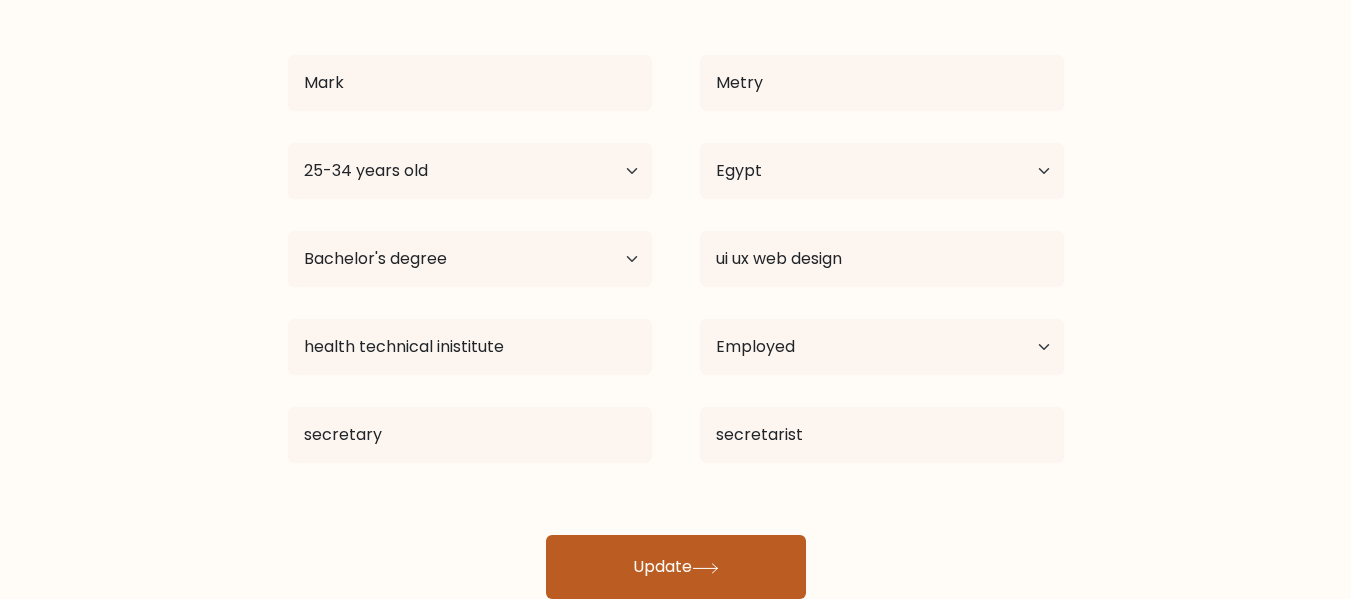 click 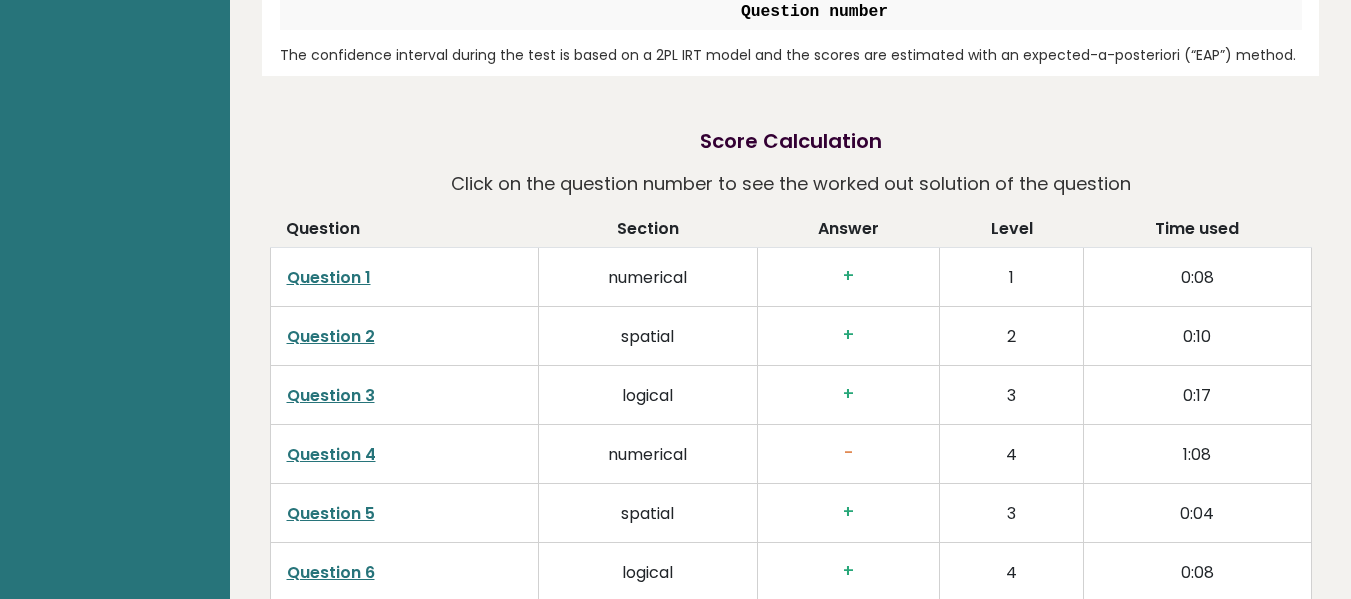 scroll, scrollTop: 3000, scrollLeft: 0, axis: vertical 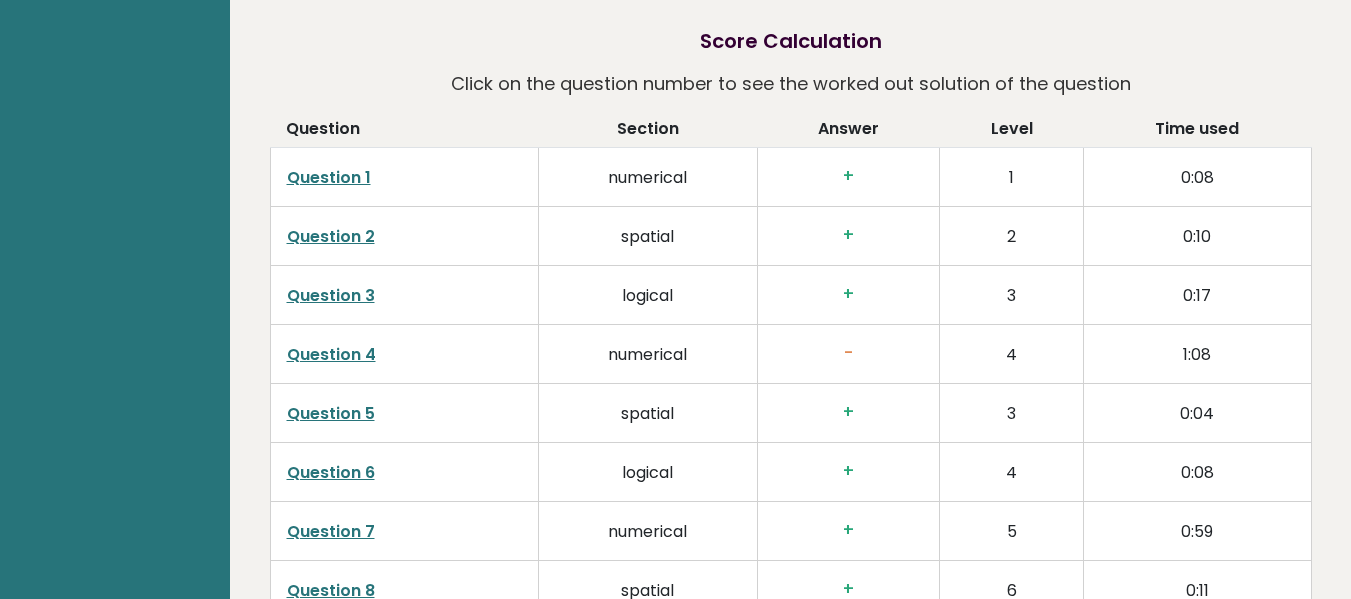 click on "Question
3" at bounding box center [331, 295] 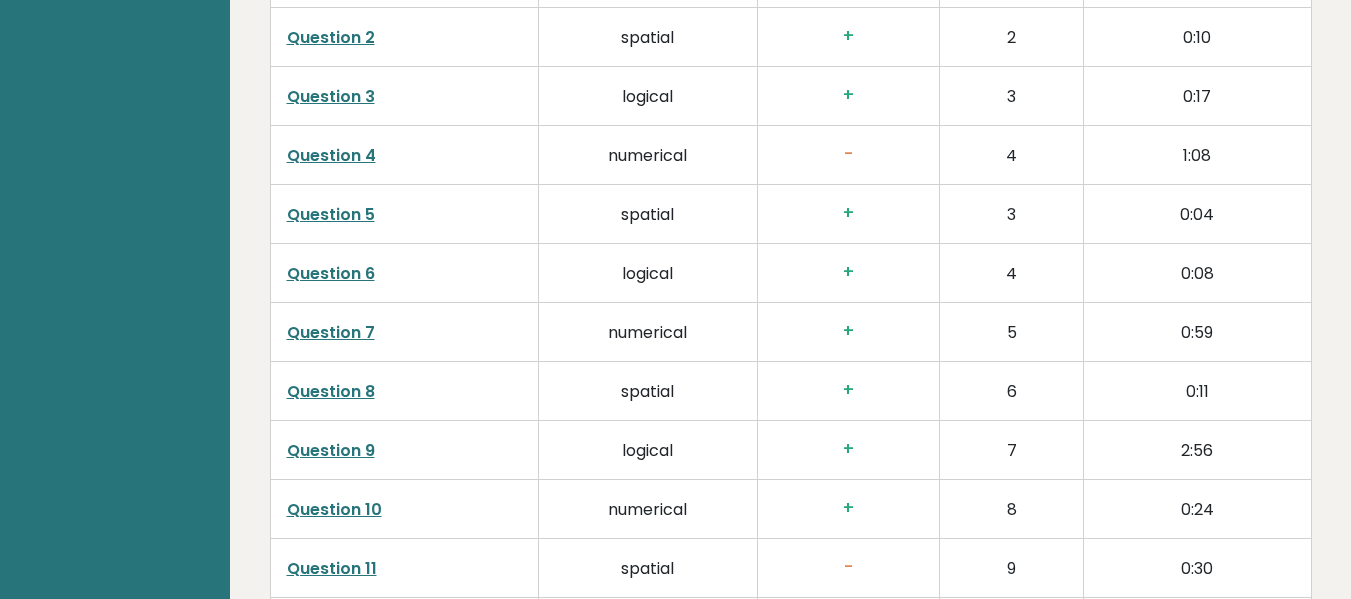 scroll, scrollTop: 3200, scrollLeft: 0, axis: vertical 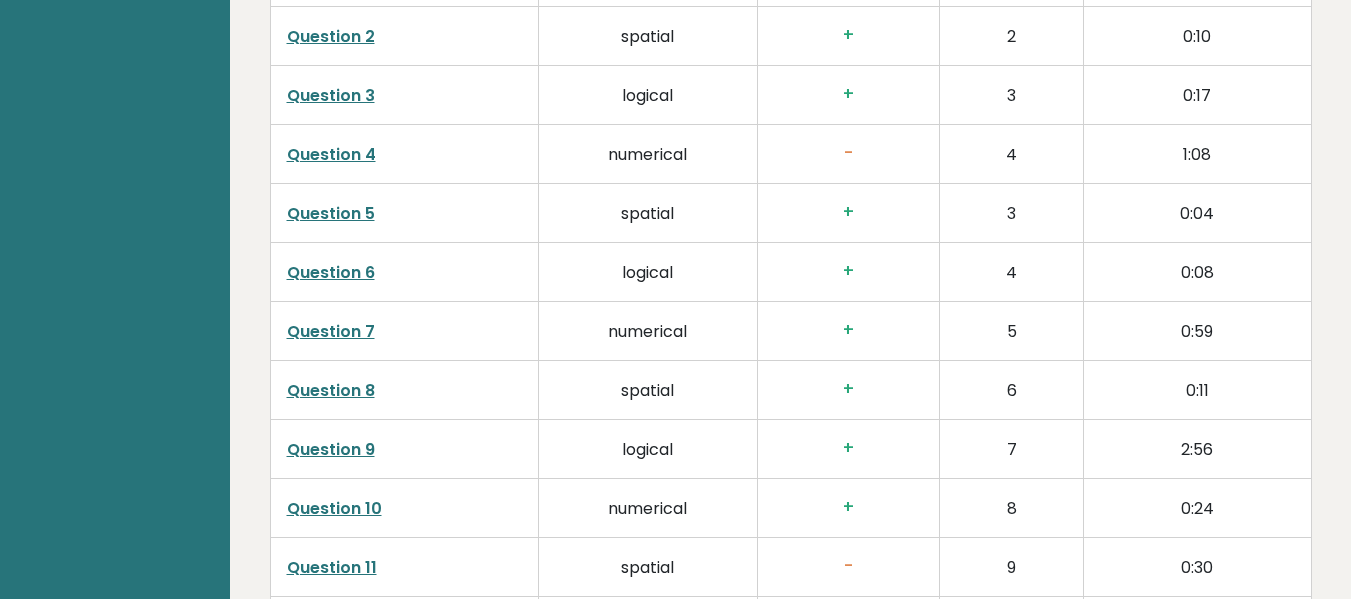 click on "Question
4" at bounding box center (331, 154) 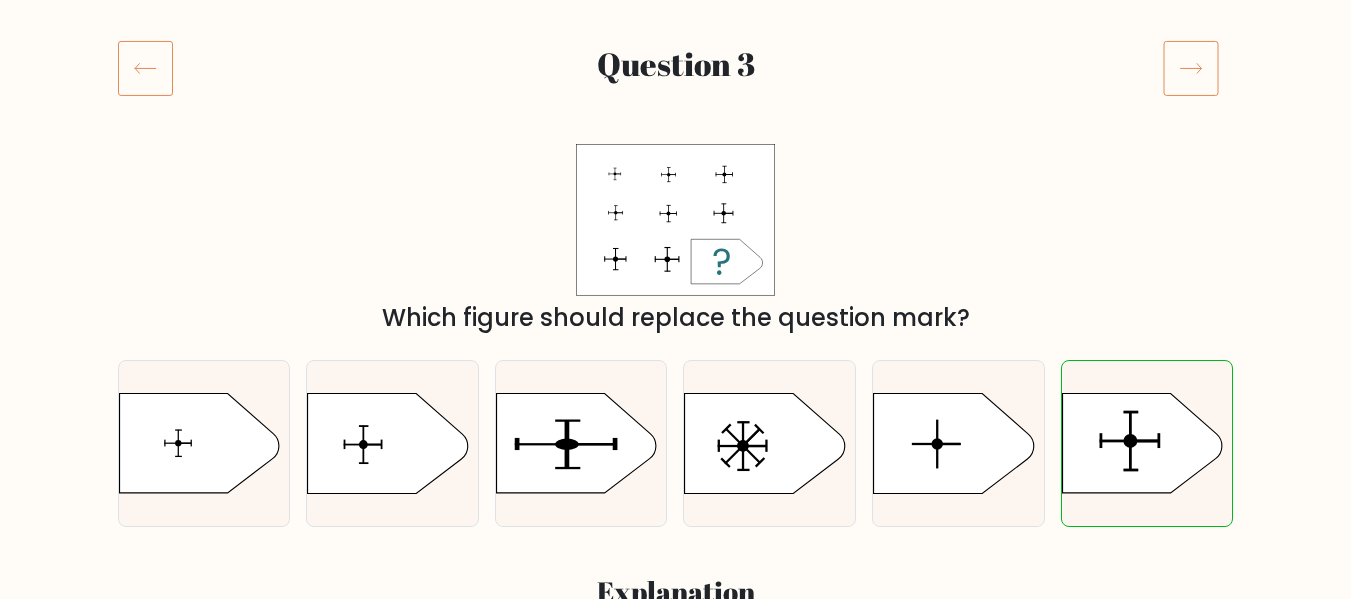 scroll, scrollTop: 300, scrollLeft: 0, axis: vertical 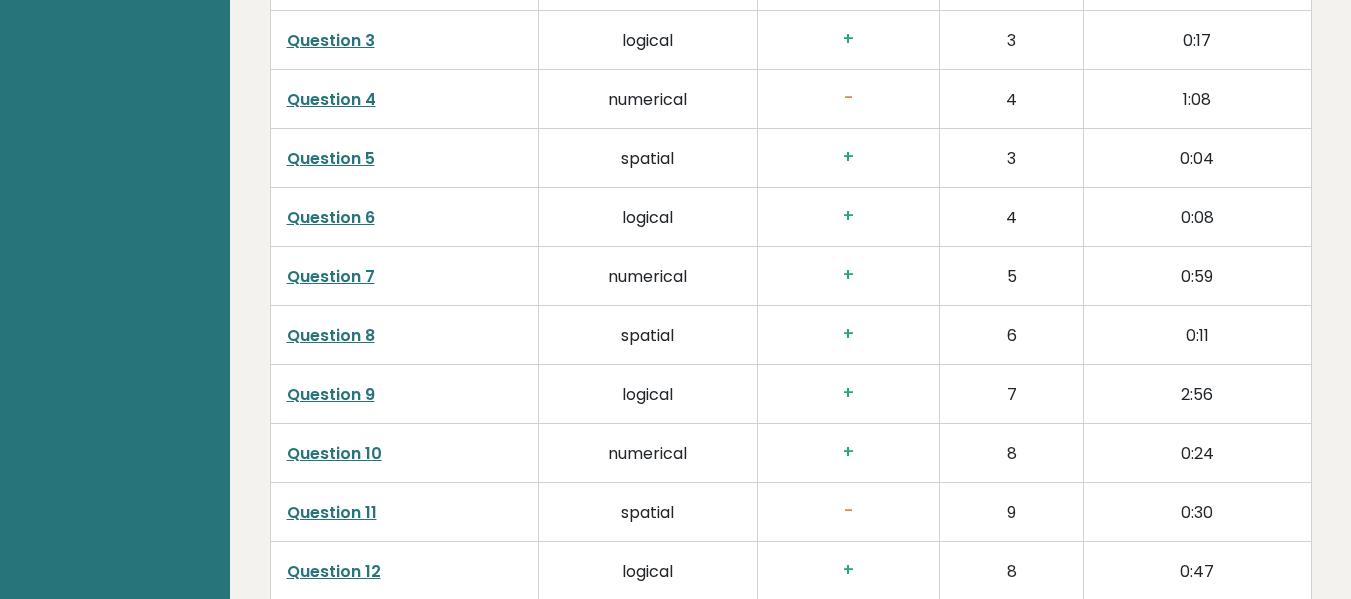click on "Question
11" at bounding box center [332, 512] 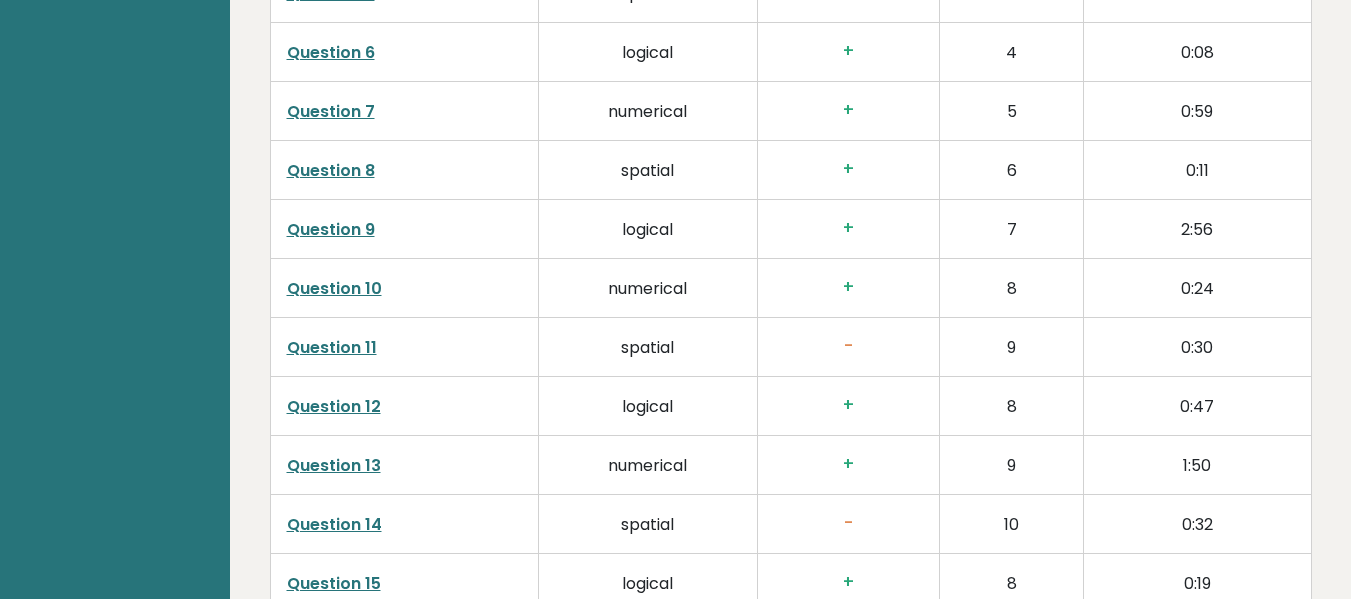 scroll, scrollTop: 3431, scrollLeft: 0, axis: vertical 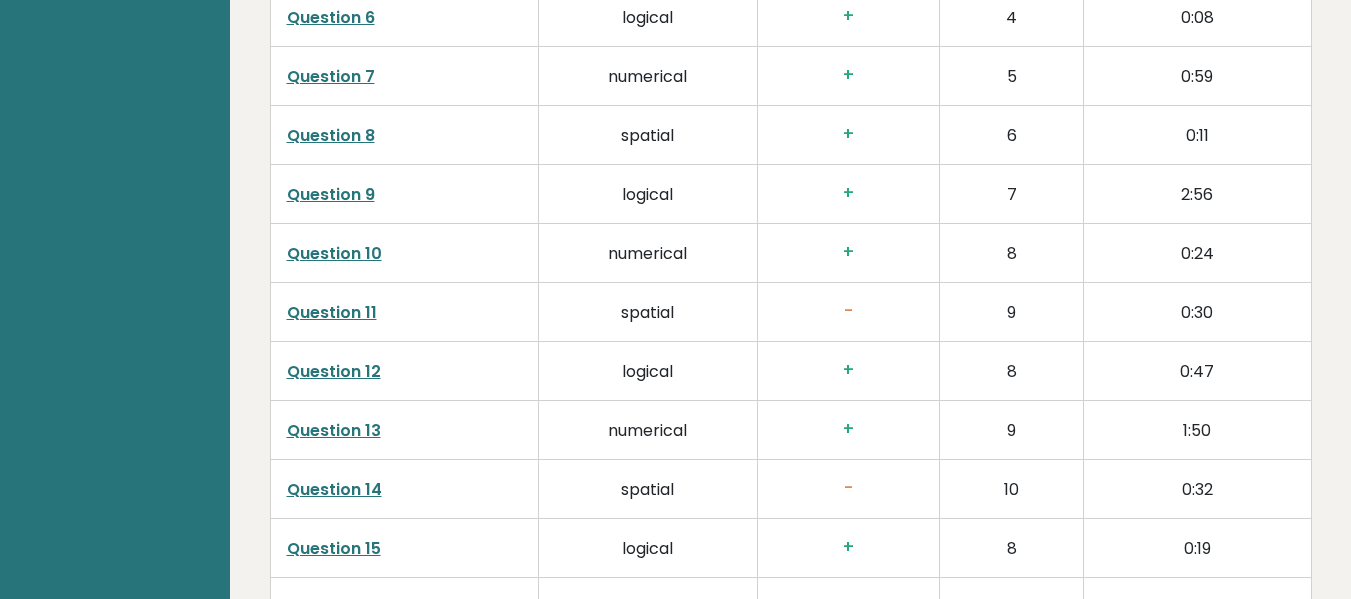 click on "Question
14" at bounding box center (334, 489) 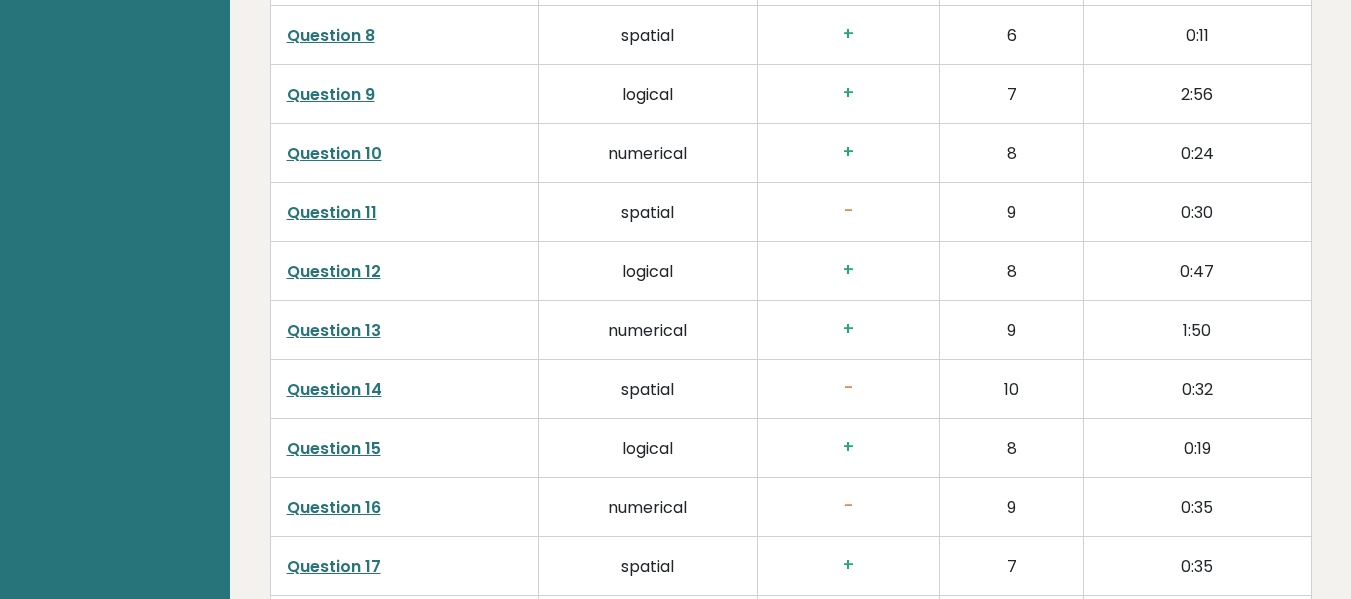 click on "Question
14" at bounding box center (404, 388) 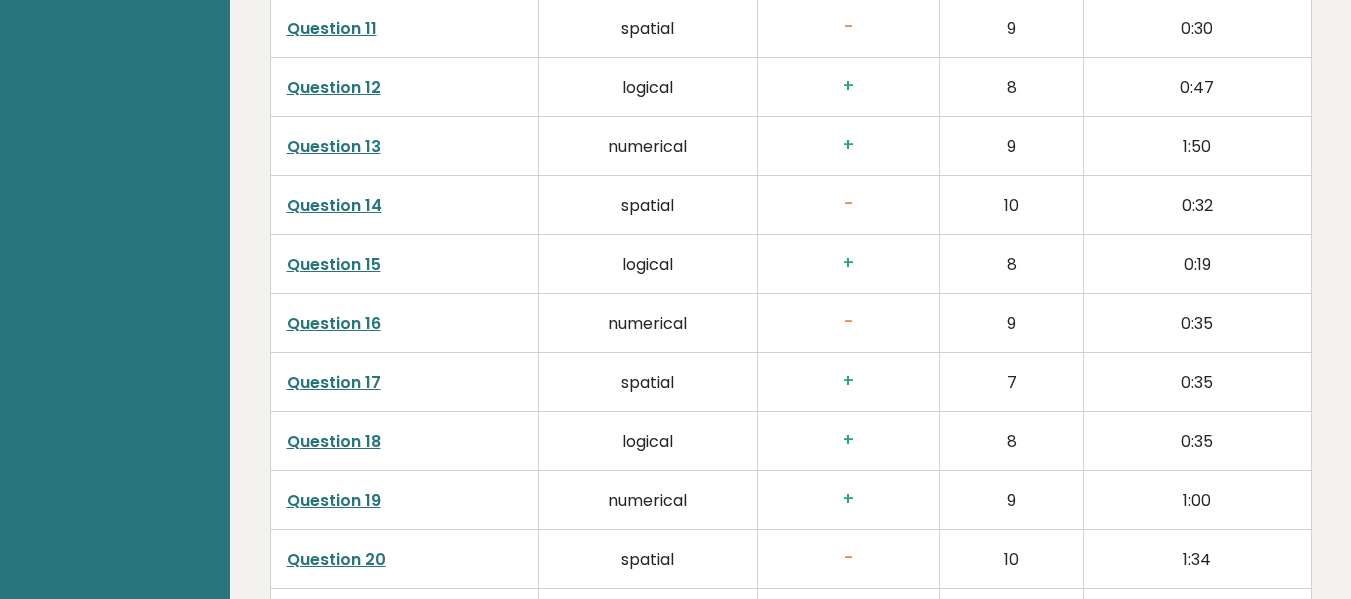 scroll, scrollTop: 3731, scrollLeft: 0, axis: vertical 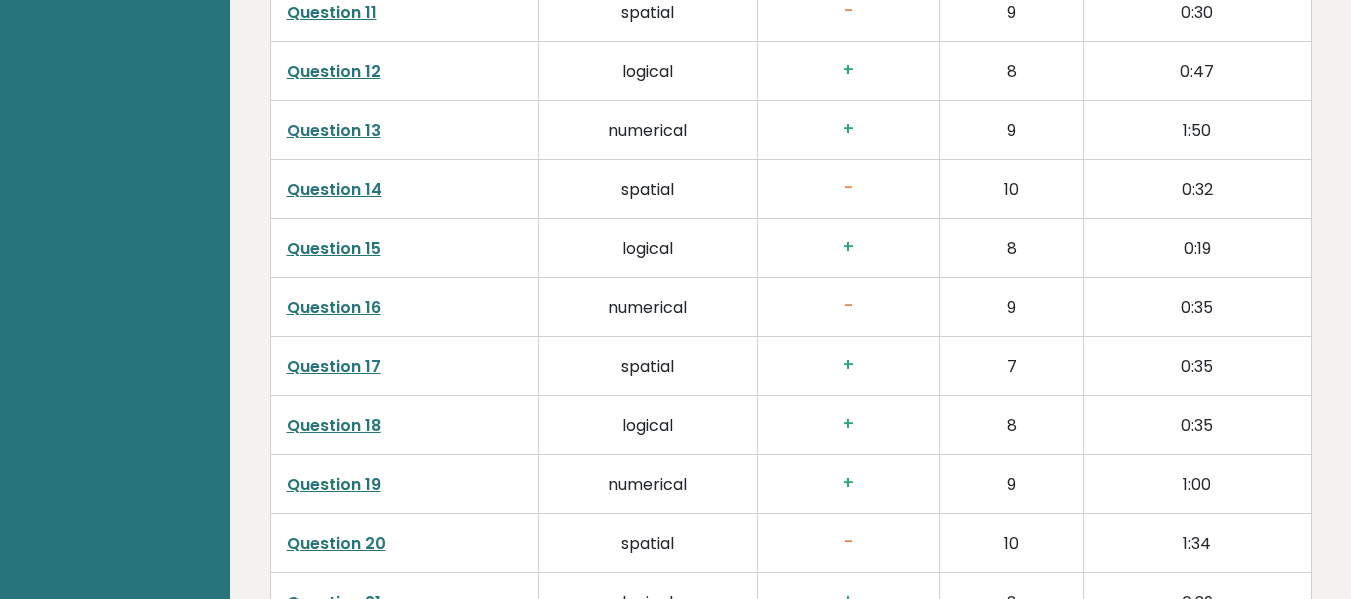 click on "Question
16" at bounding box center (334, 307) 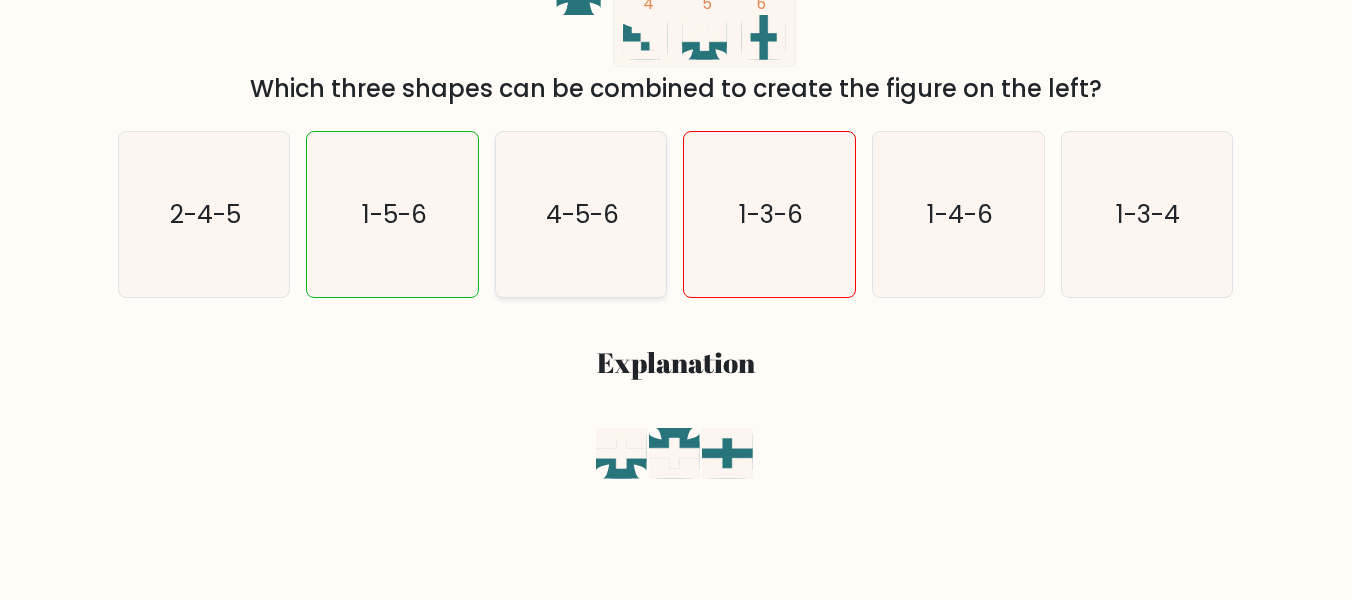 scroll, scrollTop: 600, scrollLeft: 0, axis: vertical 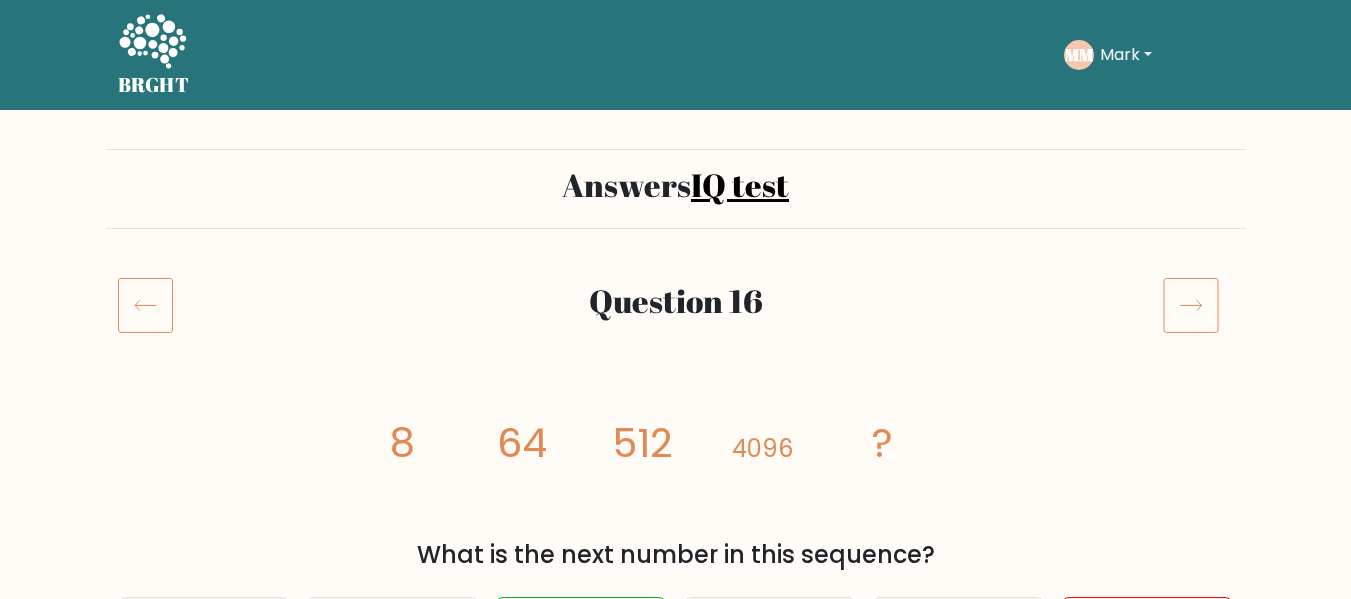 click 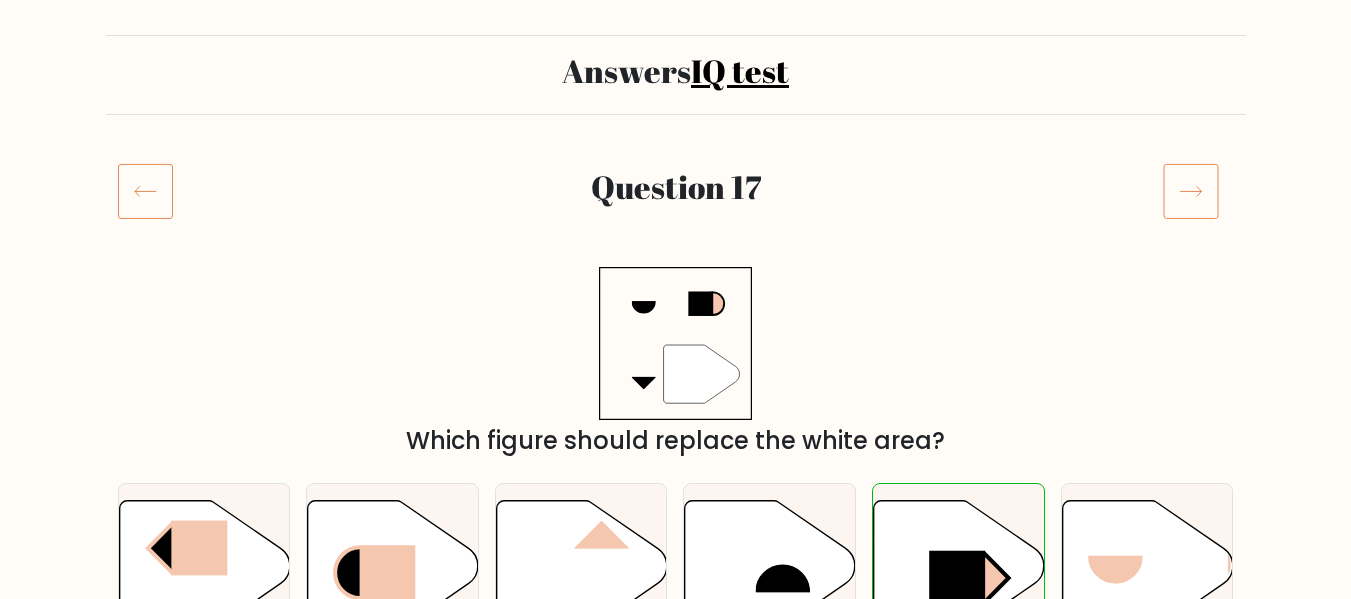 scroll, scrollTop: 100, scrollLeft: 0, axis: vertical 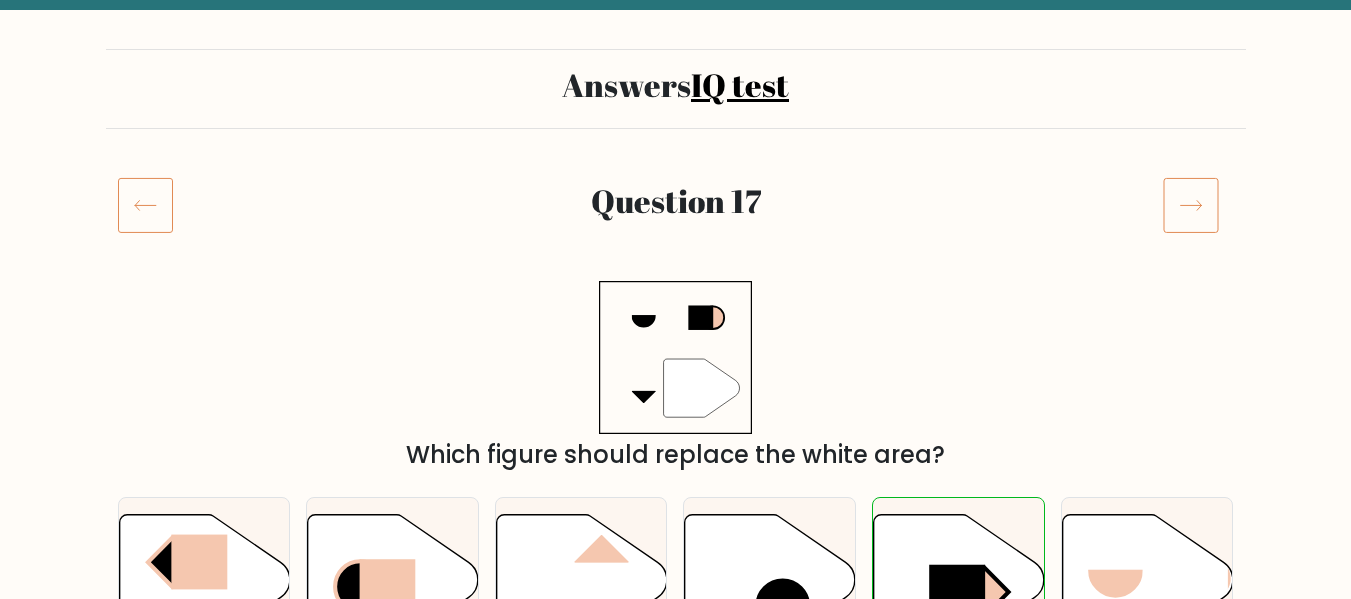 click 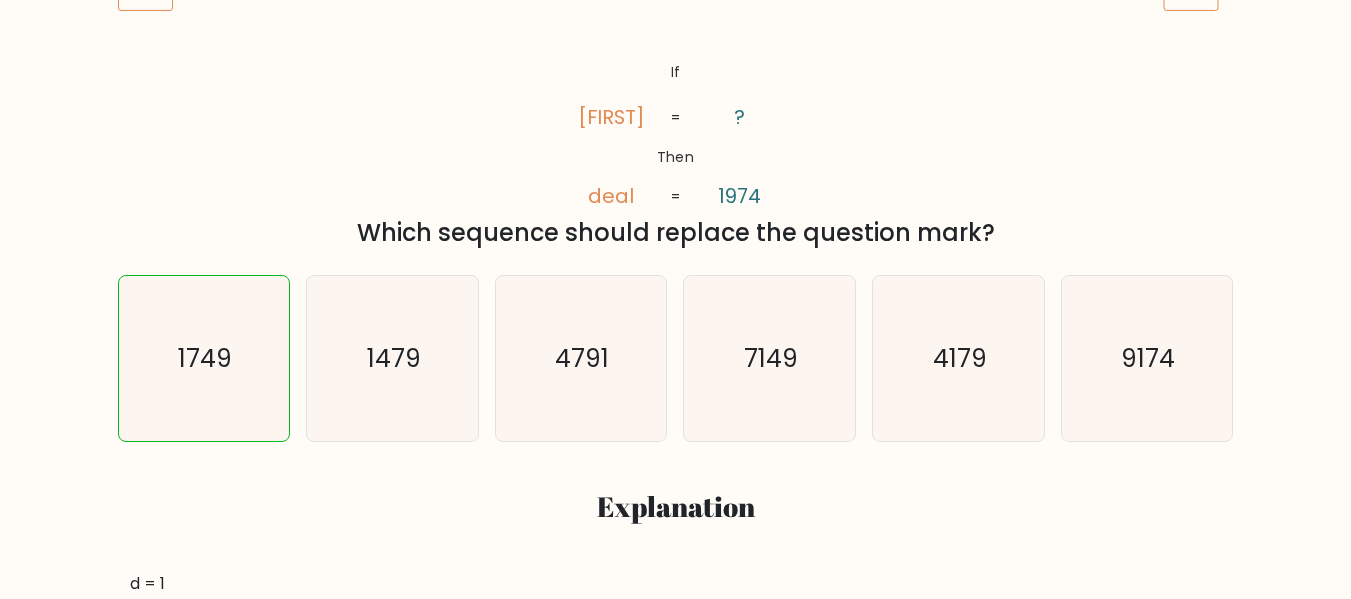 scroll, scrollTop: 200, scrollLeft: 0, axis: vertical 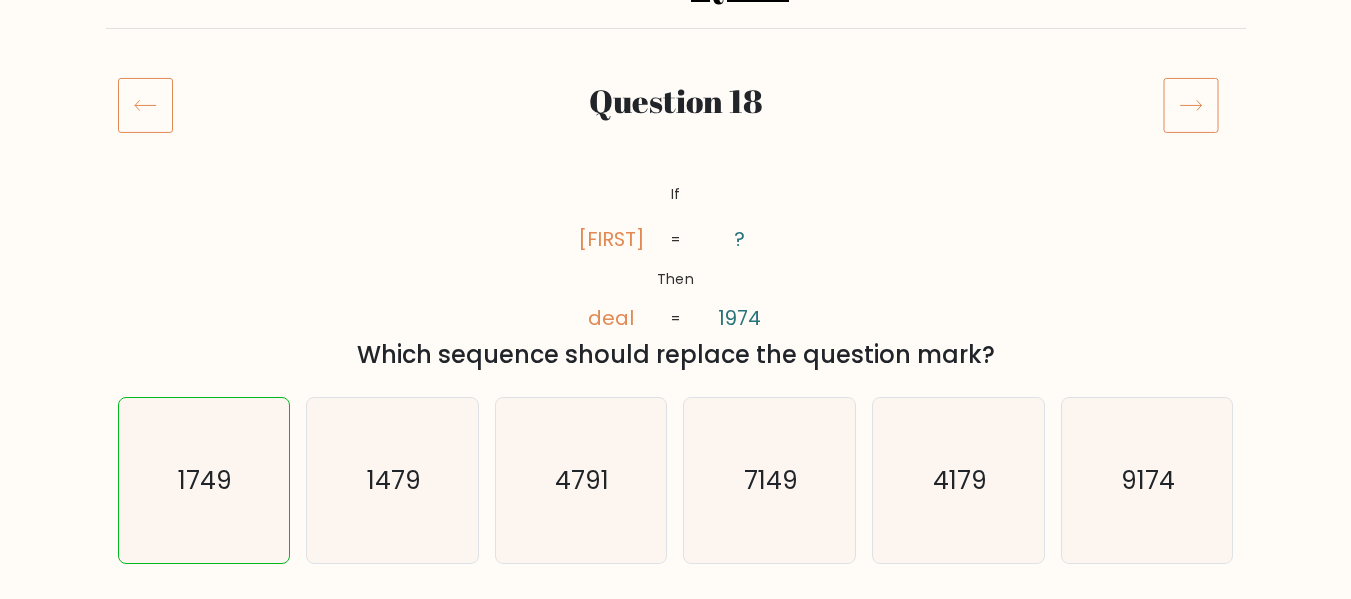 click 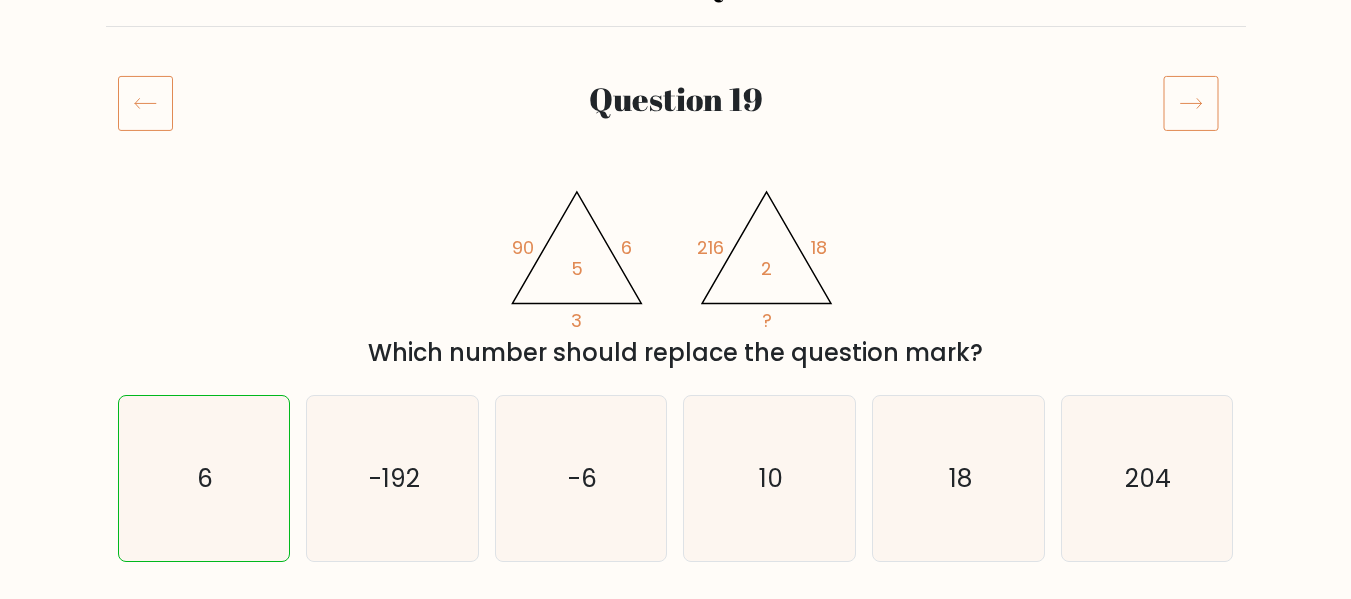 scroll, scrollTop: 200, scrollLeft: 0, axis: vertical 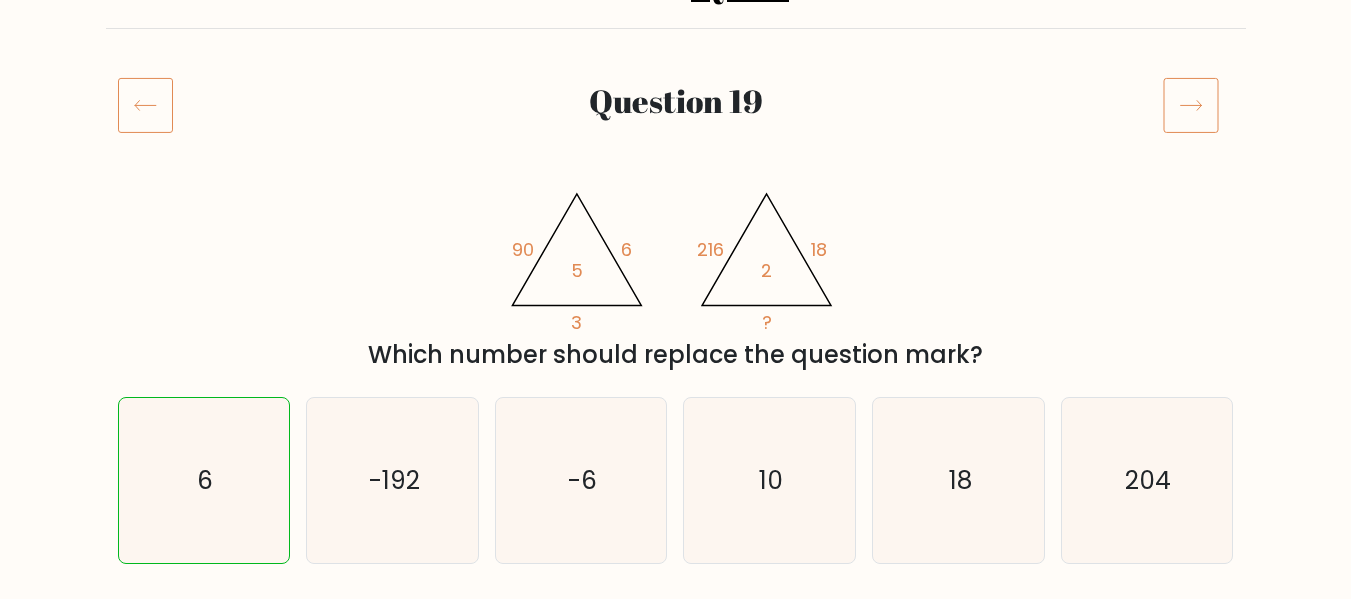 click 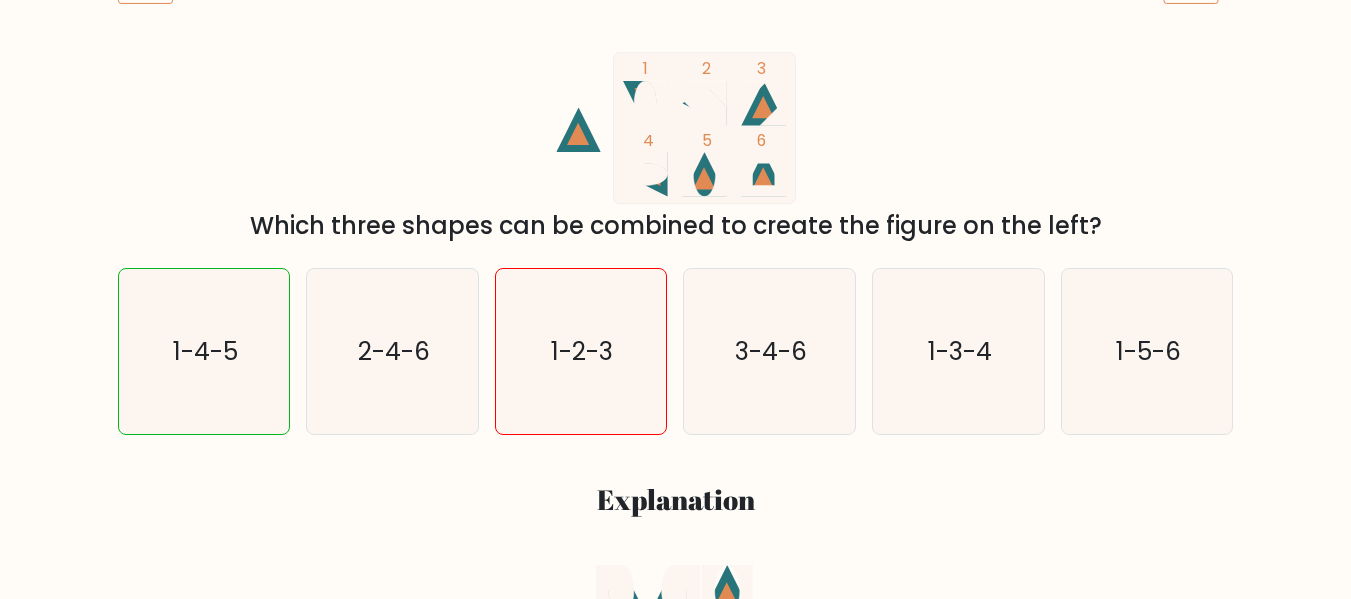 scroll, scrollTop: 300, scrollLeft: 0, axis: vertical 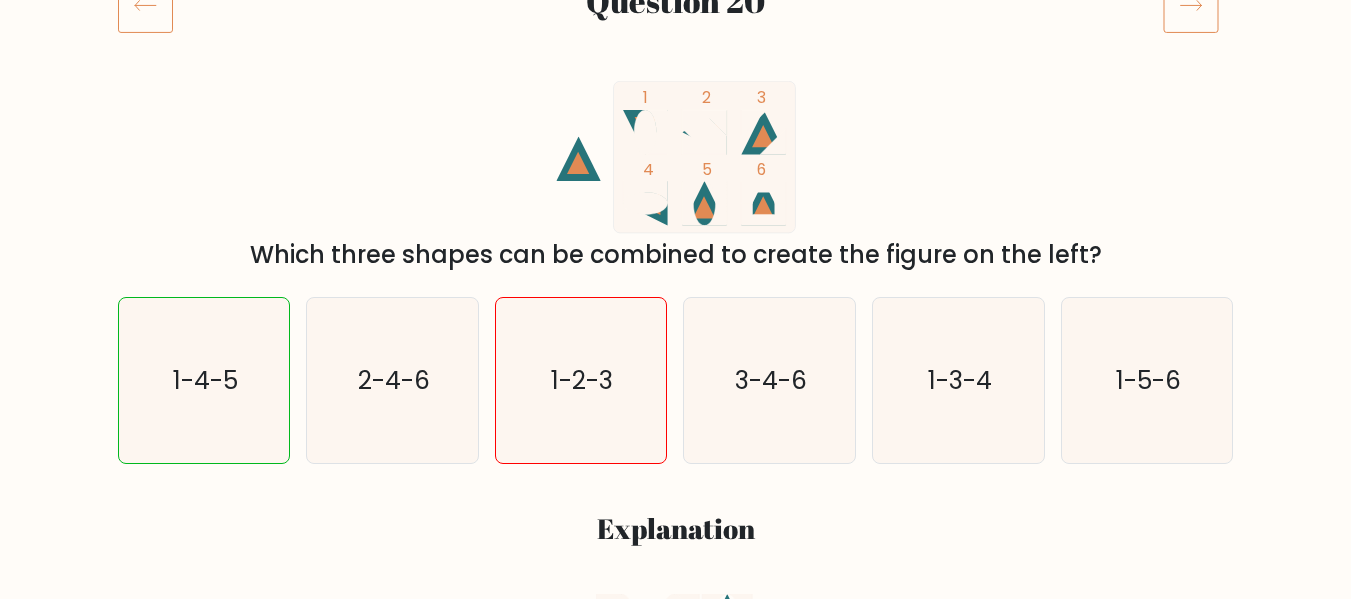 click 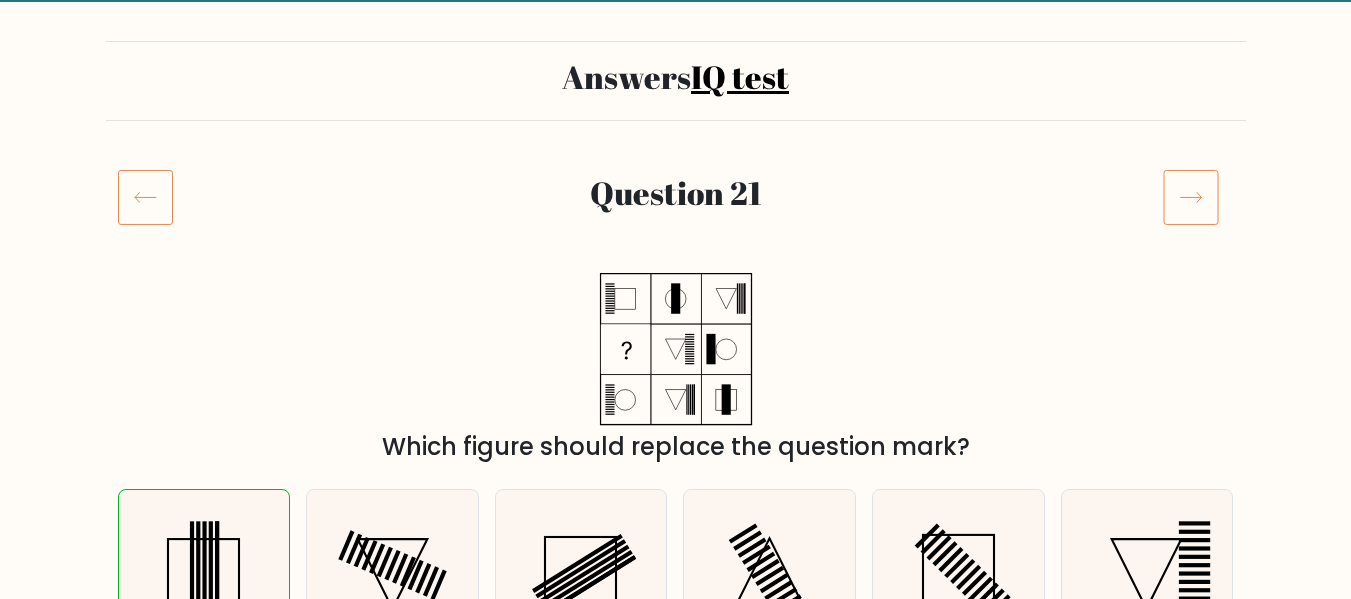 scroll, scrollTop: 100, scrollLeft: 0, axis: vertical 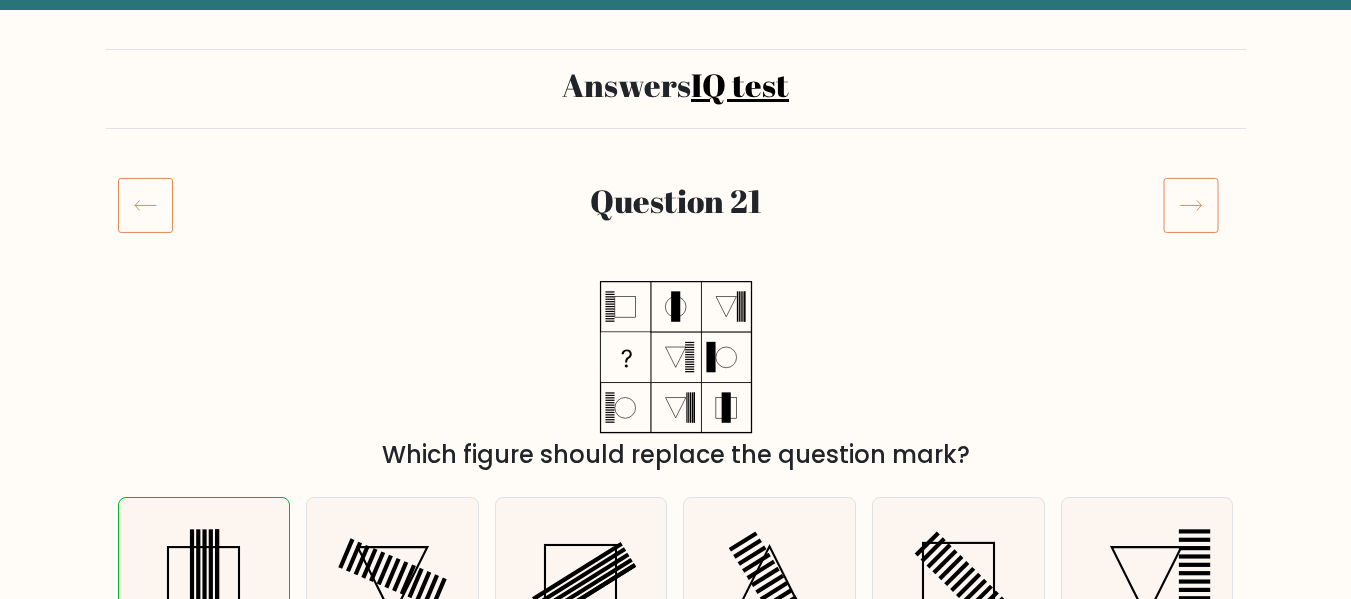 click 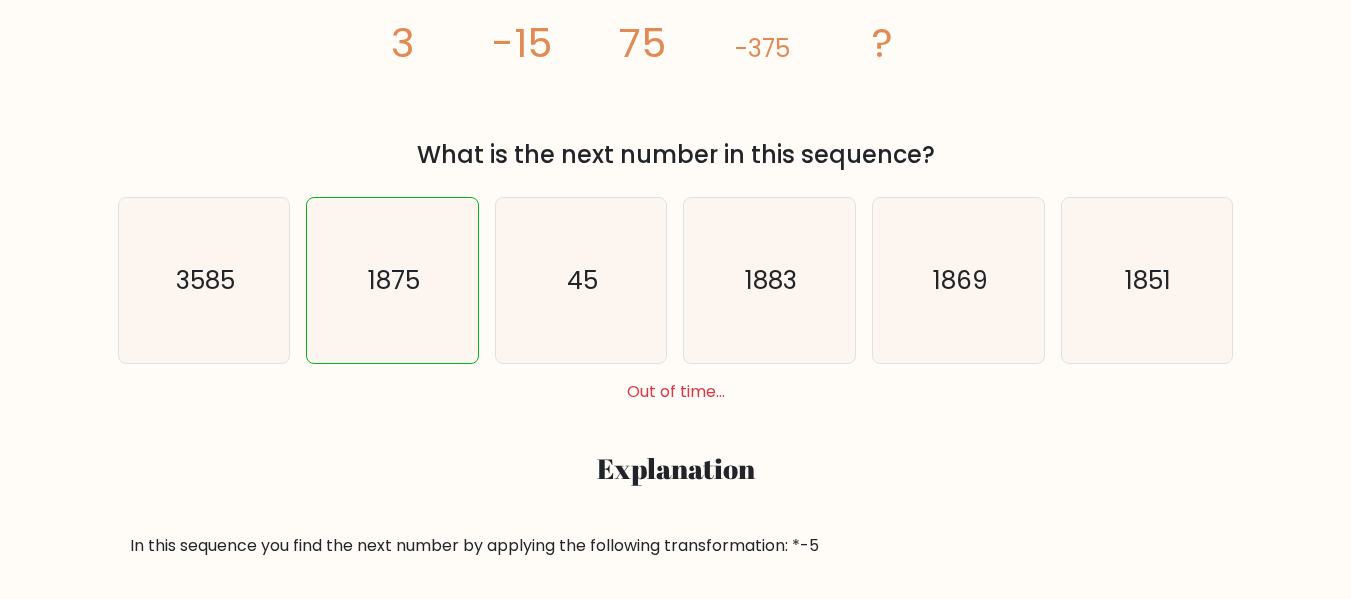scroll, scrollTop: 200, scrollLeft: 0, axis: vertical 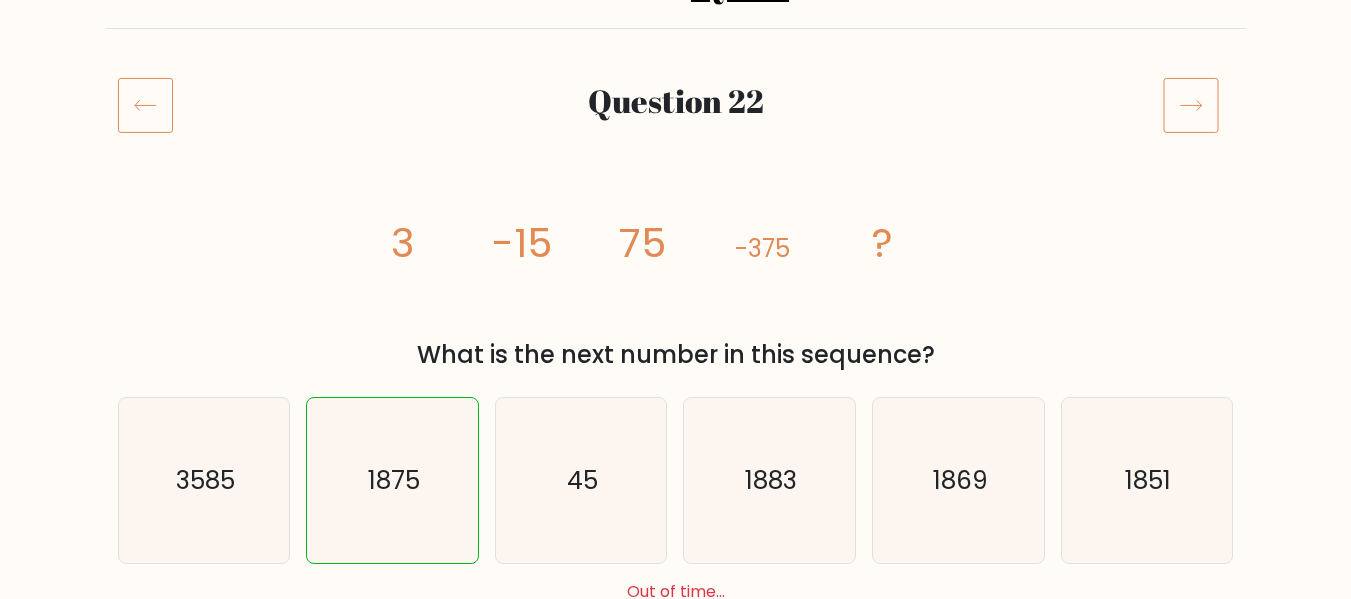 click 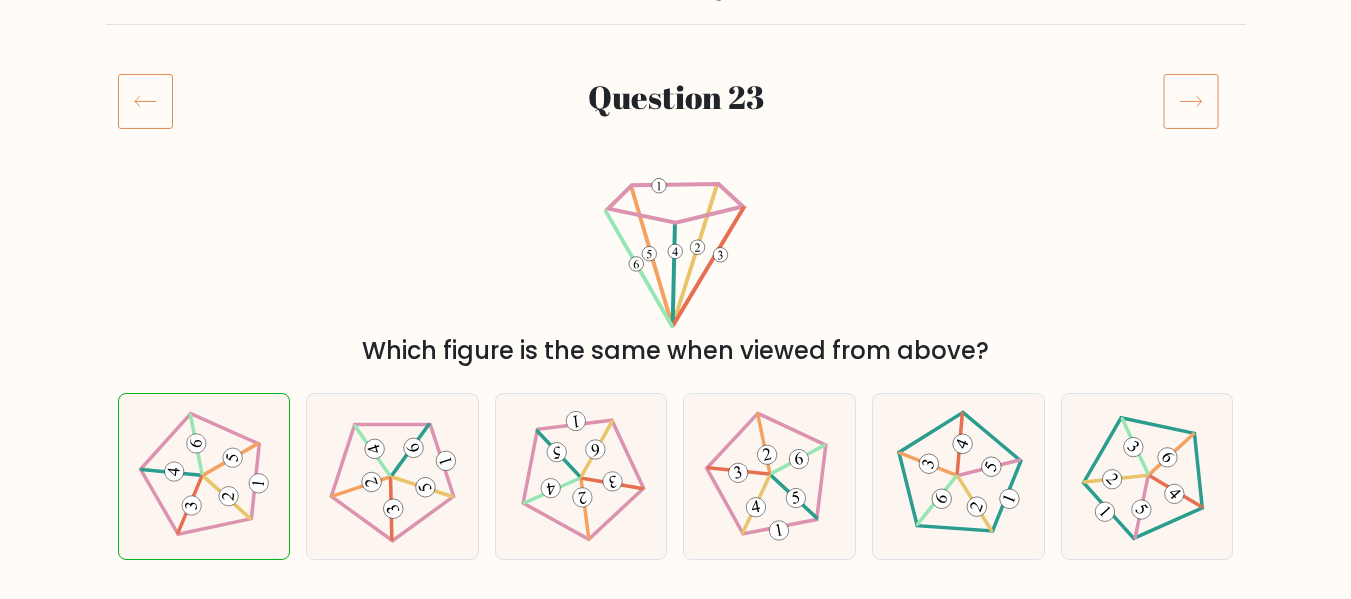 scroll, scrollTop: 200, scrollLeft: 0, axis: vertical 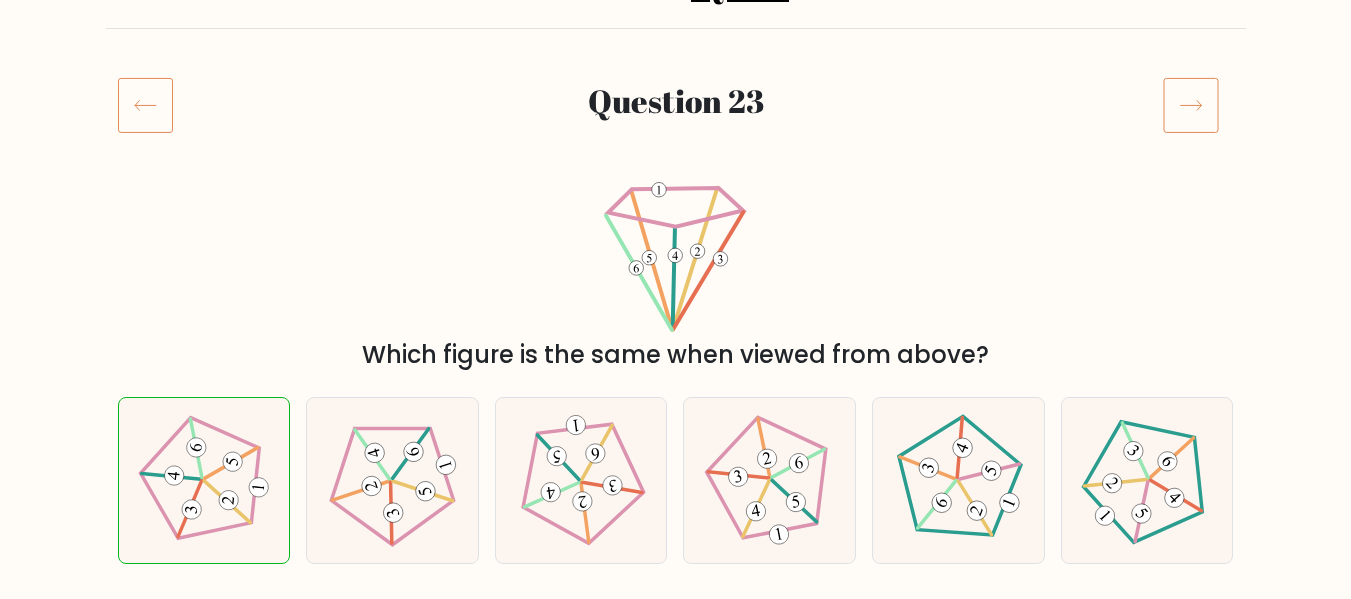 click 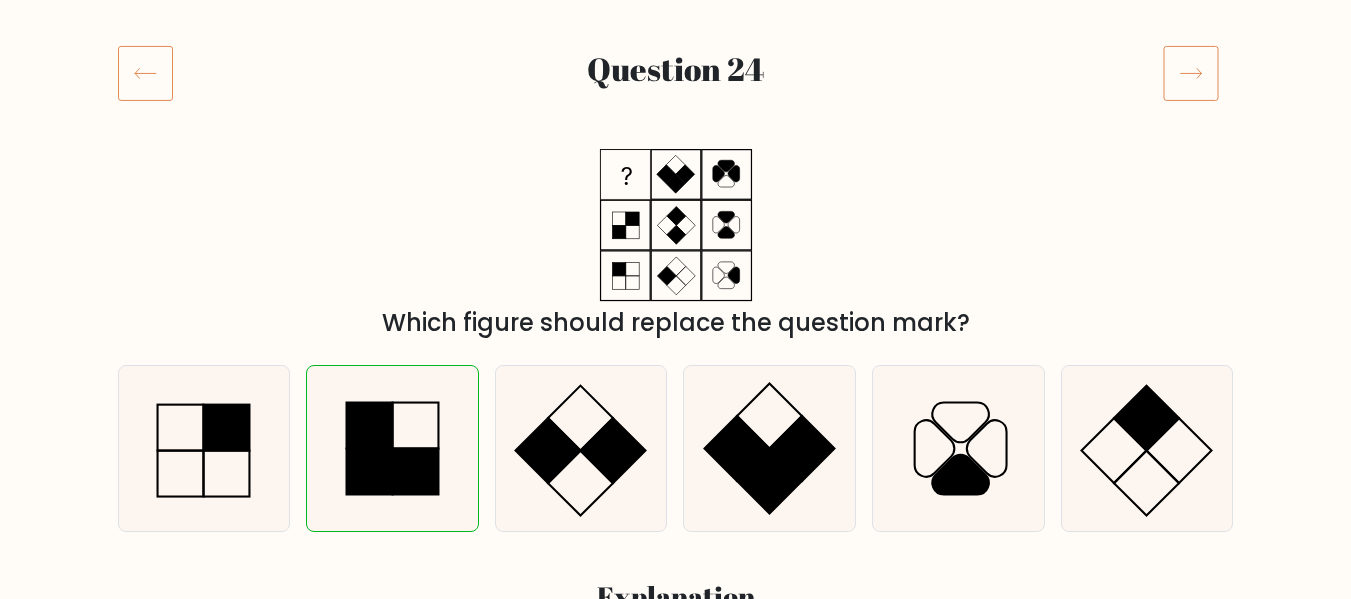 scroll, scrollTop: 100, scrollLeft: 0, axis: vertical 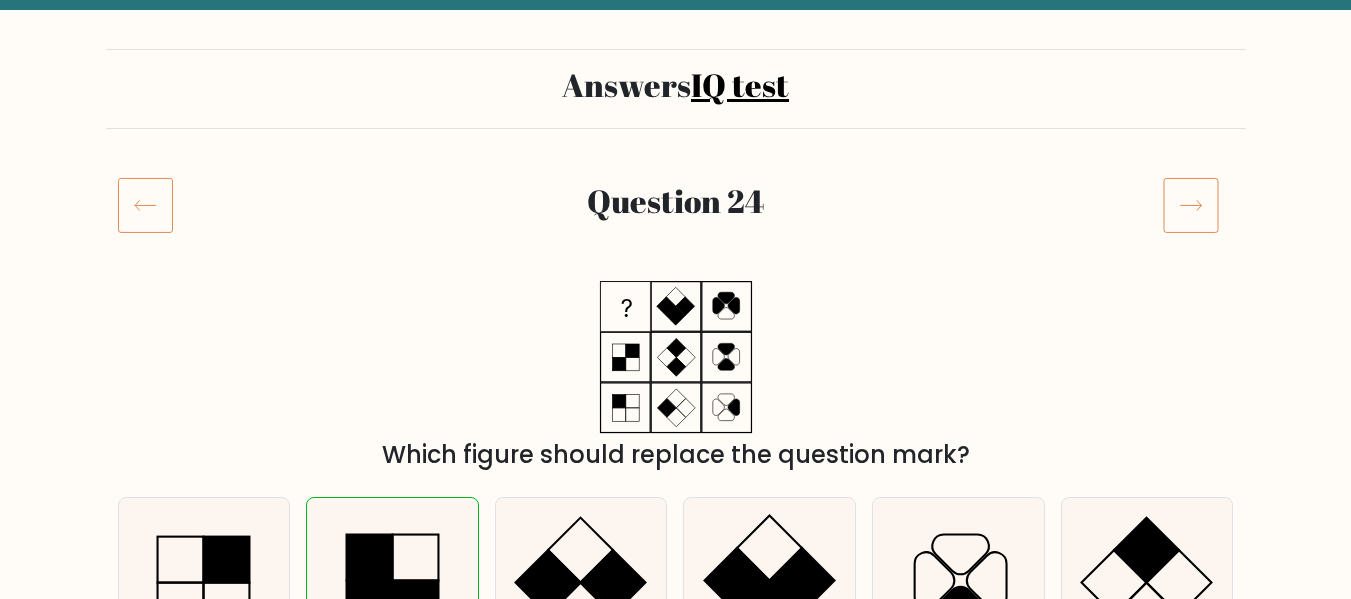 click 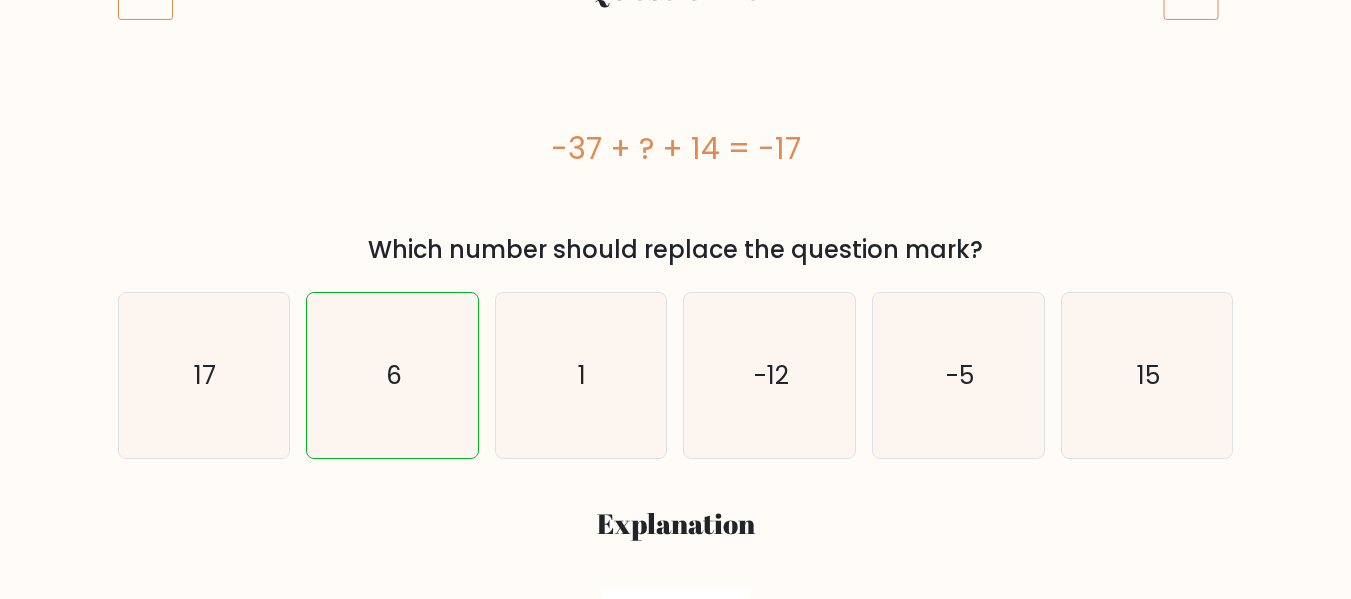 scroll, scrollTop: 200, scrollLeft: 0, axis: vertical 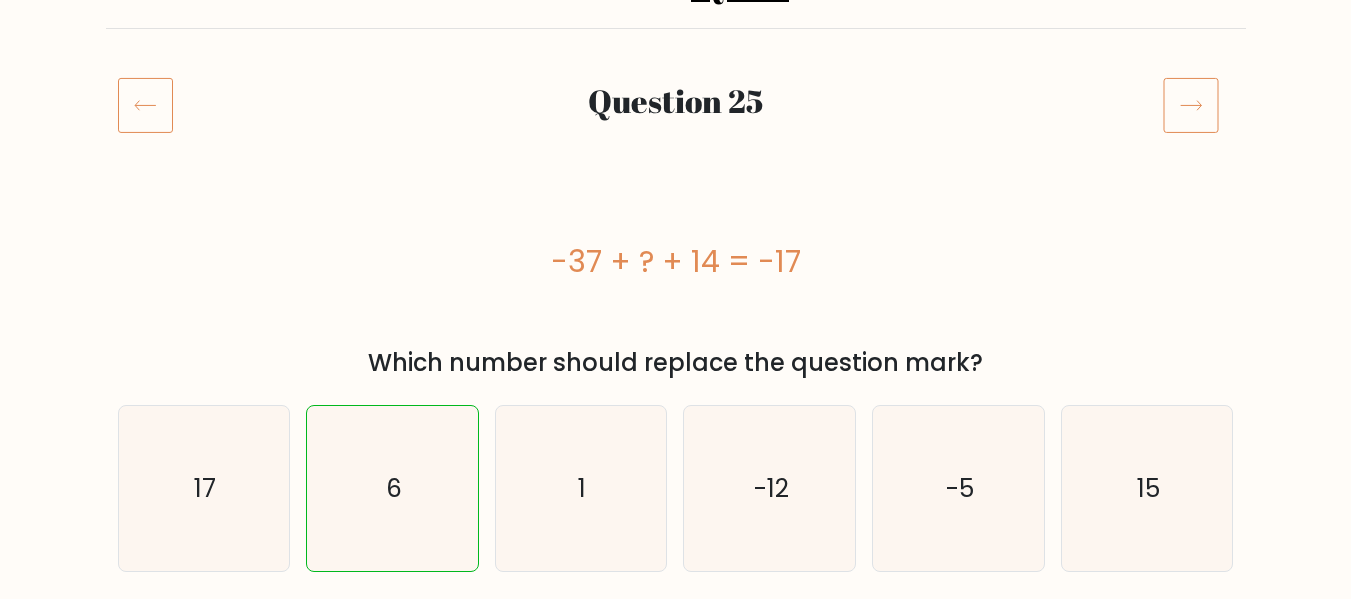 click 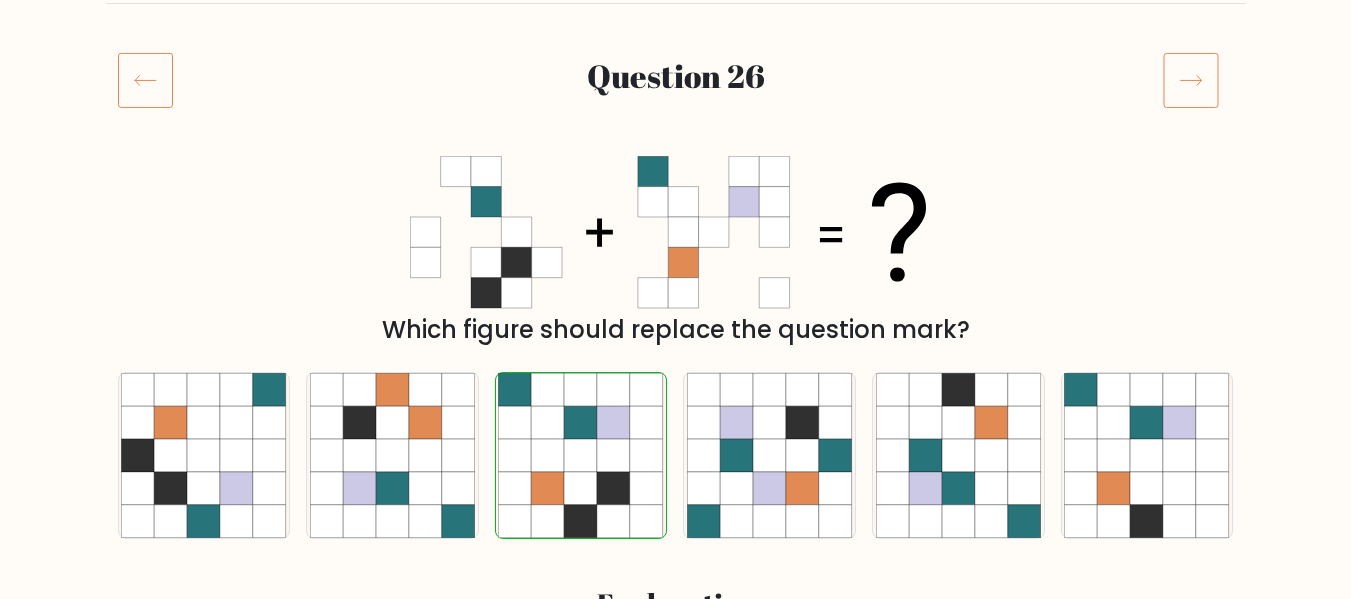 scroll, scrollTop: 200, scrollLeft: 0, axis: vertical 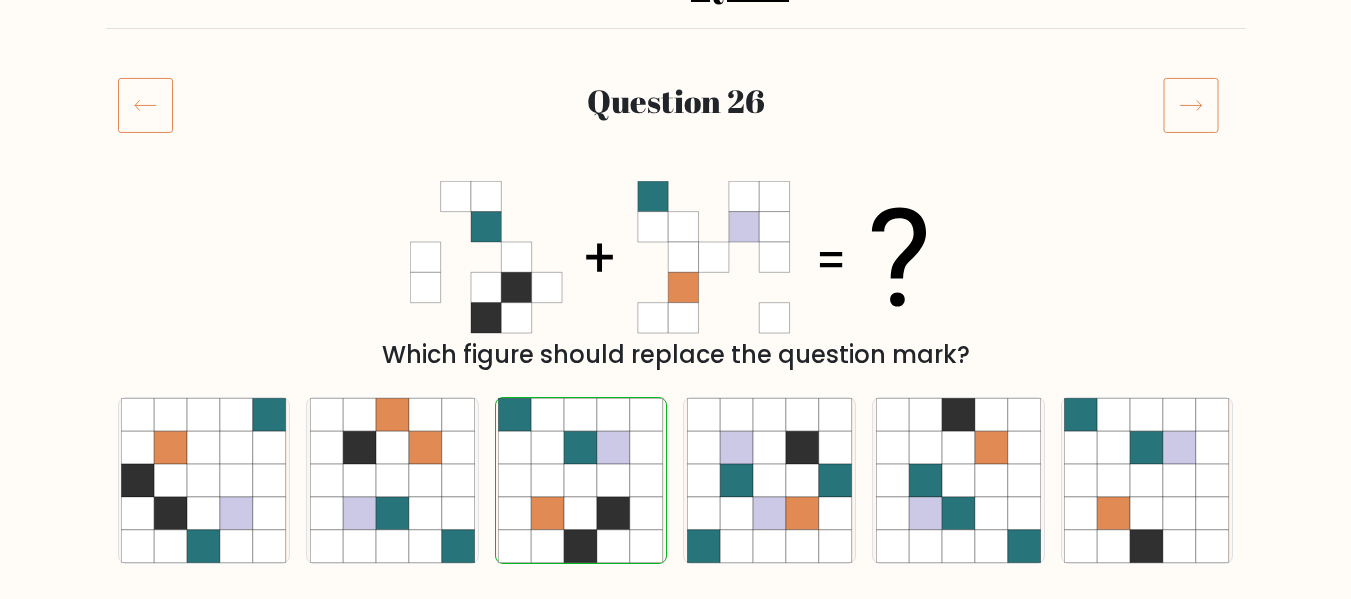 click 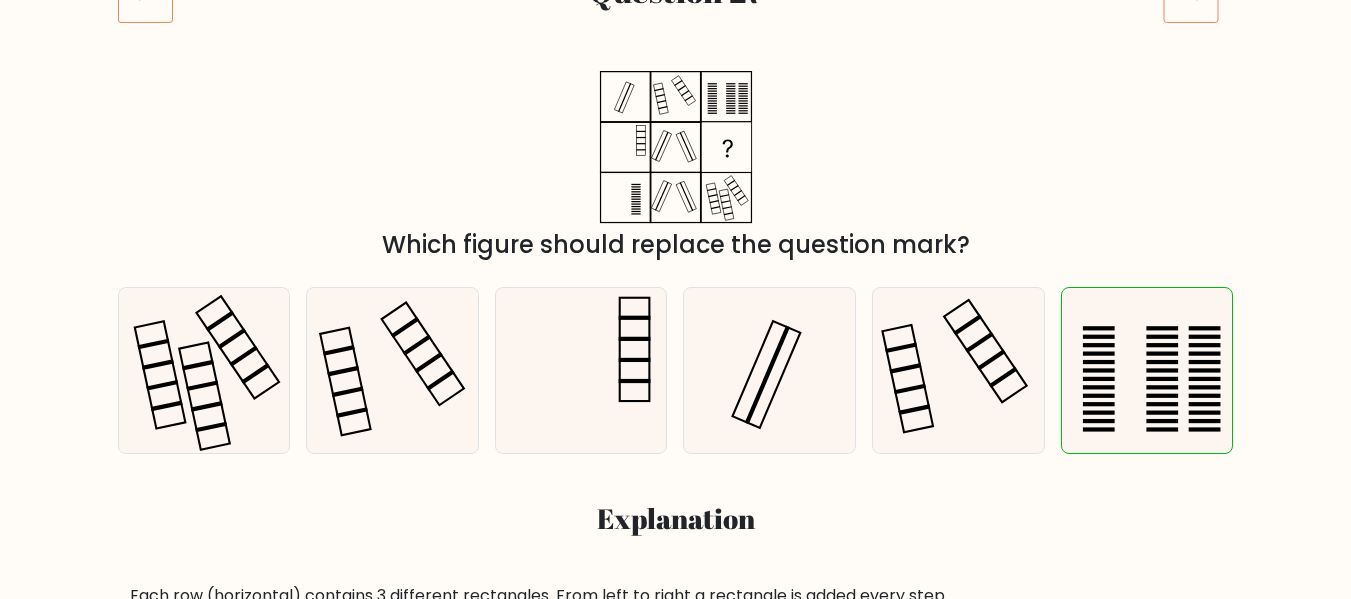 scroll, scrollTop: 300, scrollLeft: 0, axis: vertical 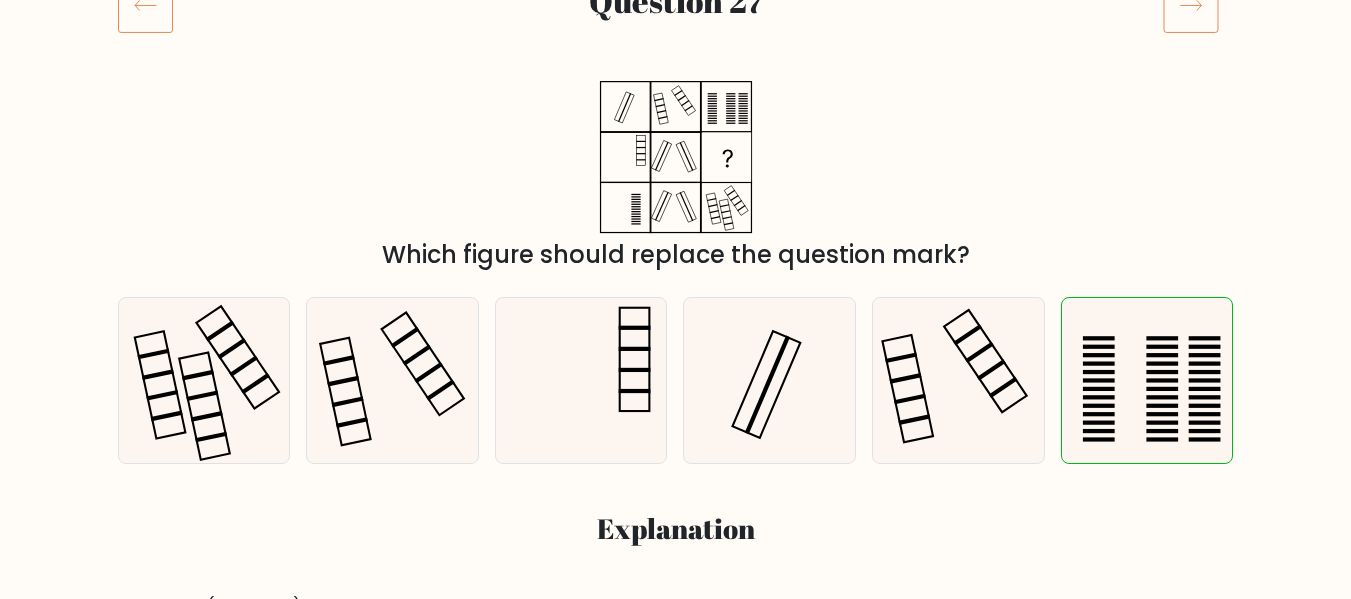 click 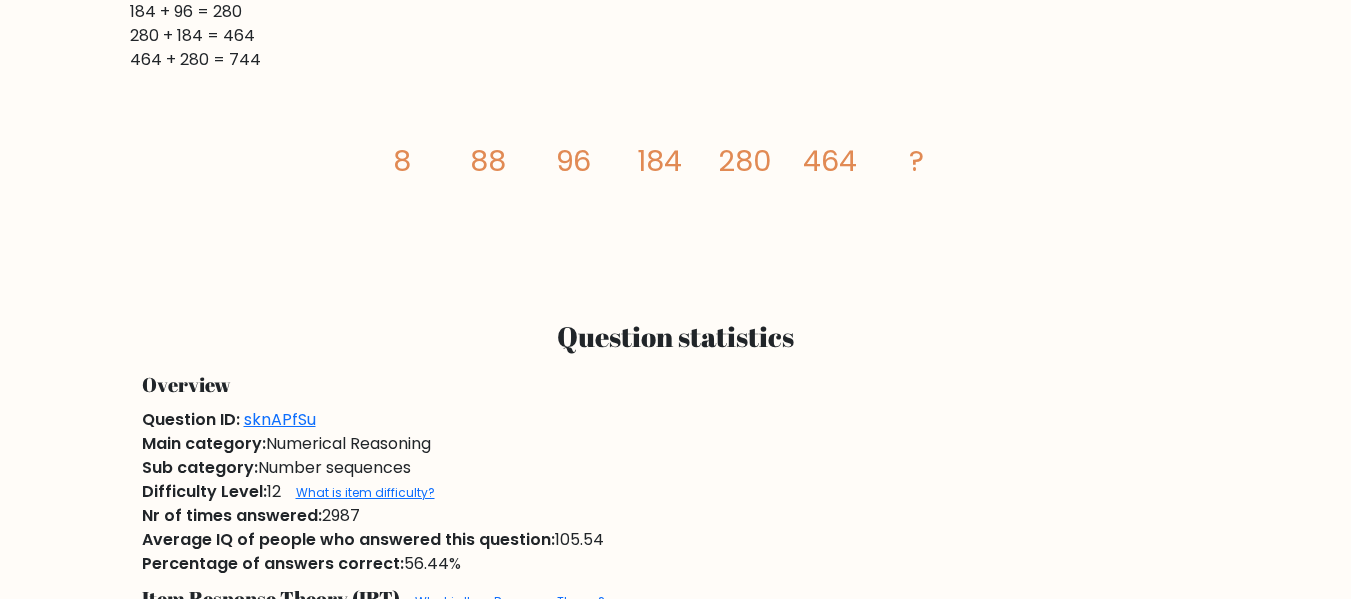 scroll, scrollTop: 800, scrollLeft: 0, axis: vertical 